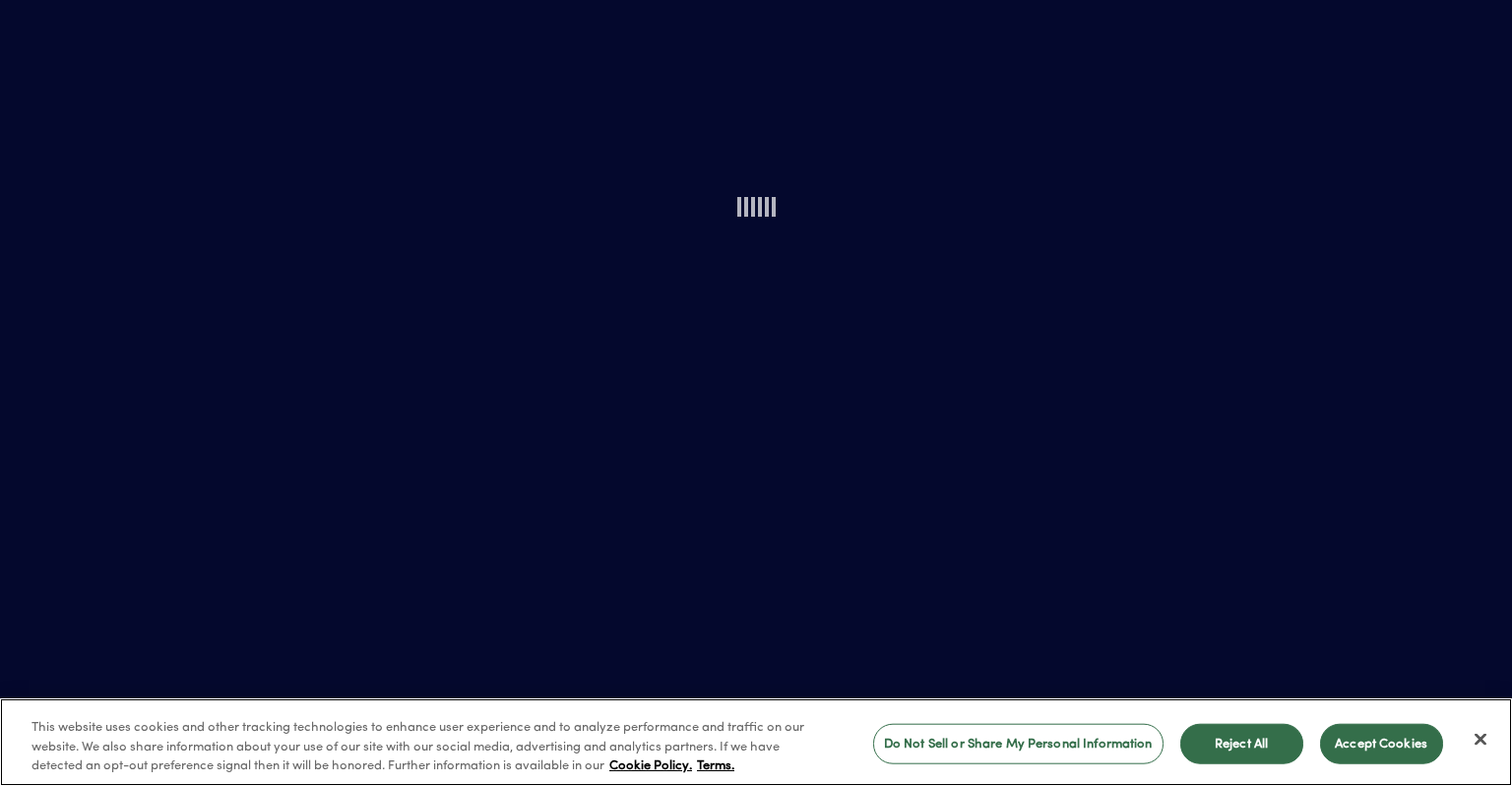 scroll, scrollTop: 0, scrollLeft: 0, axis: both 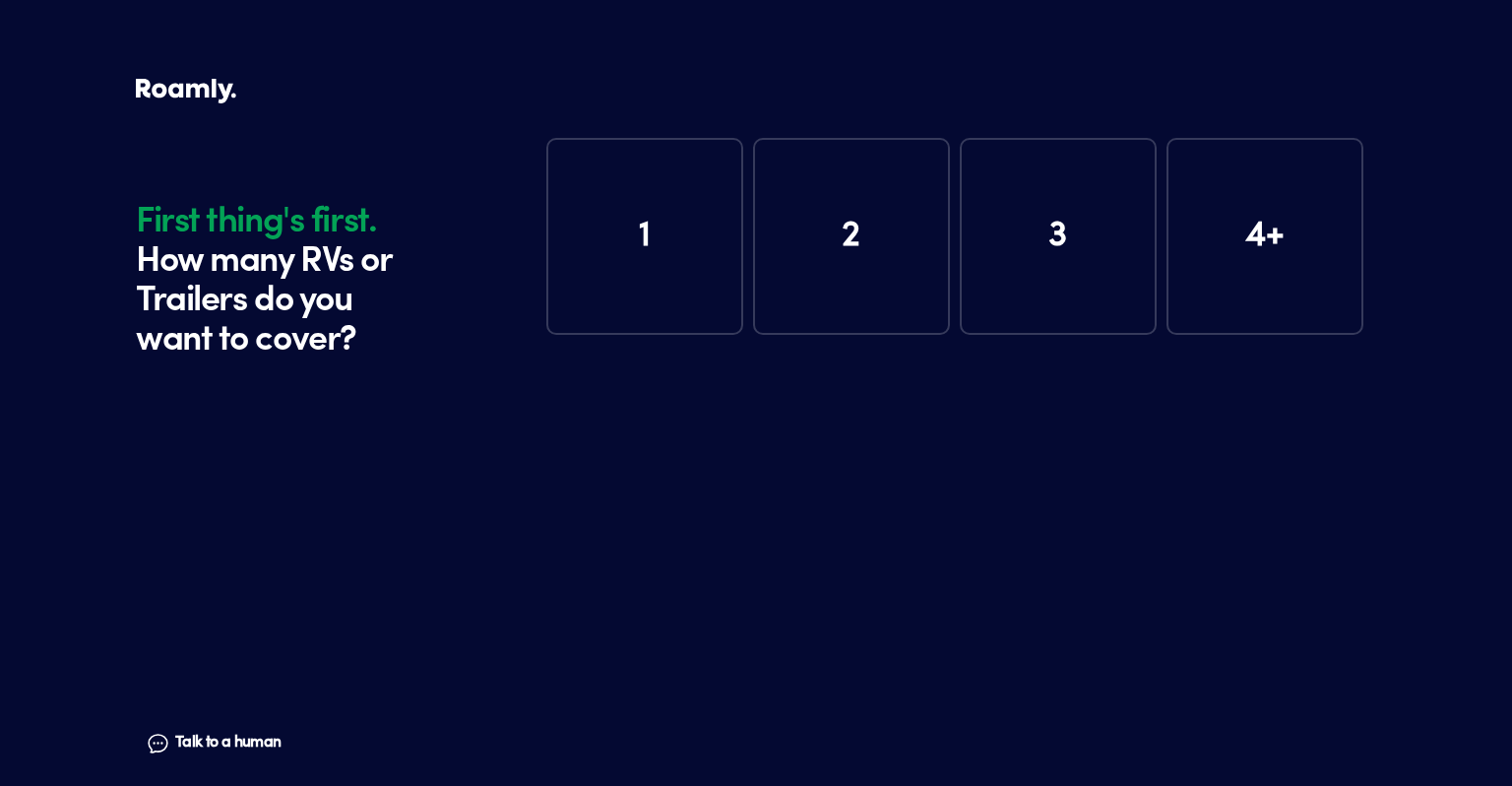 click on "1" at bounding box center (645, 236) 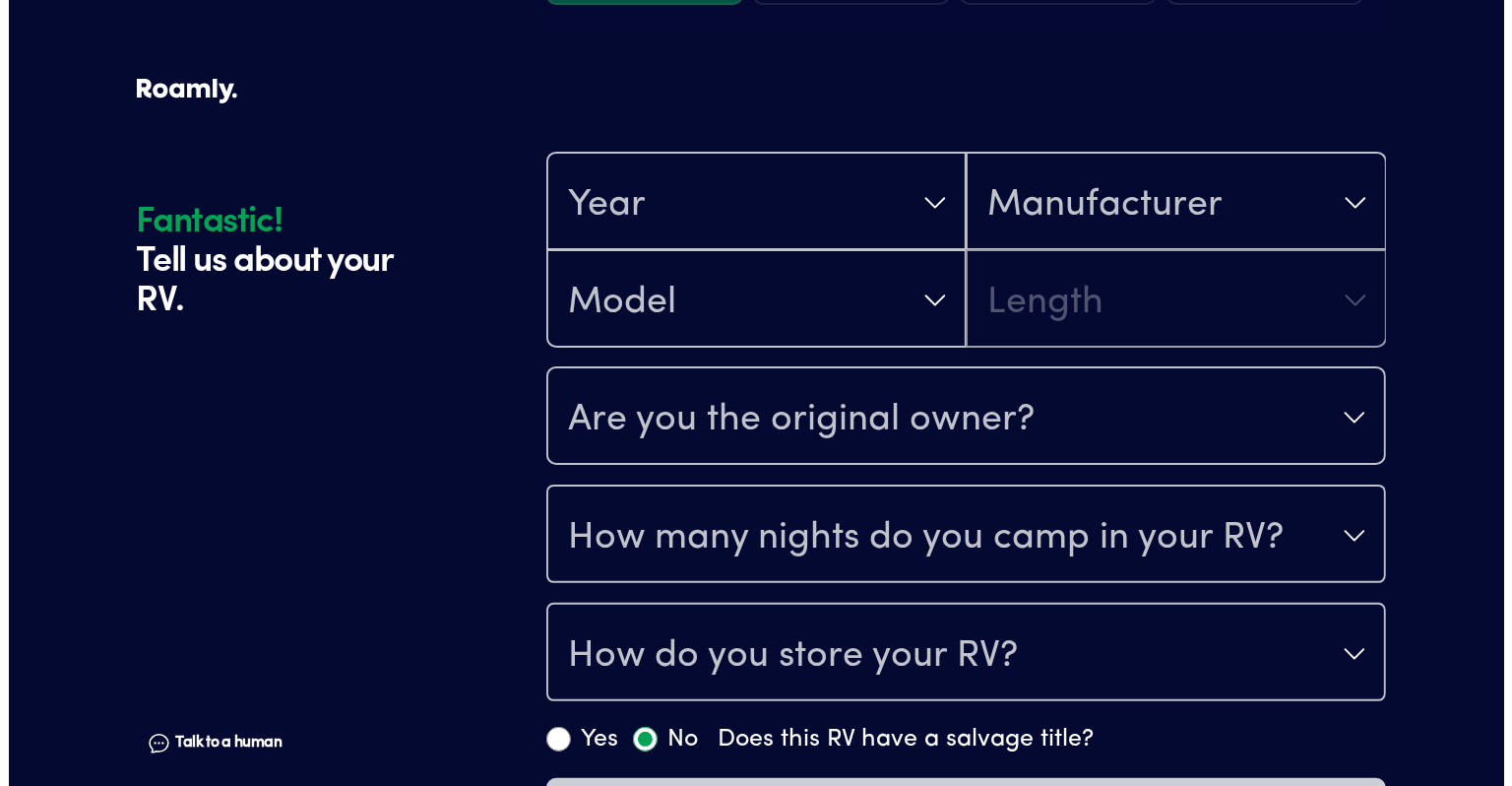 scroll, scrollTop: 384, scrollLeft: 0, axis: vertical 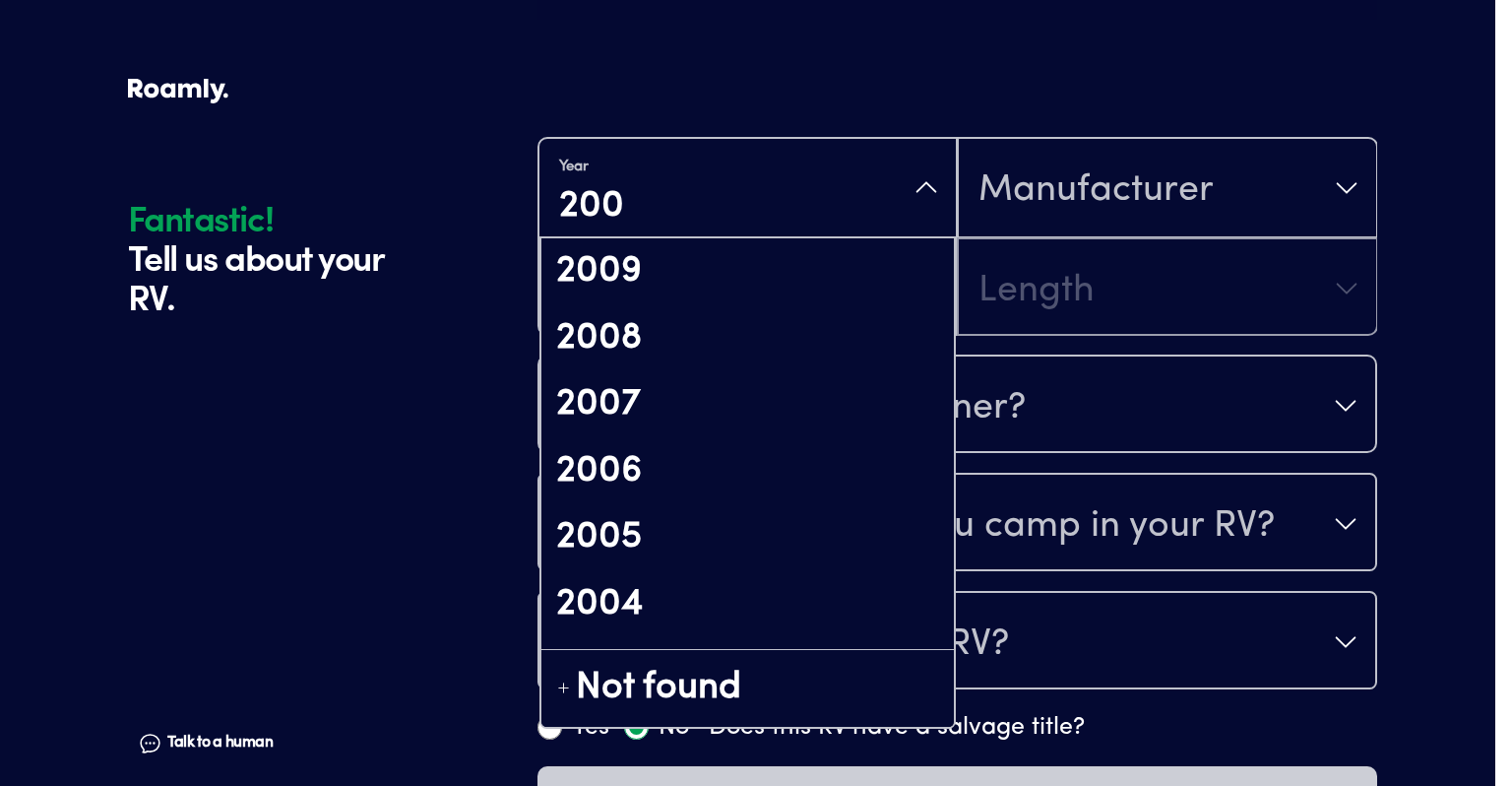 type on "2009" 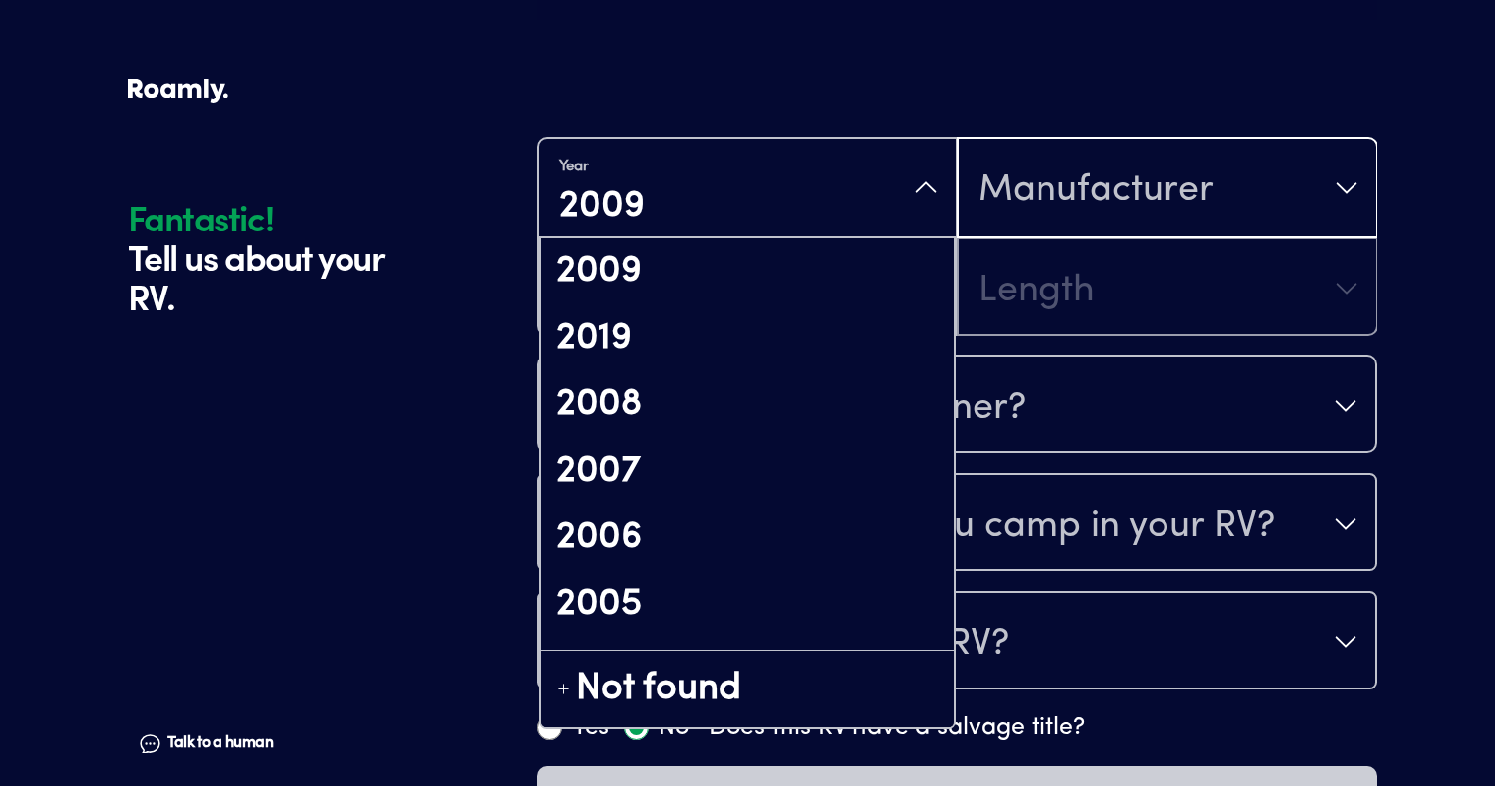 click on "Manufacturer" at bounding box center [1166, 188] 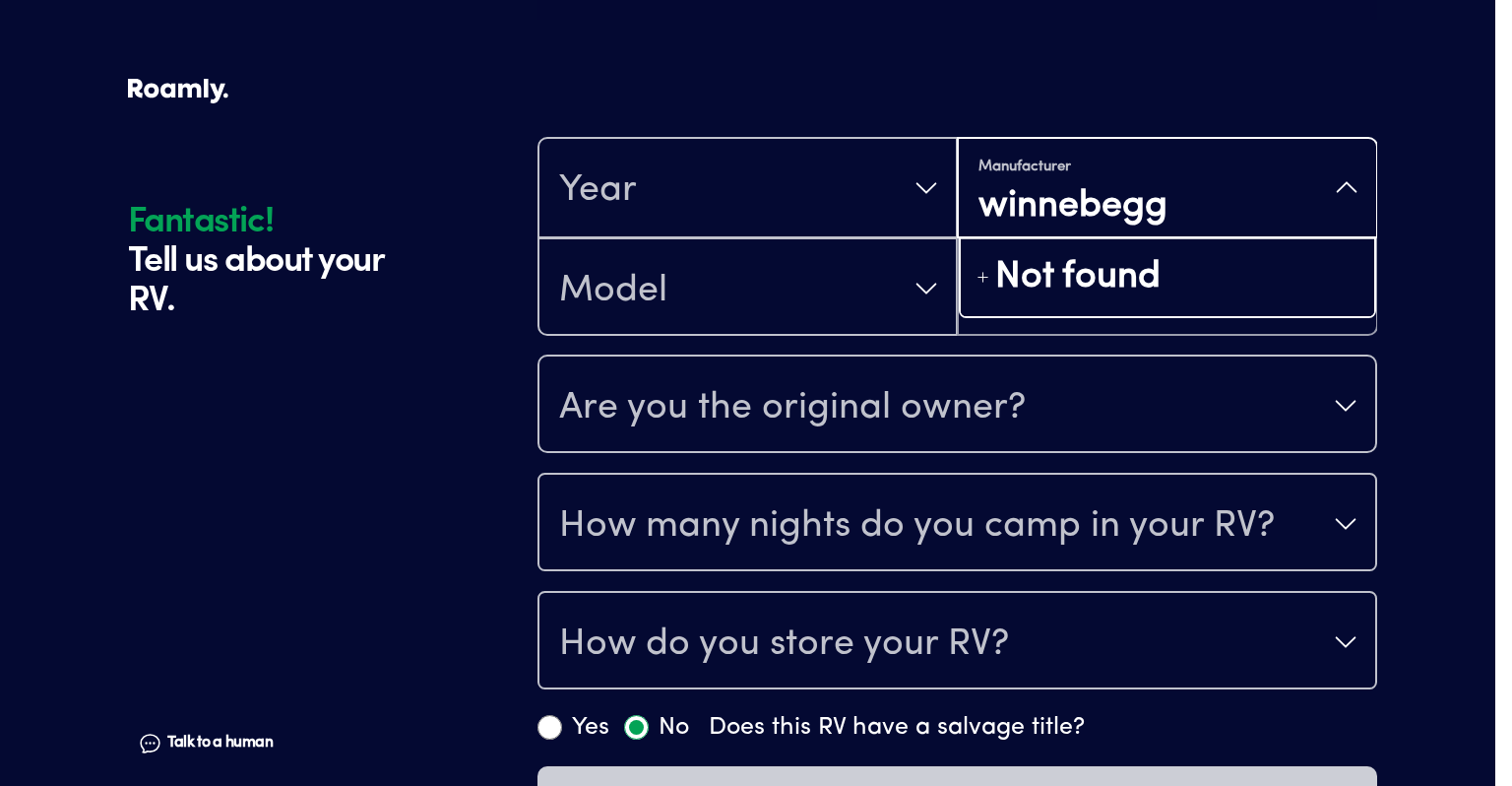 type on "winnebeggo" 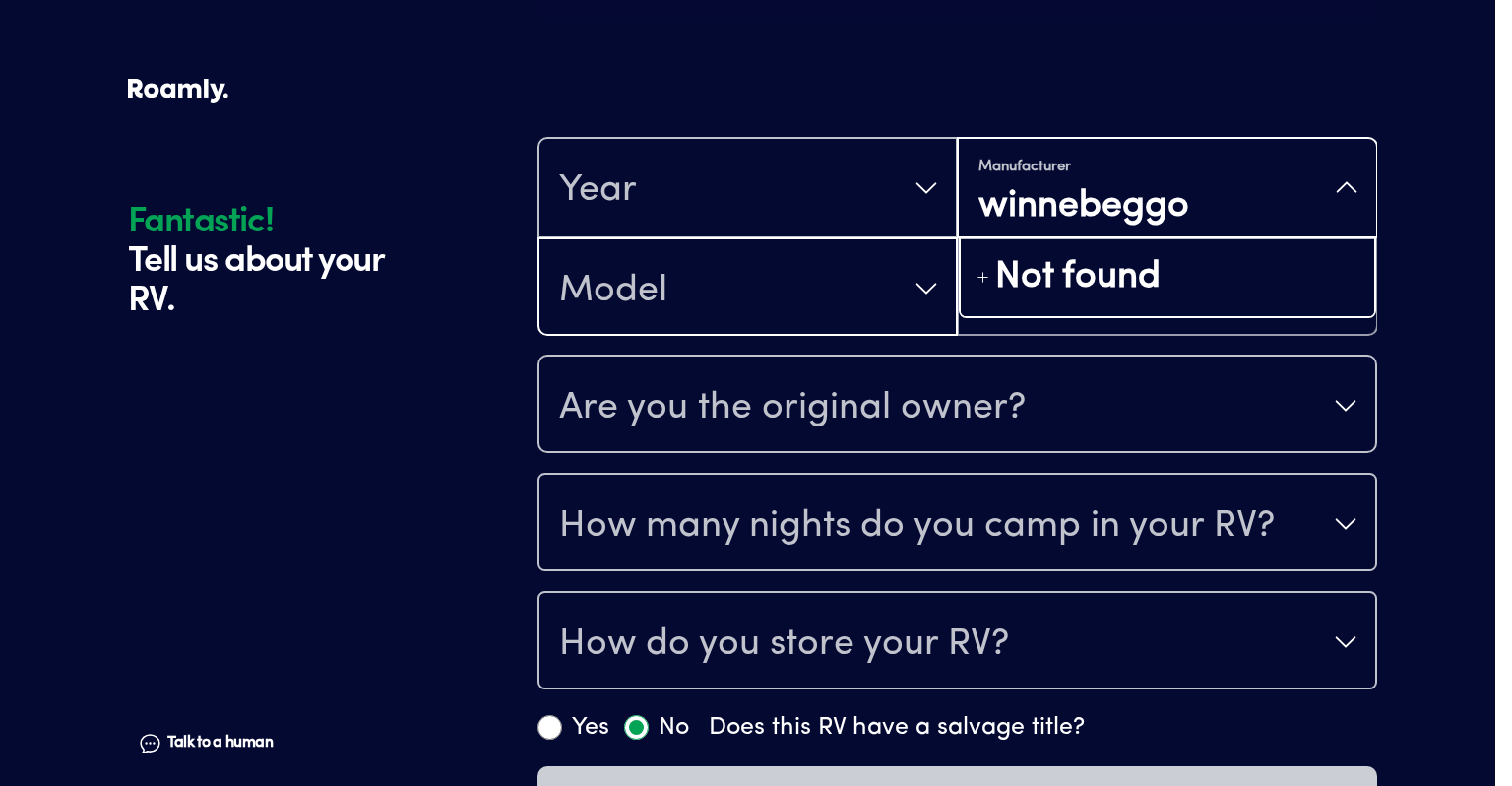 click on "Model" at bounding box center [747, 289] 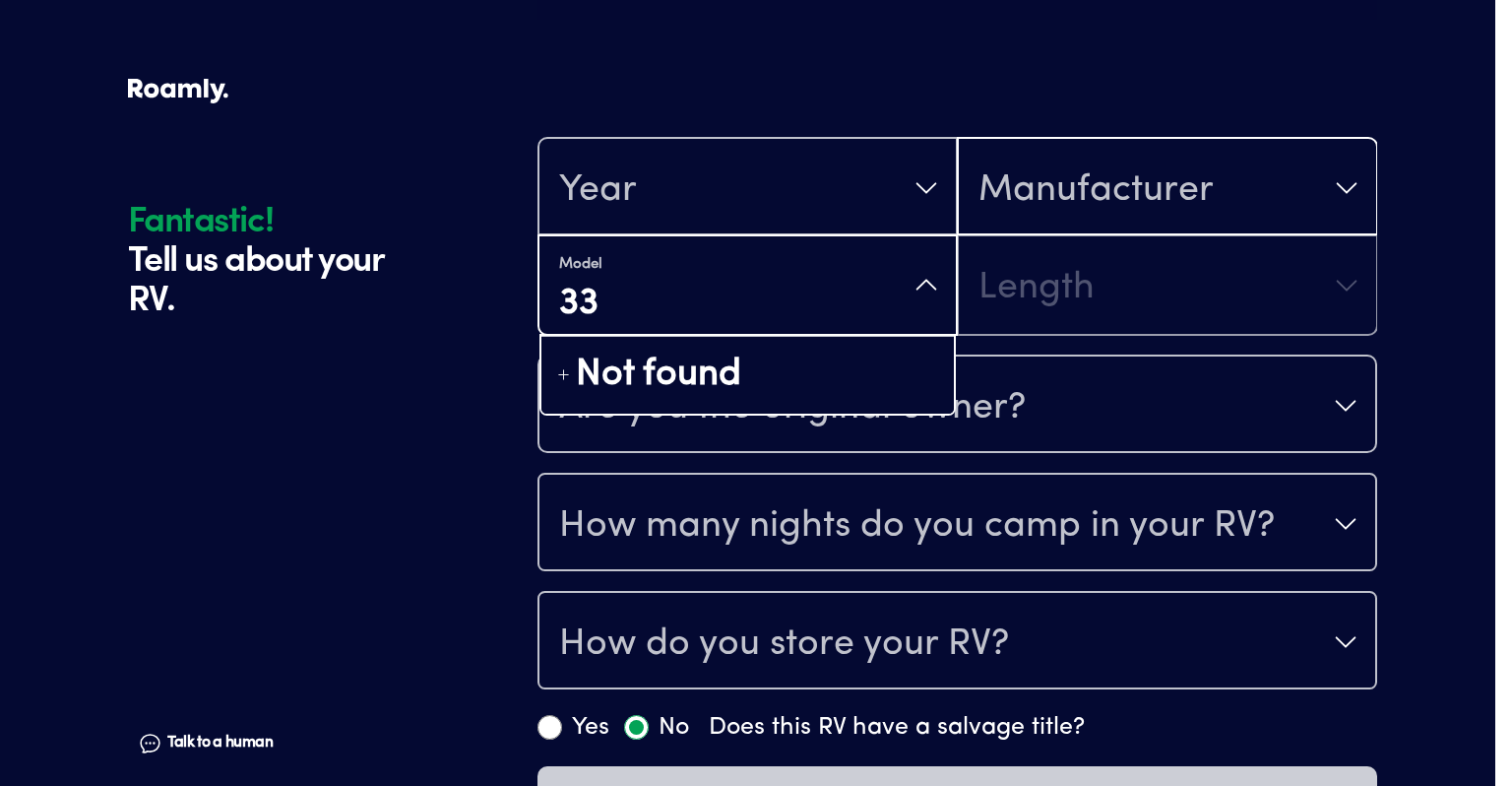 type on "33c" 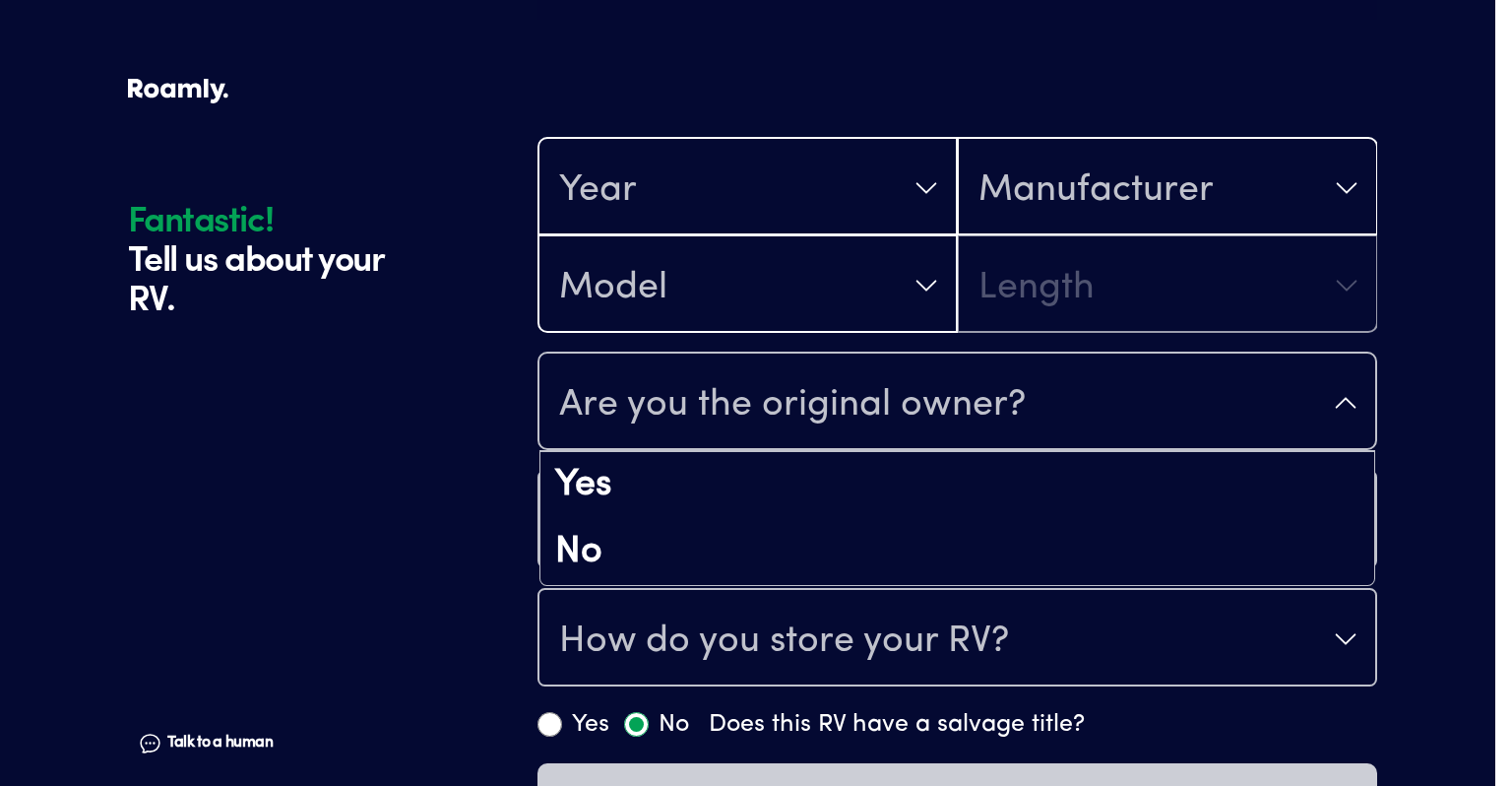 click on "Year" at bounding box center (747, 188) 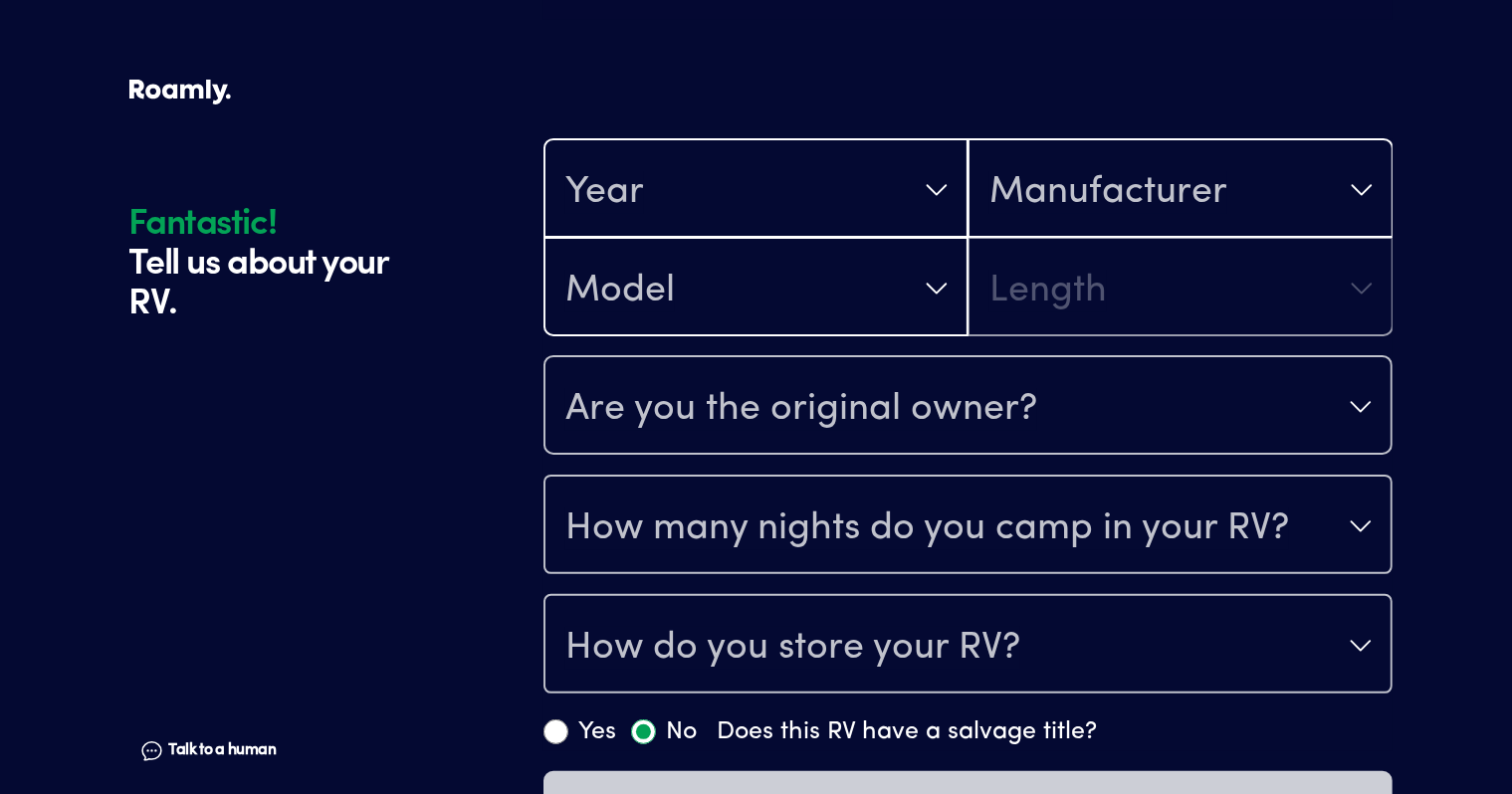 type 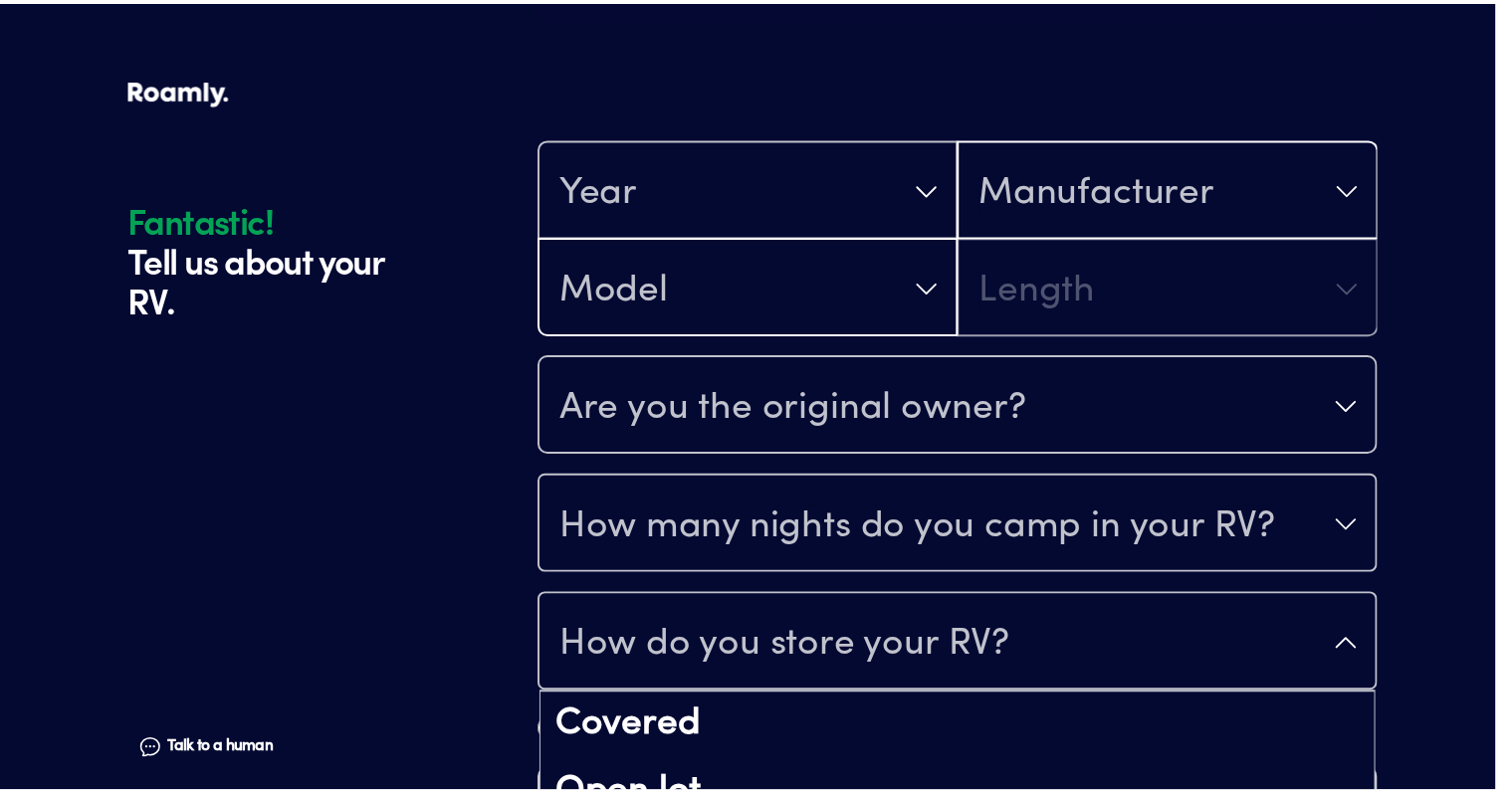 scroll, scrollTop: 26, scrollLeft: 0, axis: vertical 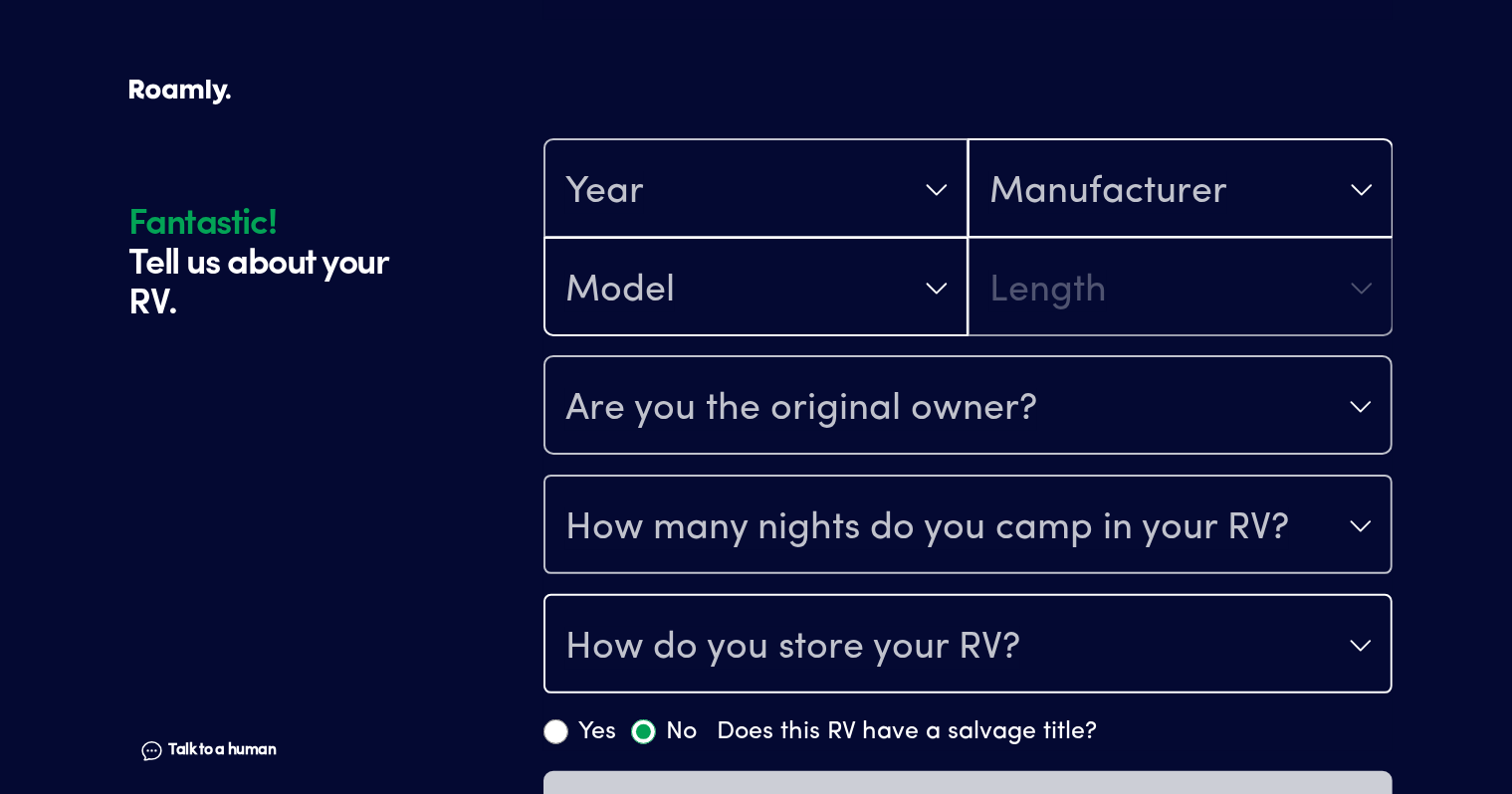 click on "How do you store your RV?" at bounding box center [968, 646] 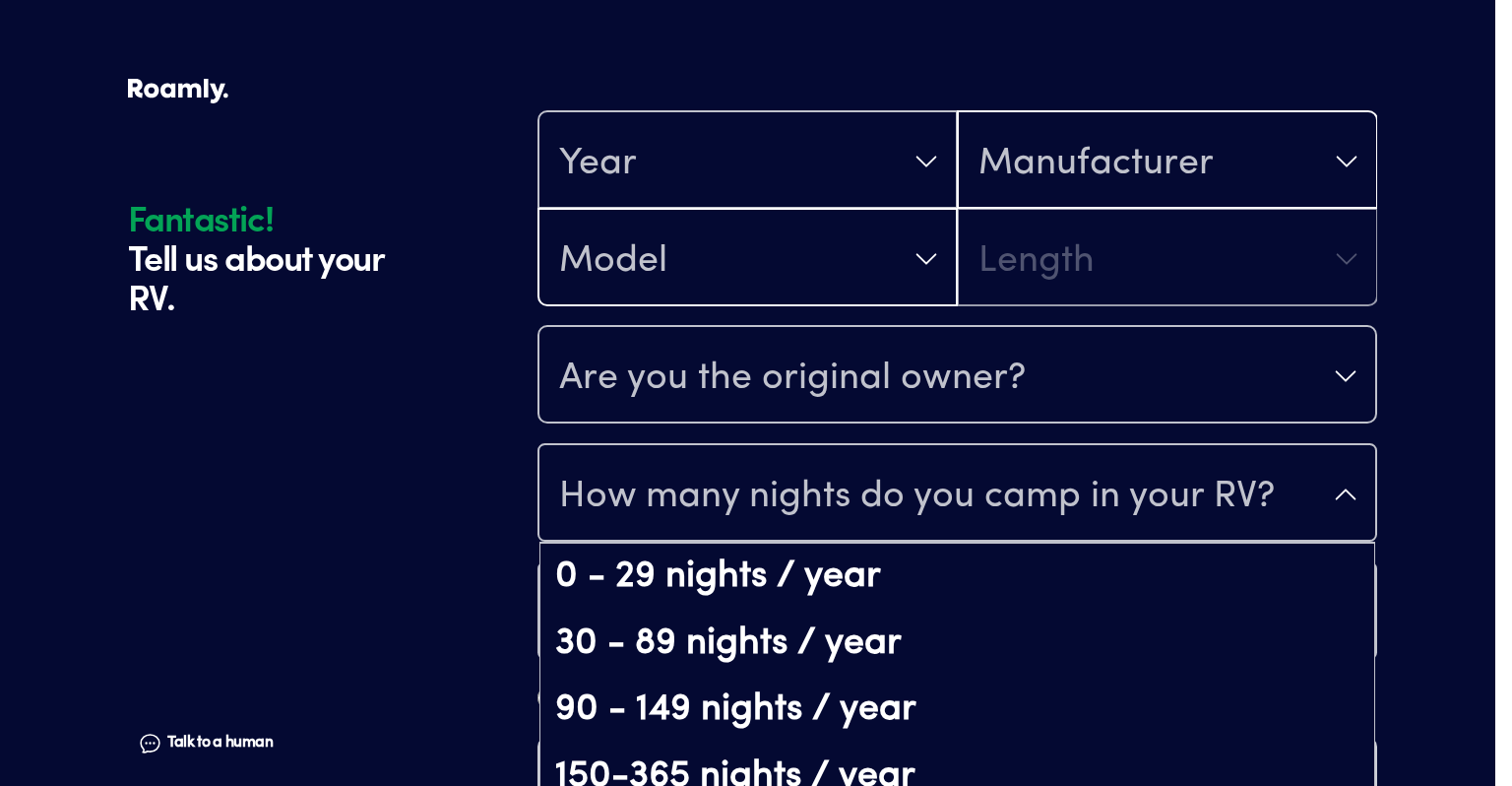 scroll, scrollTop: 39, scrollLeft: 0, axis: vertical 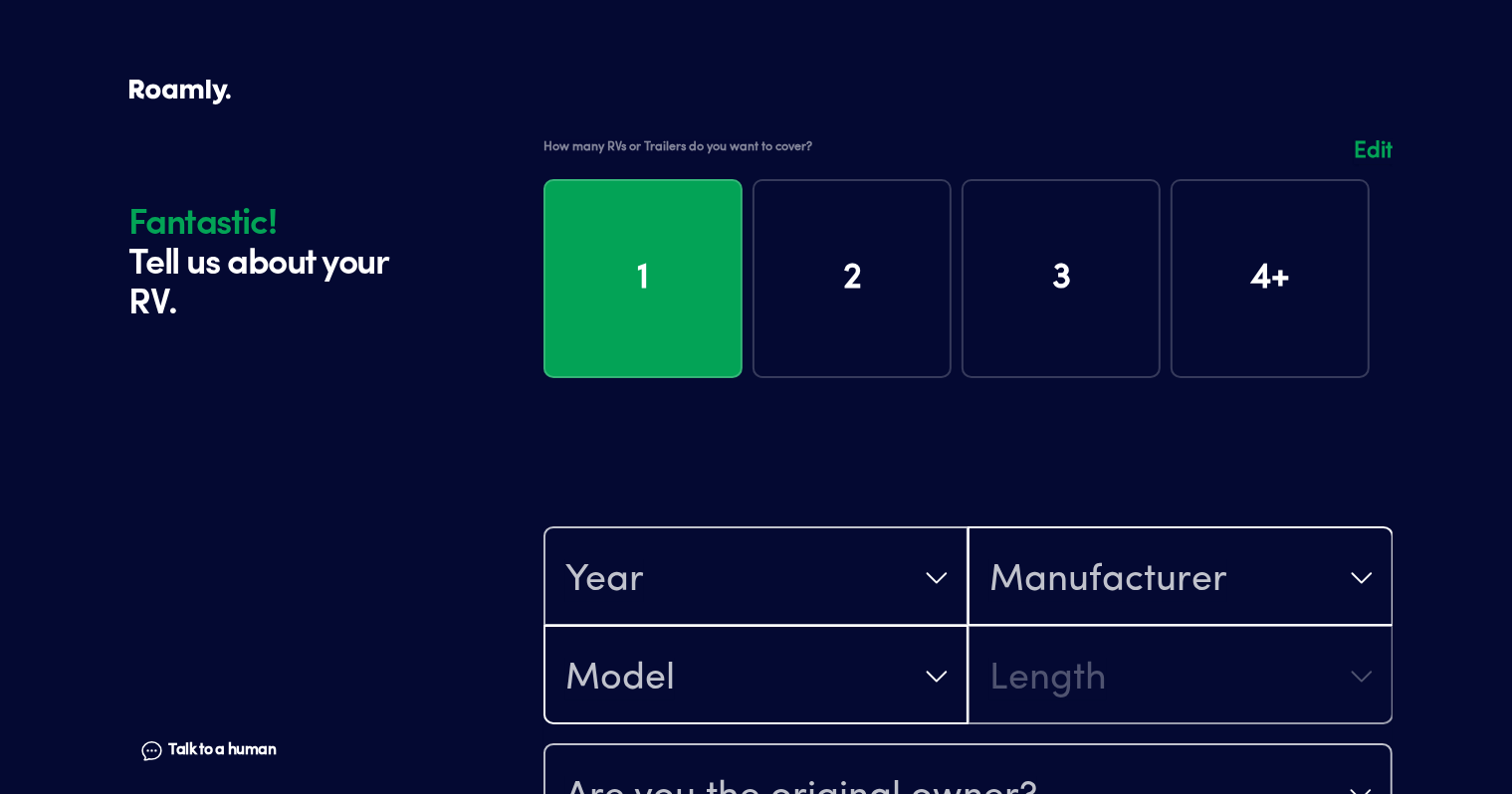 click at bounding box center [968, 274] 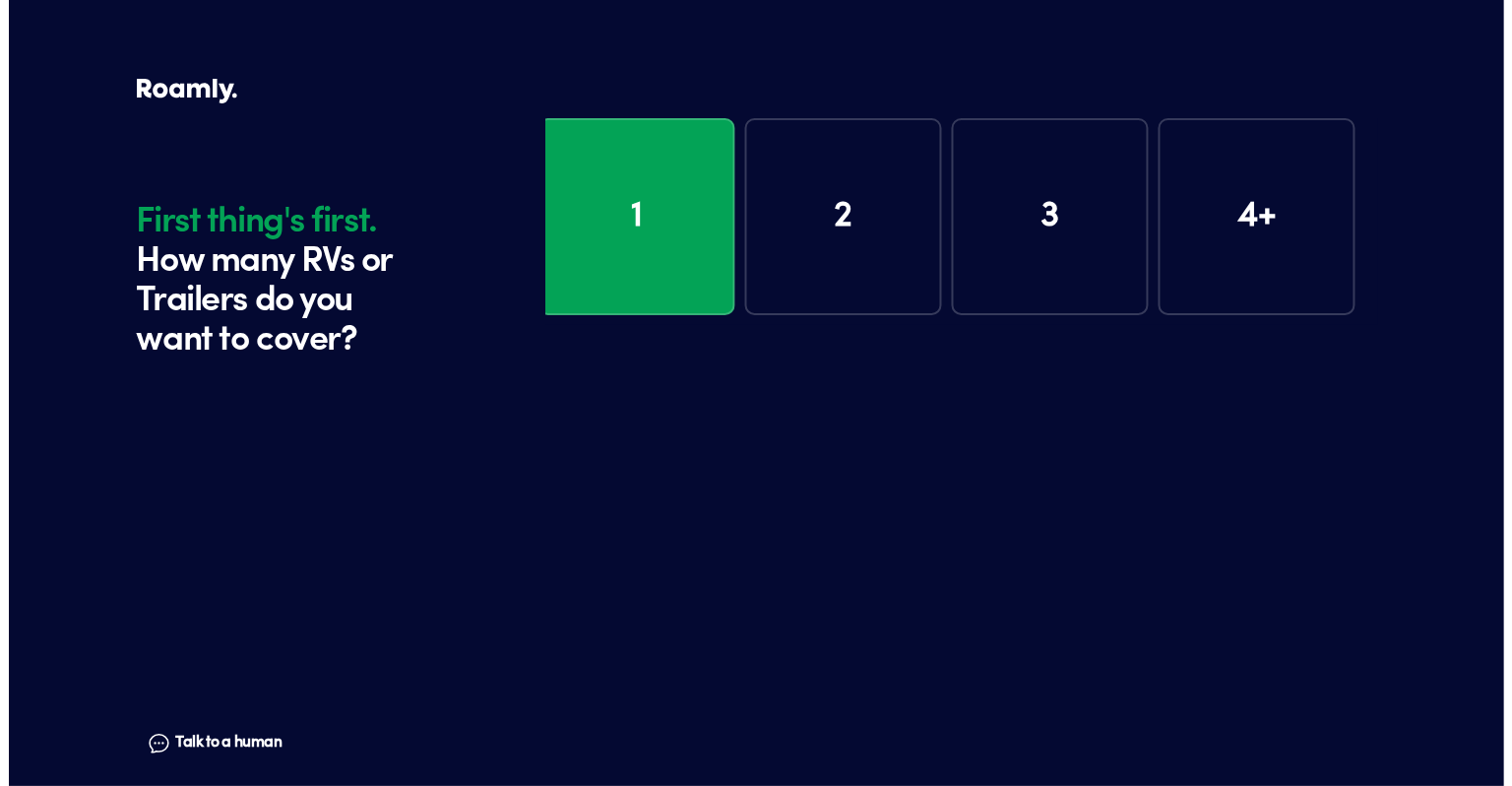 scroll, scrollTop: 0, scrollLeft: 0, axis: both 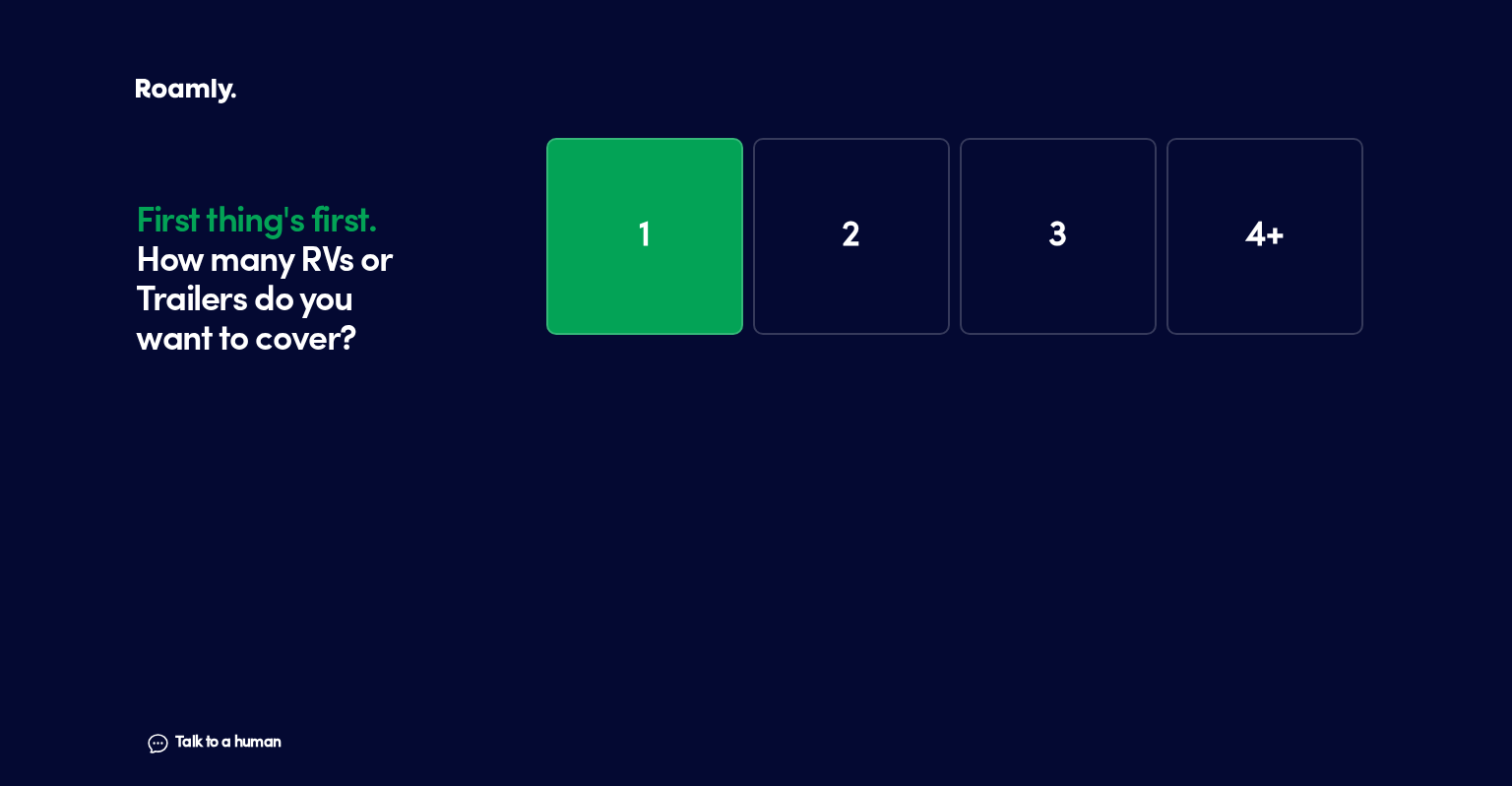 click on "1" at bounding box center [645, 236] 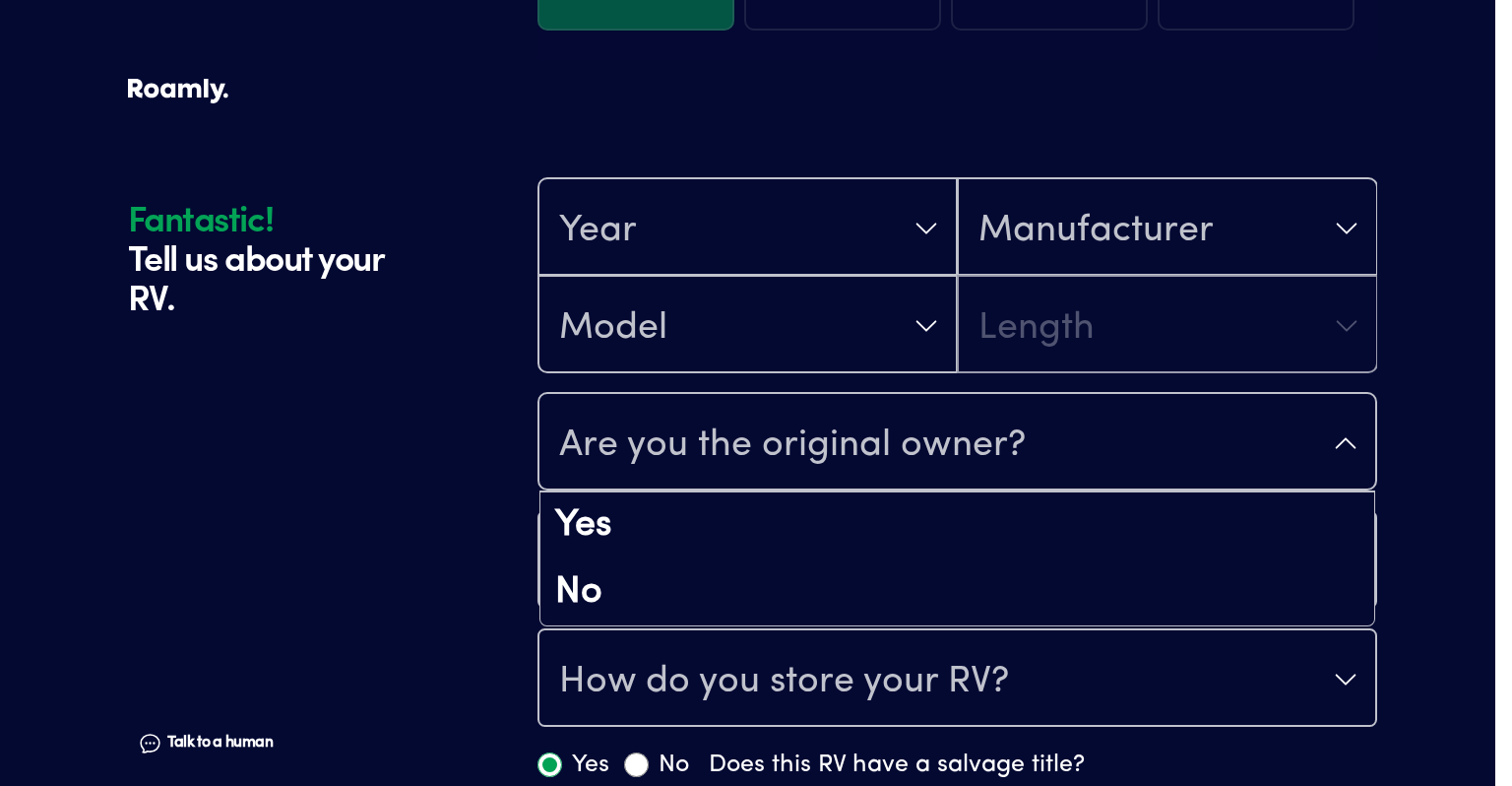 scroll, scrollTop: 384, scrollLeft: 0, axis: vertical 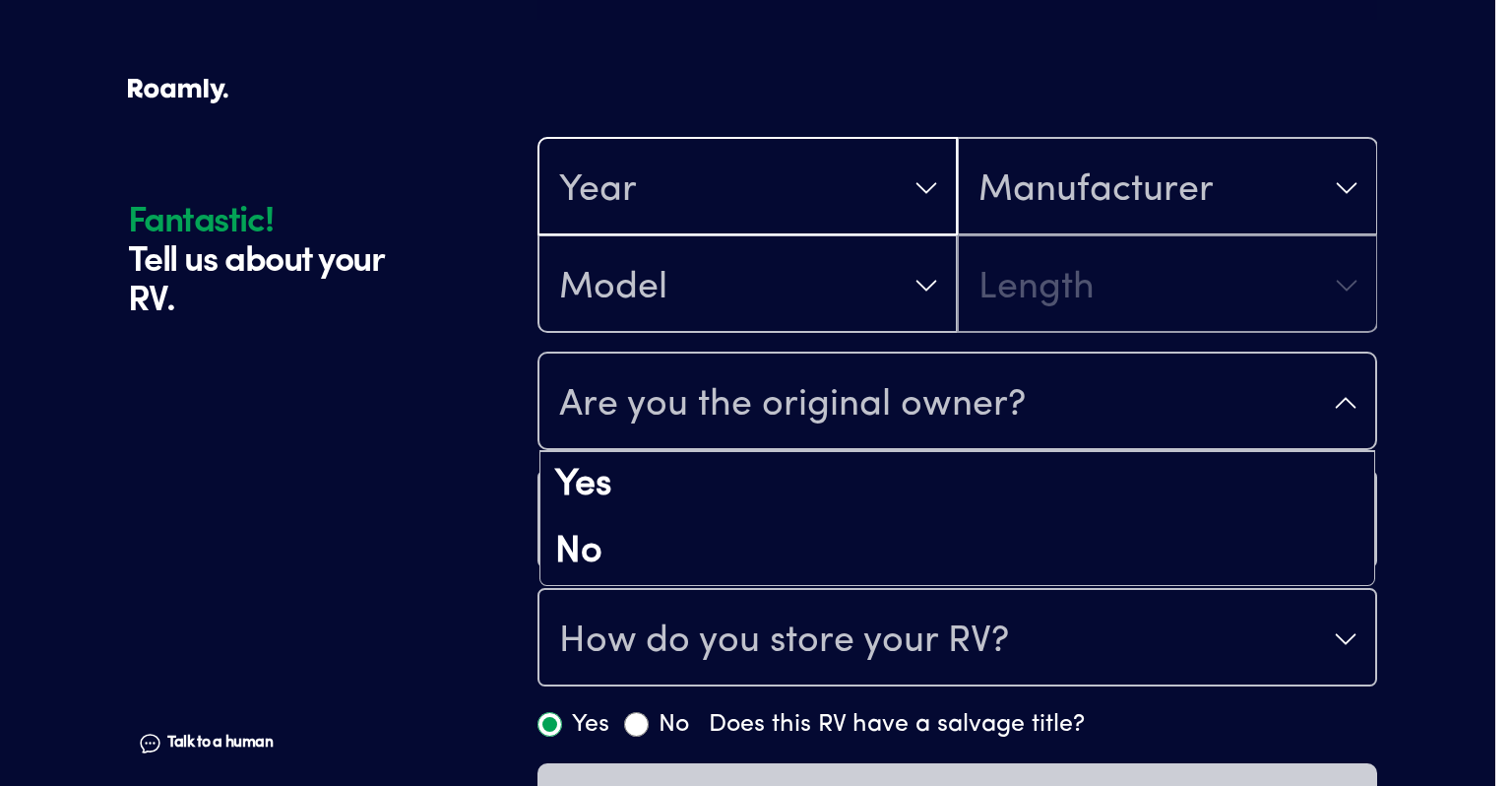 click on "Year" at bounding box center [747, 188] 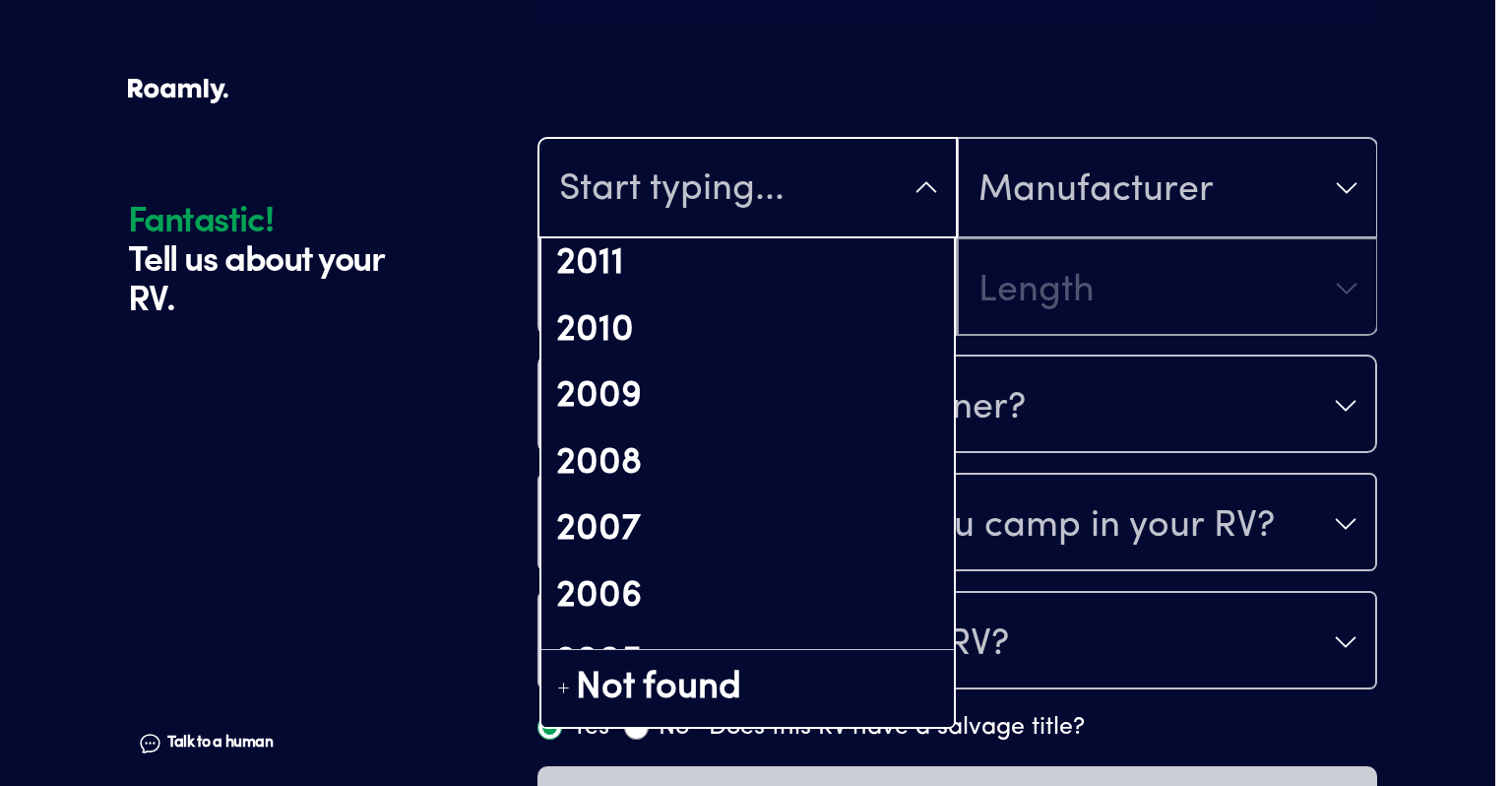 scroll, scrollTop: 1074, scrollLeft: 0, axis: vertical 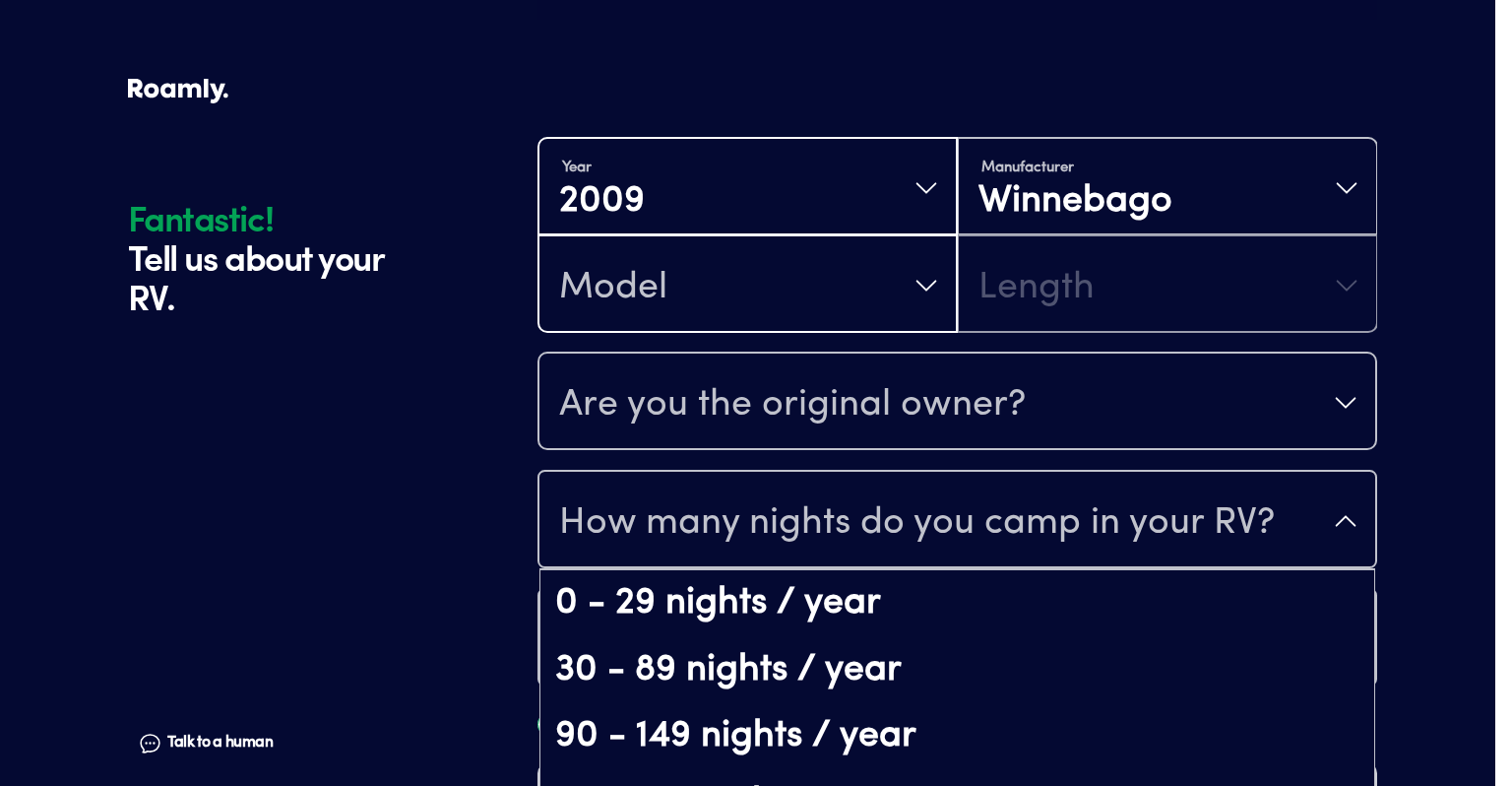 click on "Model" at bounding box center [747, 286] 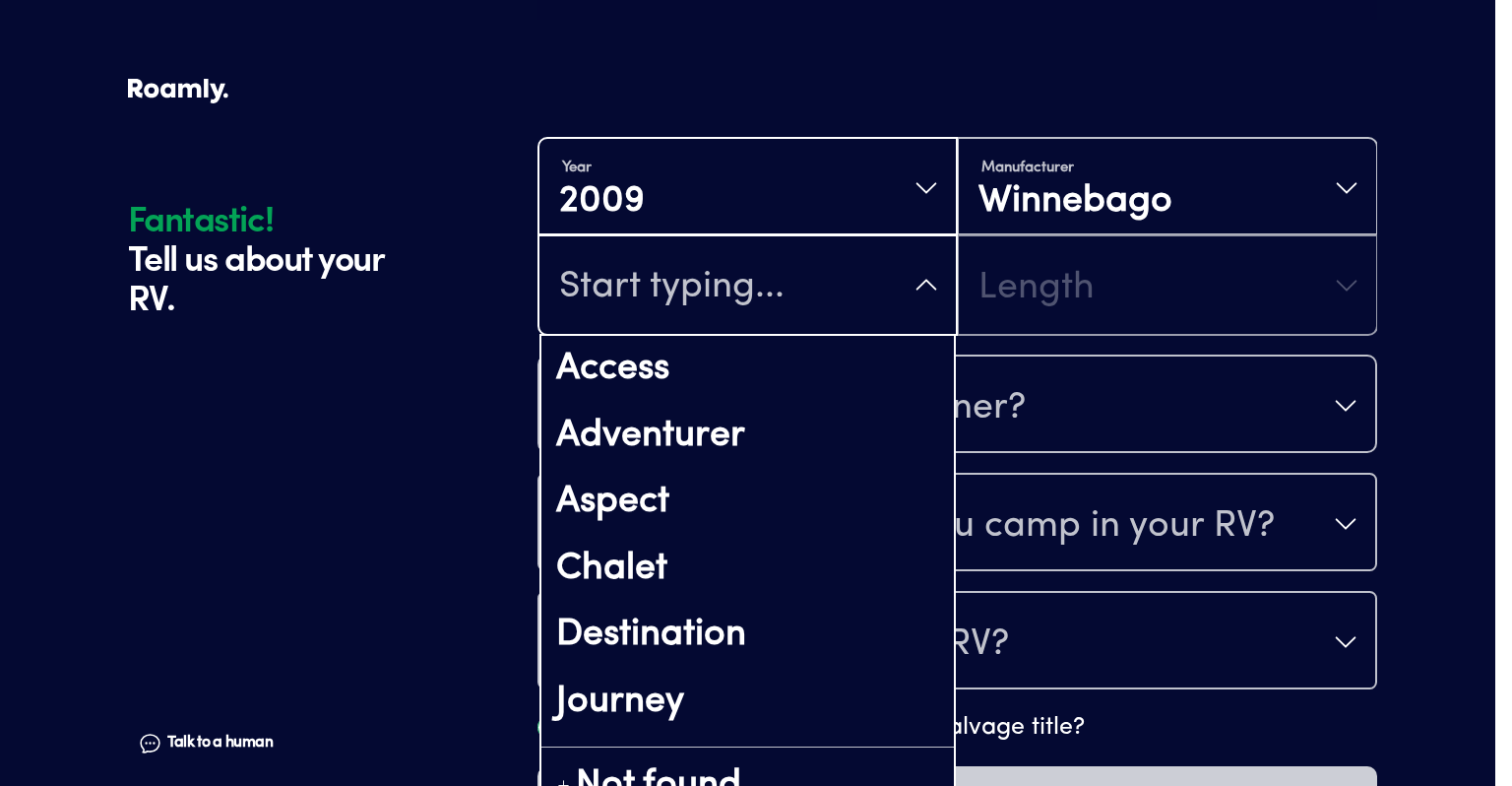 click at bounding box center [747, 287] 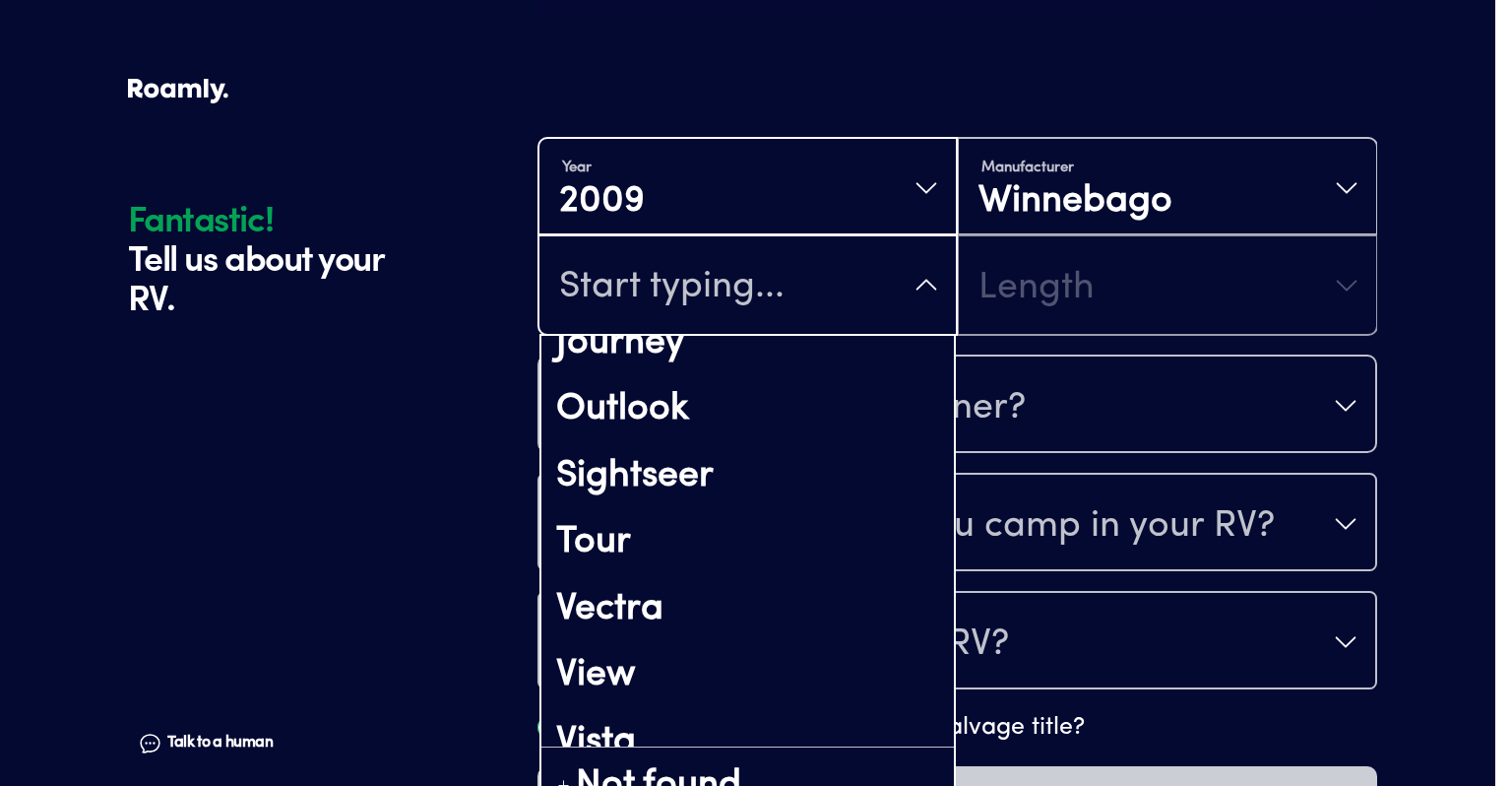 scroll, scrollTop: 386, scrollLeft: 0, axis: vertical 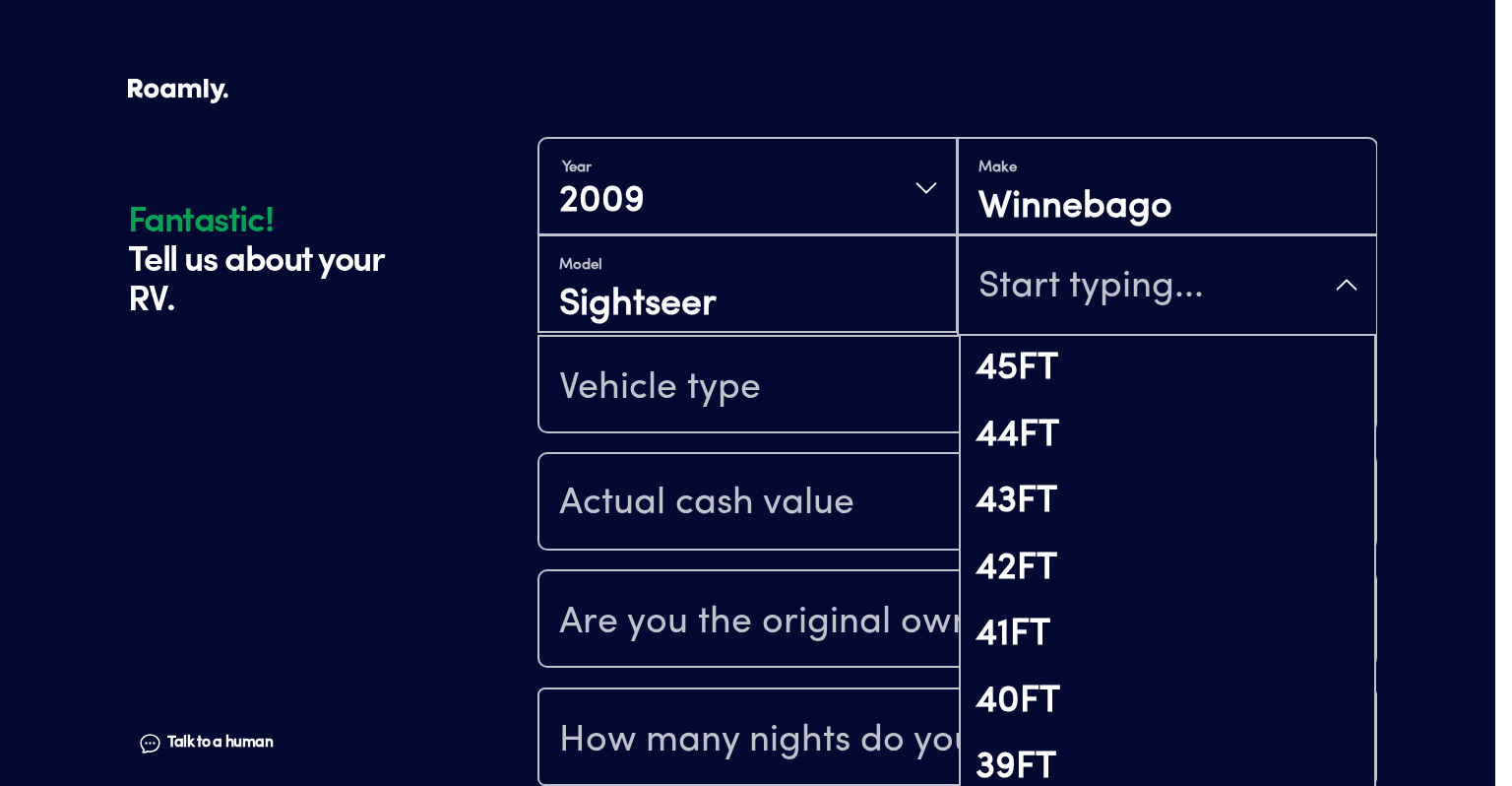 click at bounding box center [1166, 287] 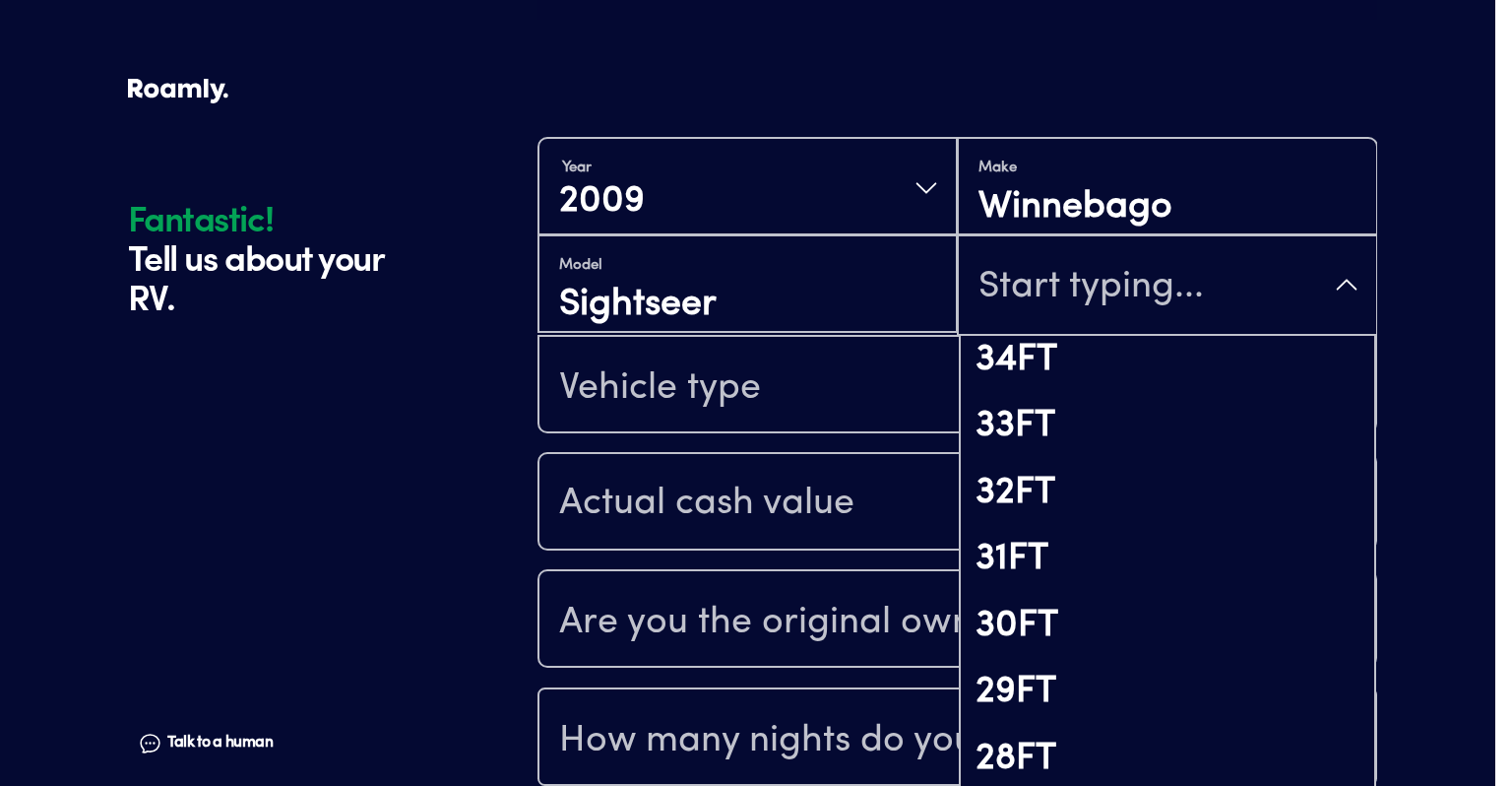 scroll, scrollTop: 742, scrollLeft: 0, axis: vertical 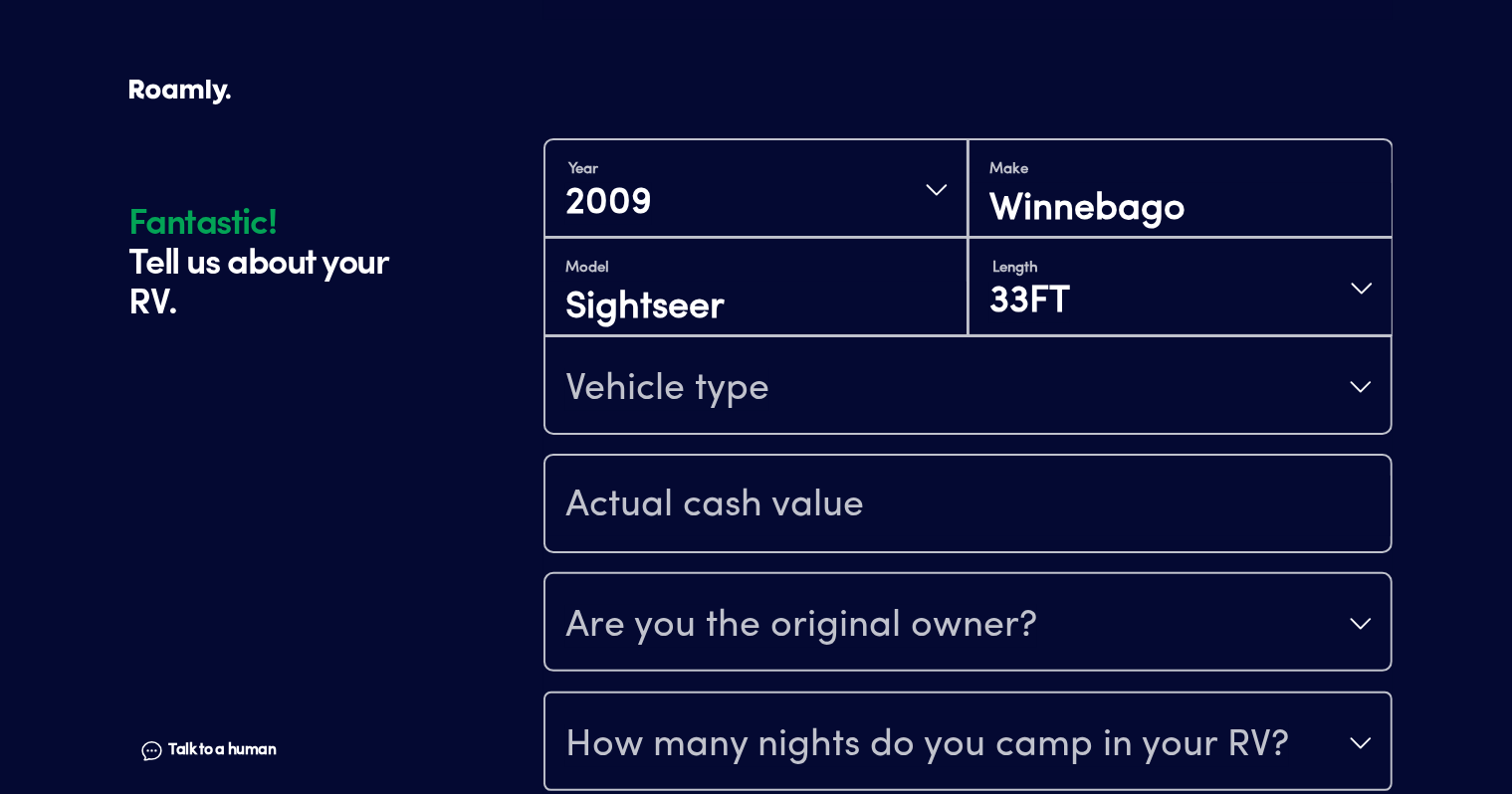 click on "Vehicle type" at bounding box center (968, 387) 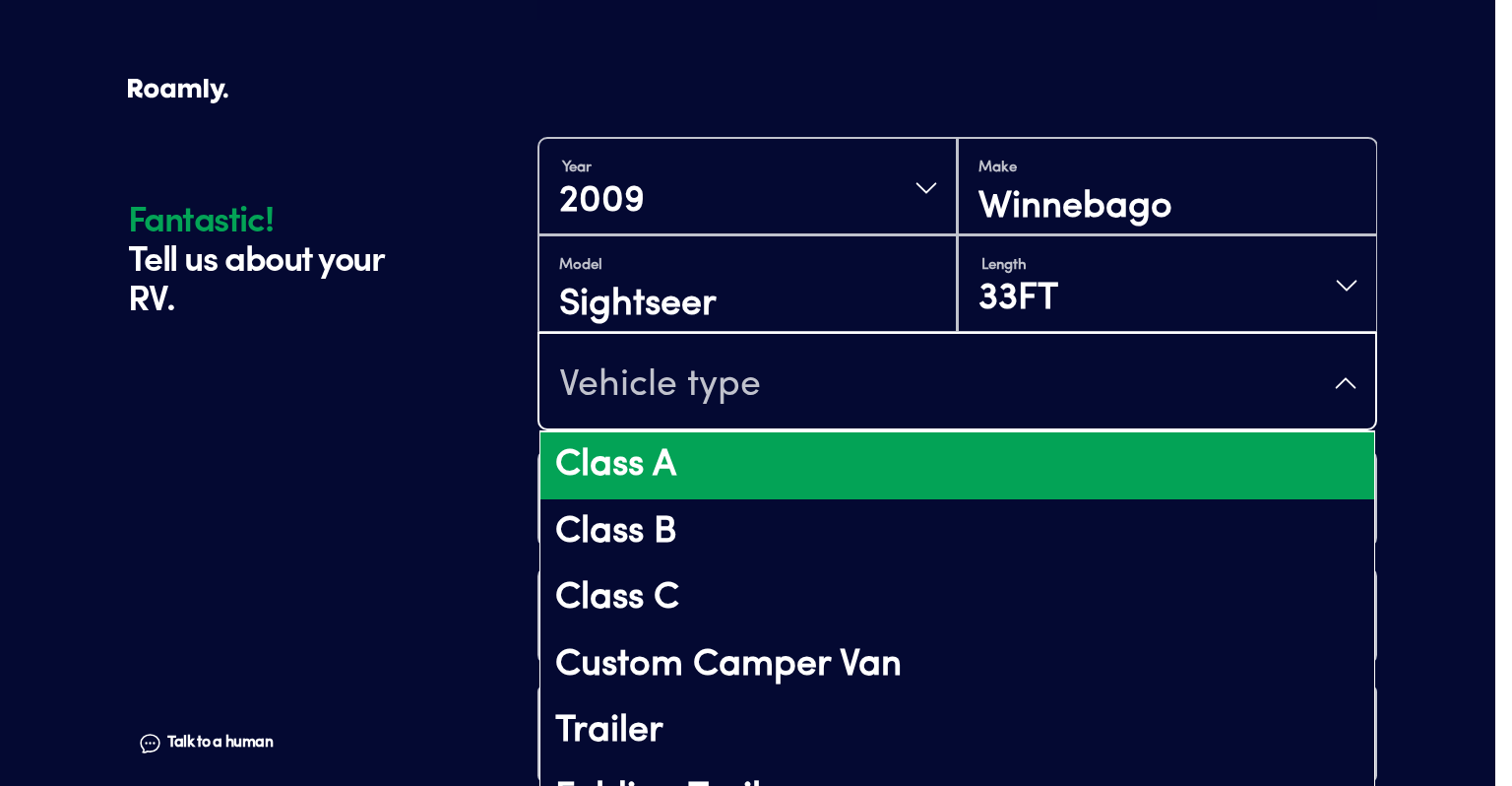 click on "Class A" at bounding box center [957, 466] 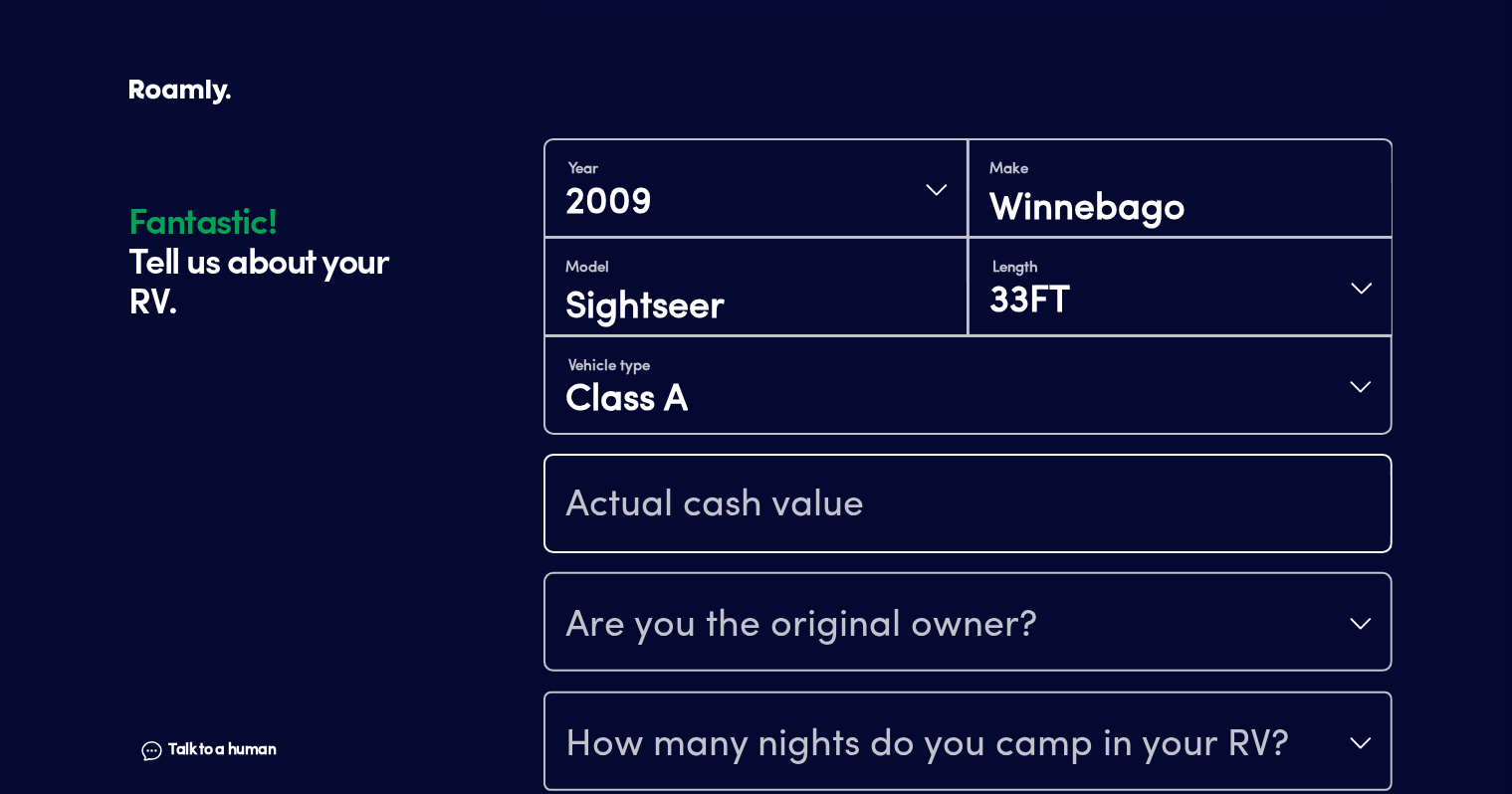click at bounding box center (968, 505) 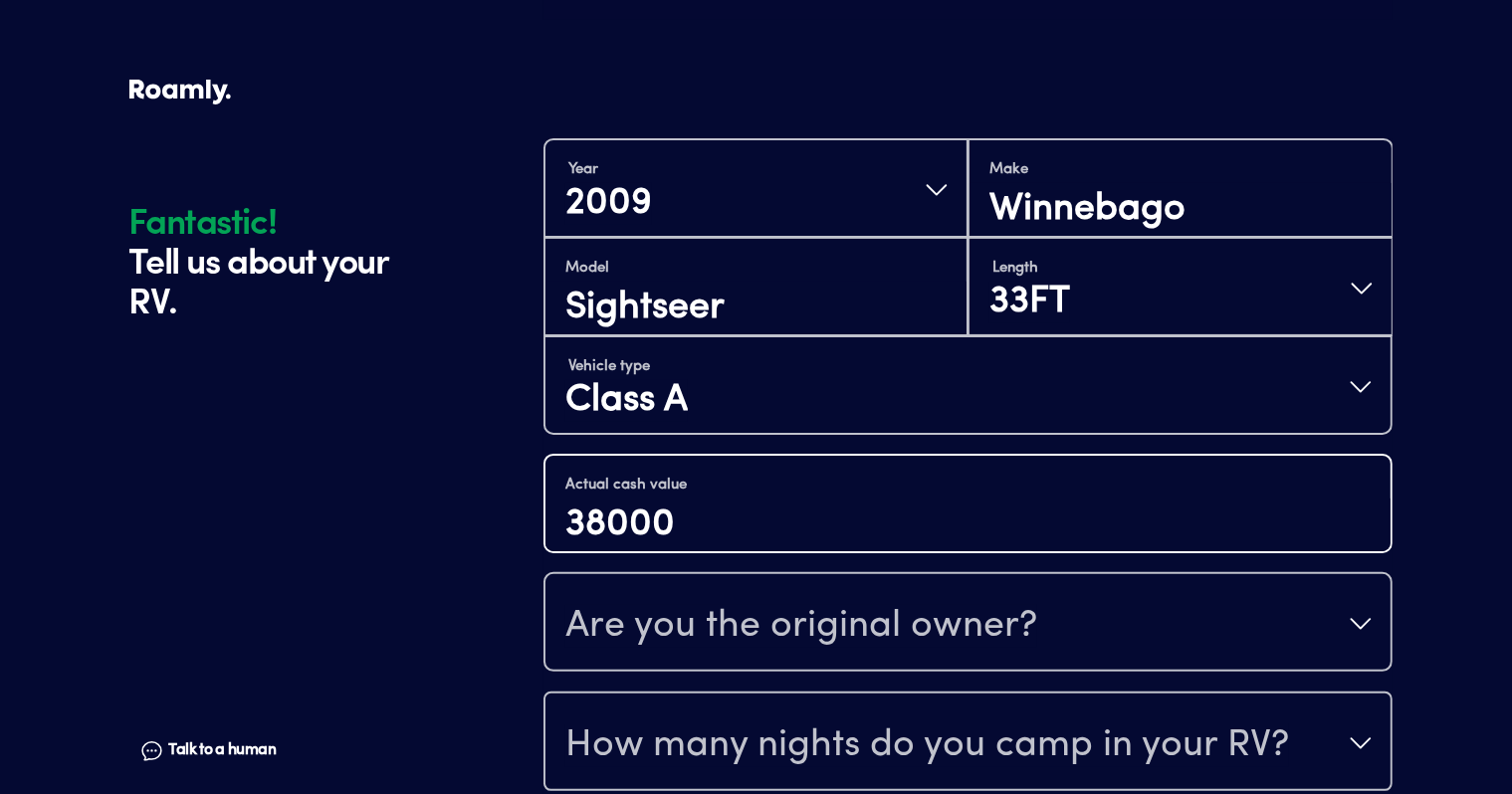 type on "38000" 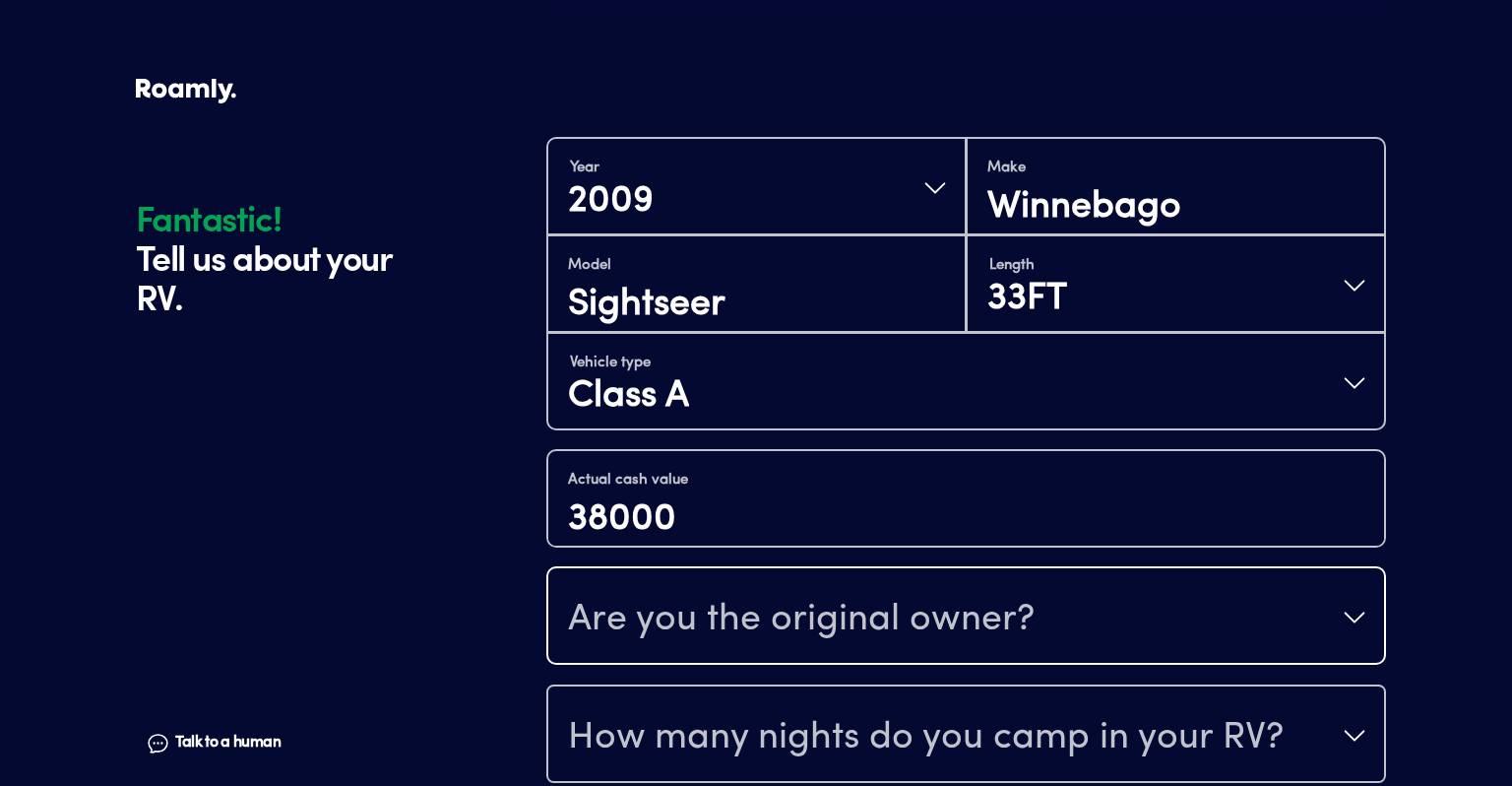 click on "Are you the original owner?" at bounding box center (966, 618) 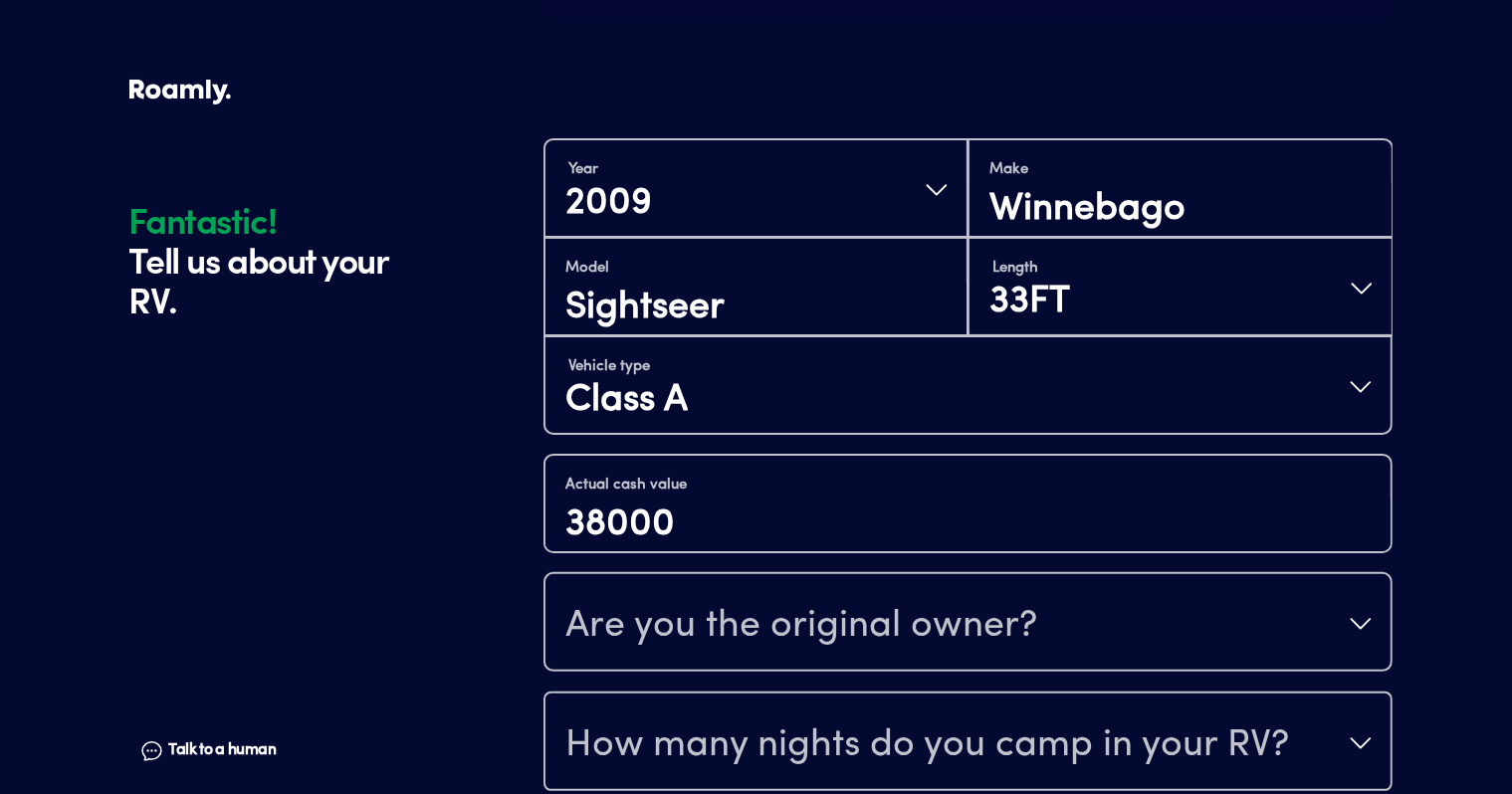 click on "Are you the original owner?" at bounding box center [968, 624] 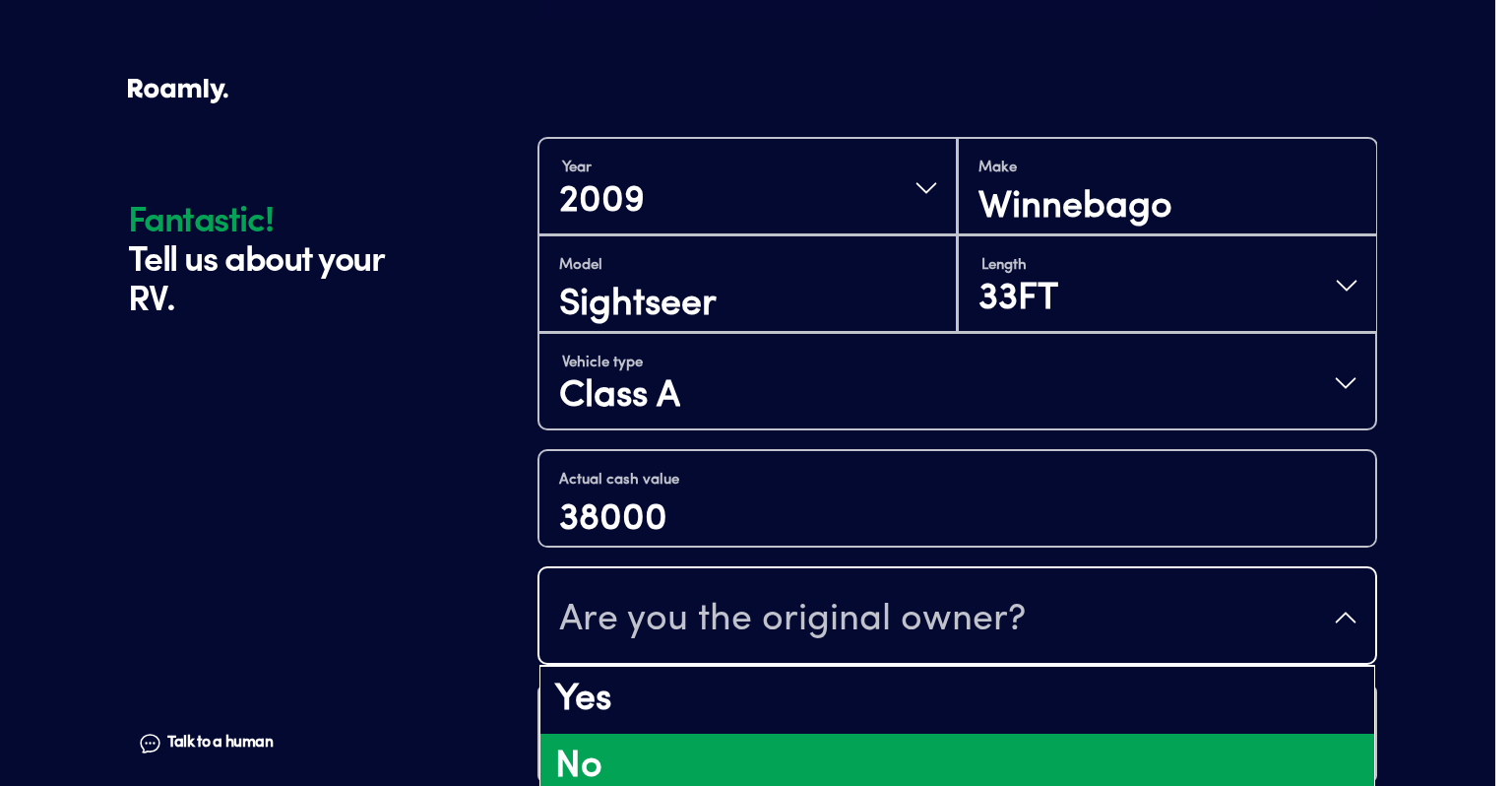 click on "No" at bounding box center (957, 767) 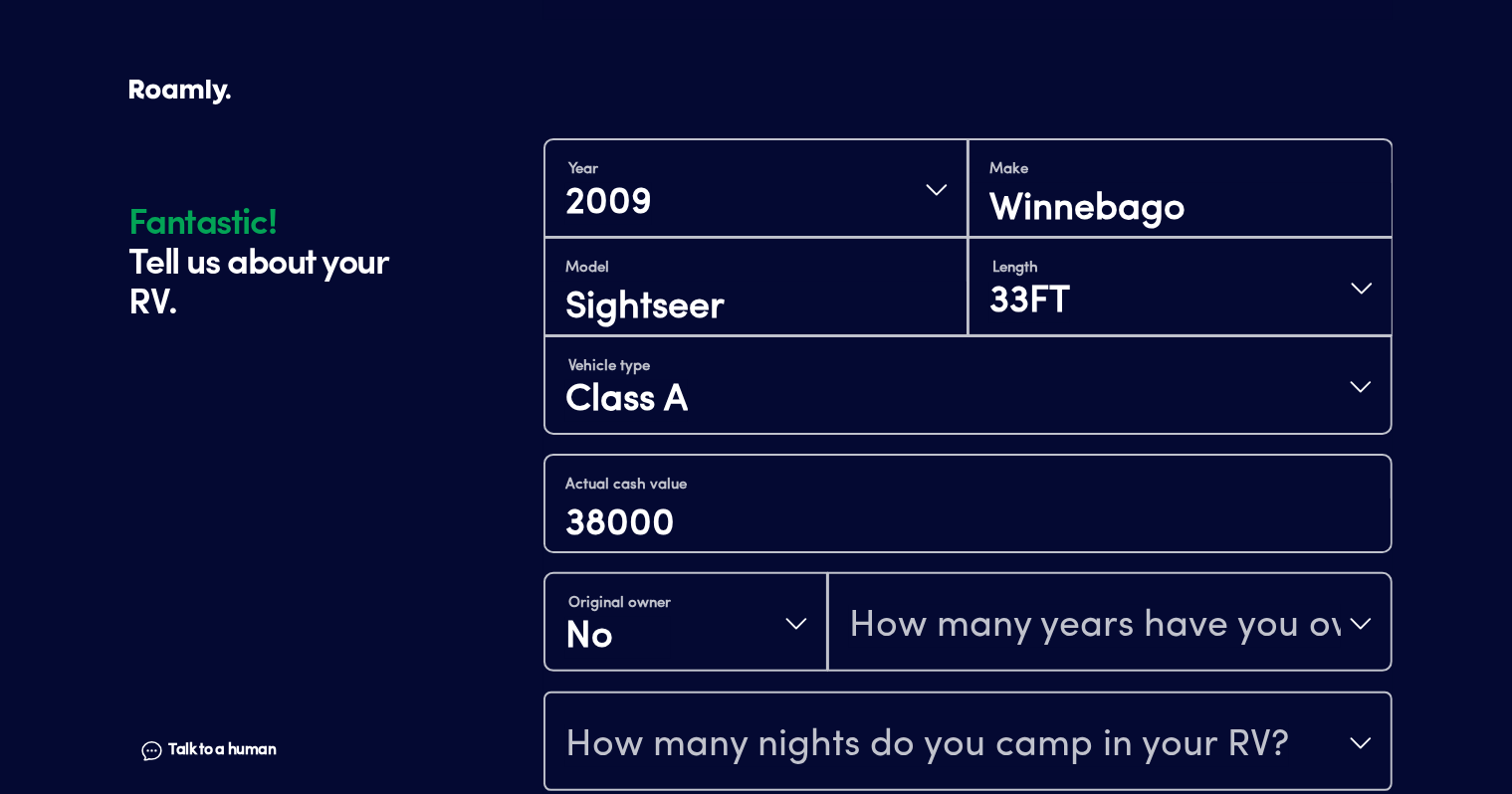 click on "How many years have you owned it?" at bounding box center (1095, 626) 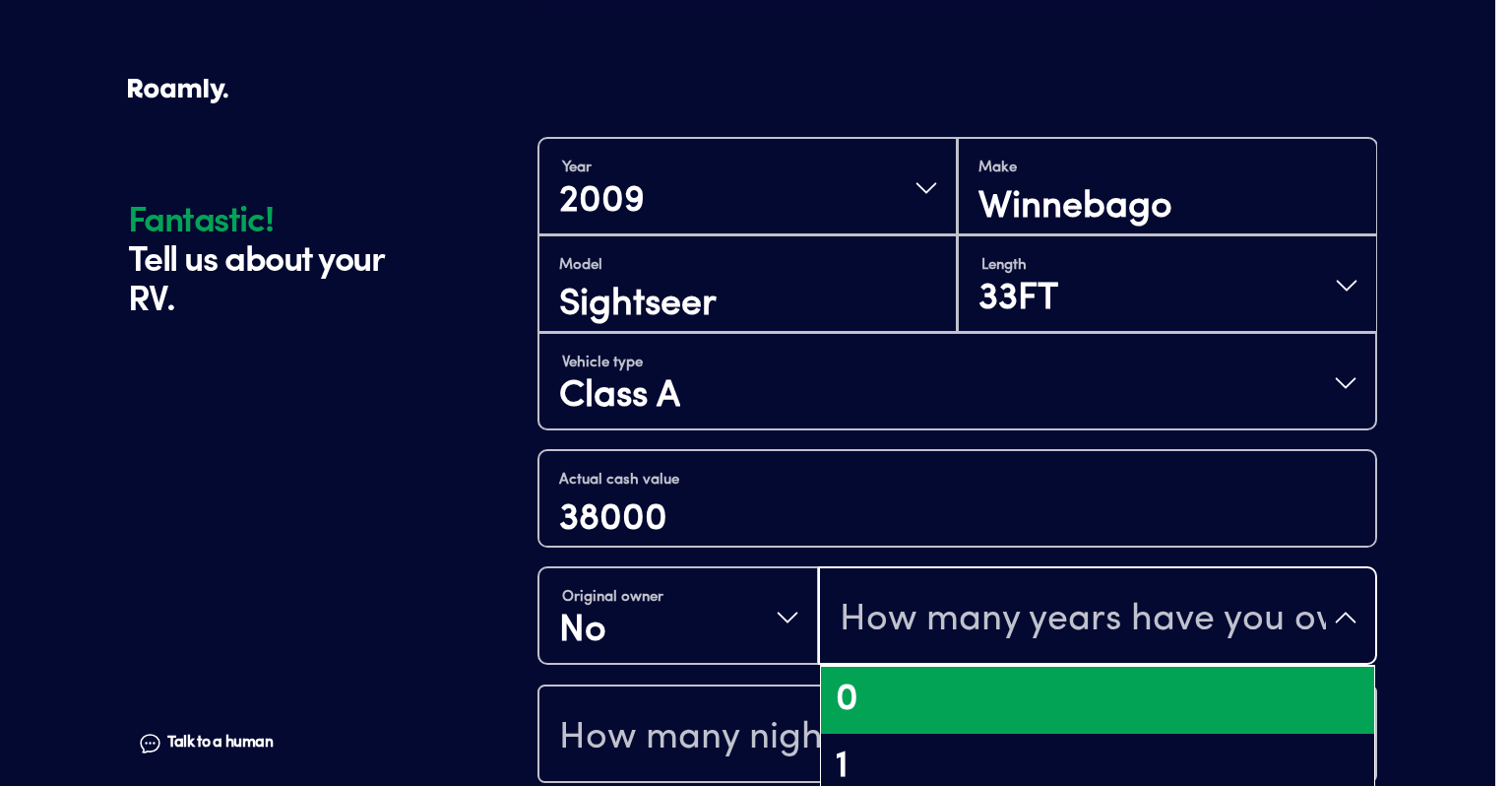 click on "0" at bounding box center [1098, 700] 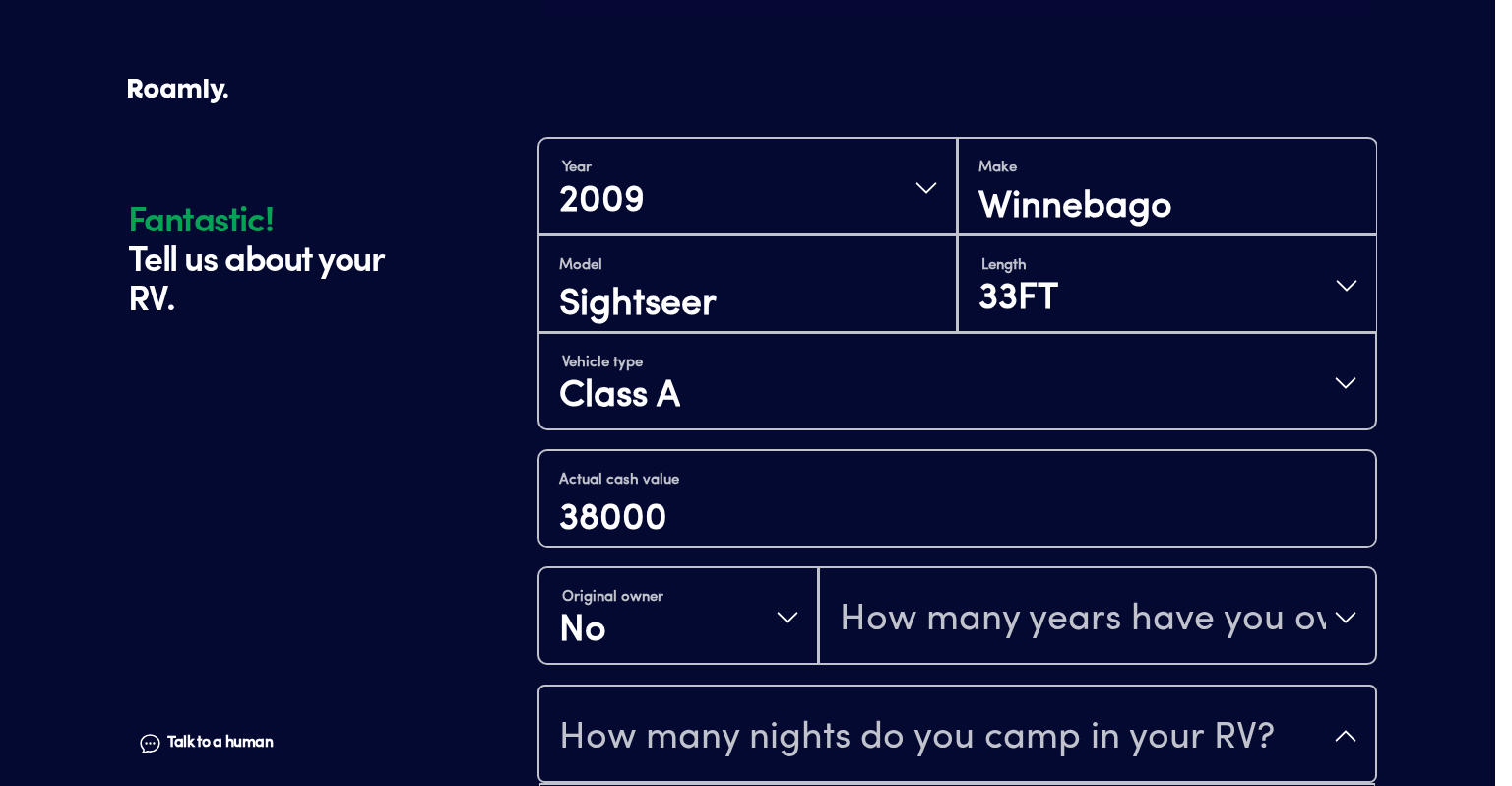 scroll, scrollTop: 39, scrollLeft: 0, axis: vertical 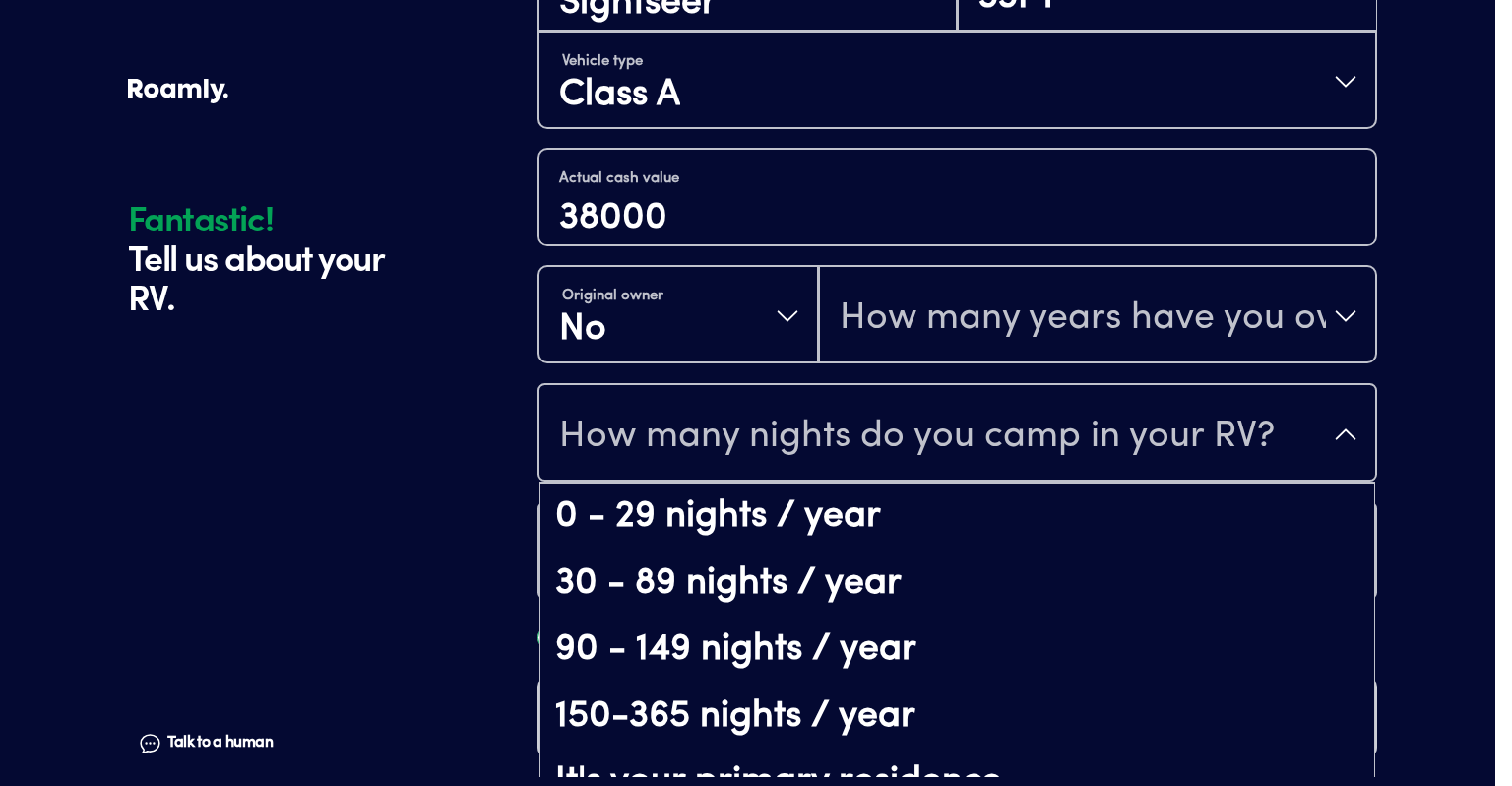 click on "How many nights do you camp in your RV?" at bounding box center [957, 434] 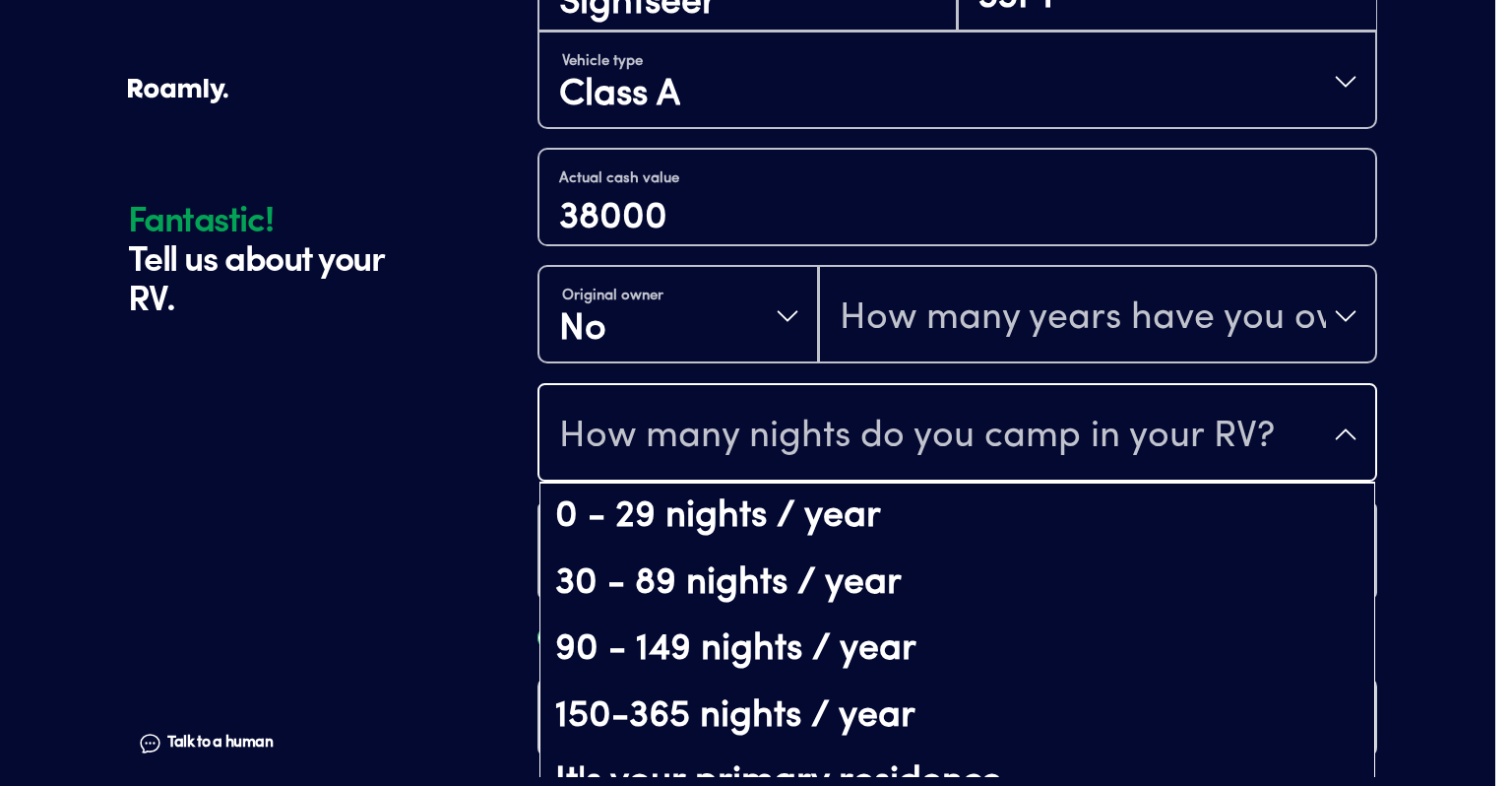click on "0 - 29 nights / year" at bounding box center (957, 517) 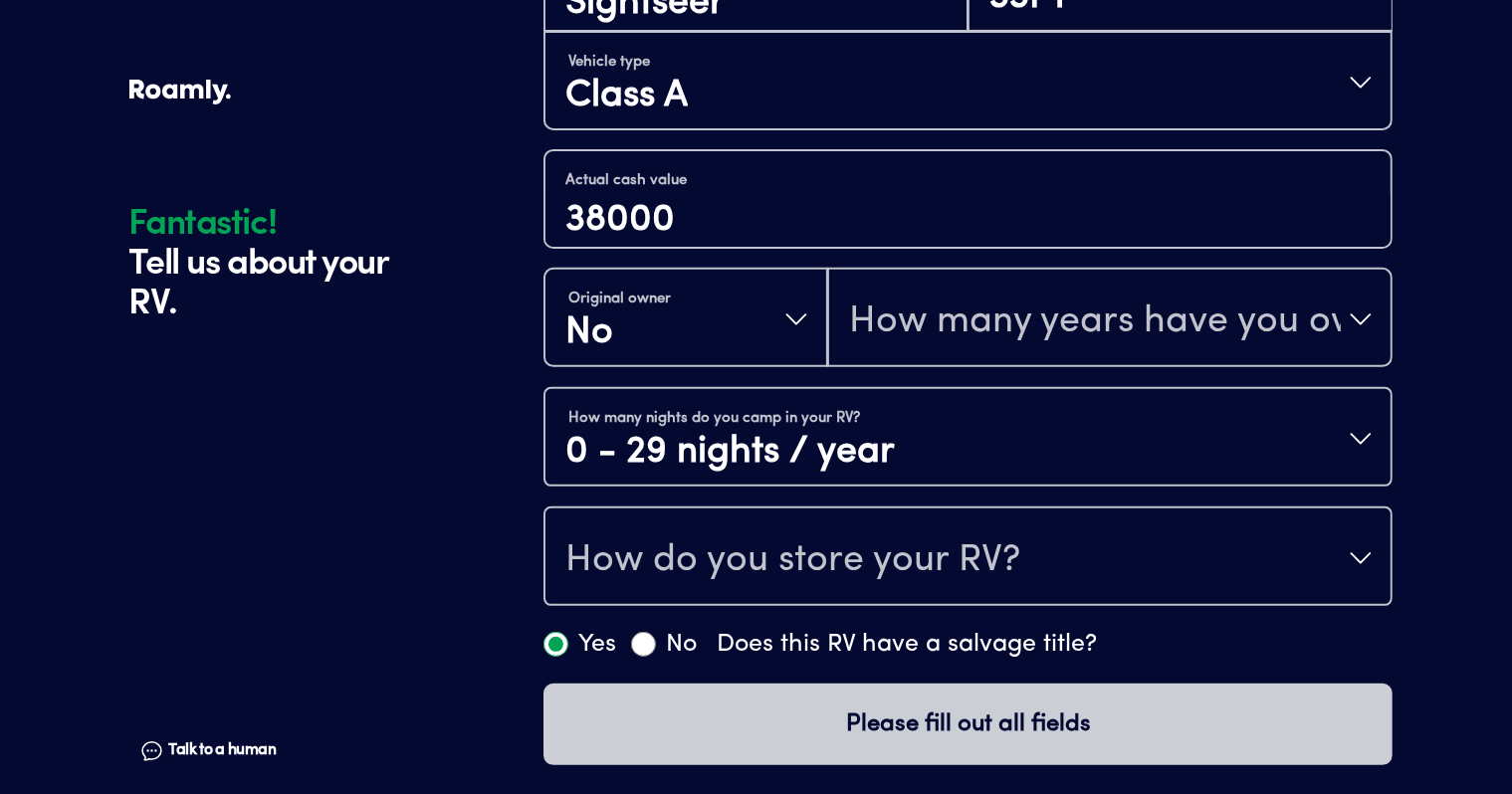 click on "How do you store your RV?" at bounding box center [968, 558] 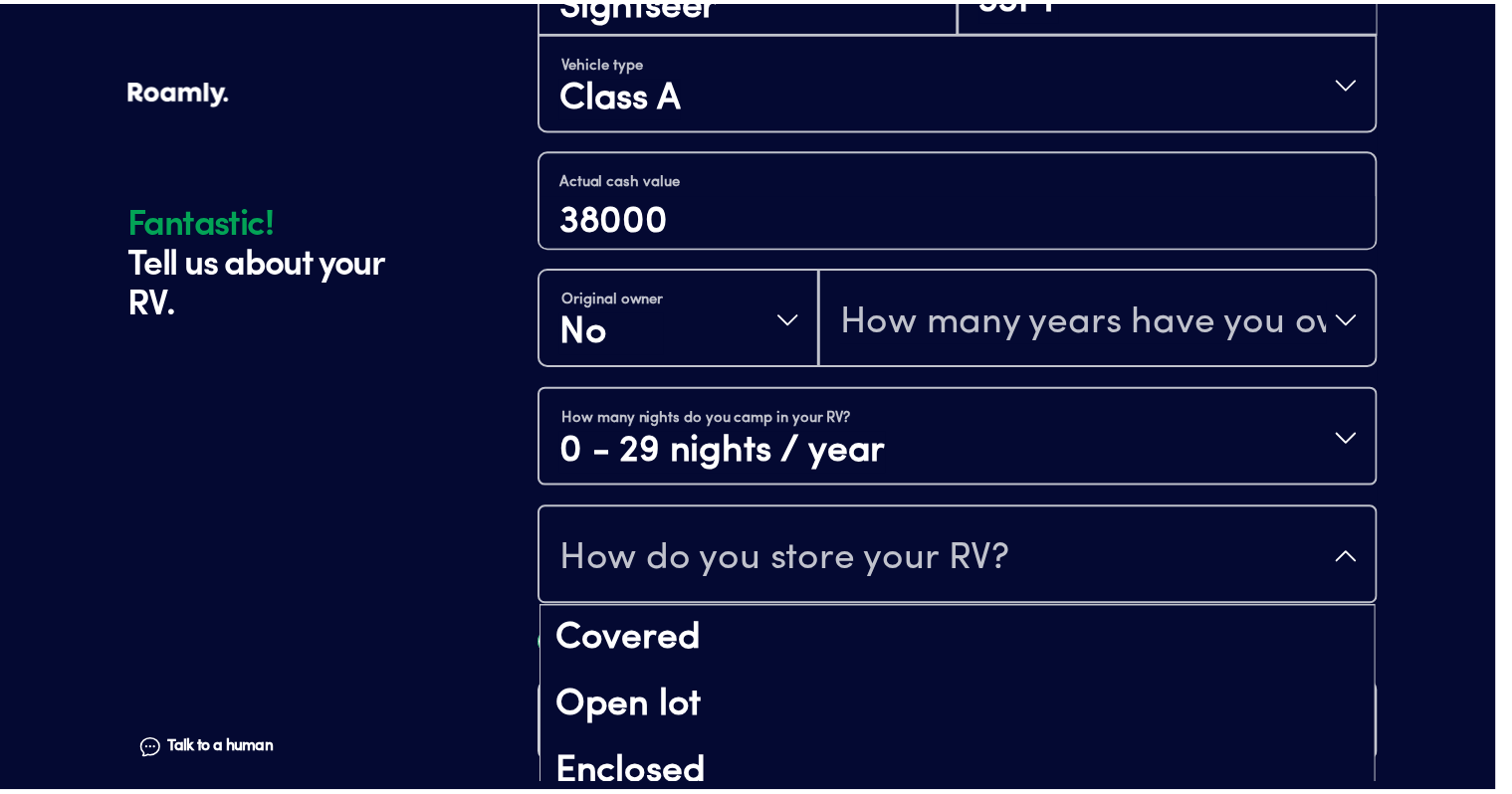 scroll, scrollTop: 26, scrollLeft: 0, axis: vertical 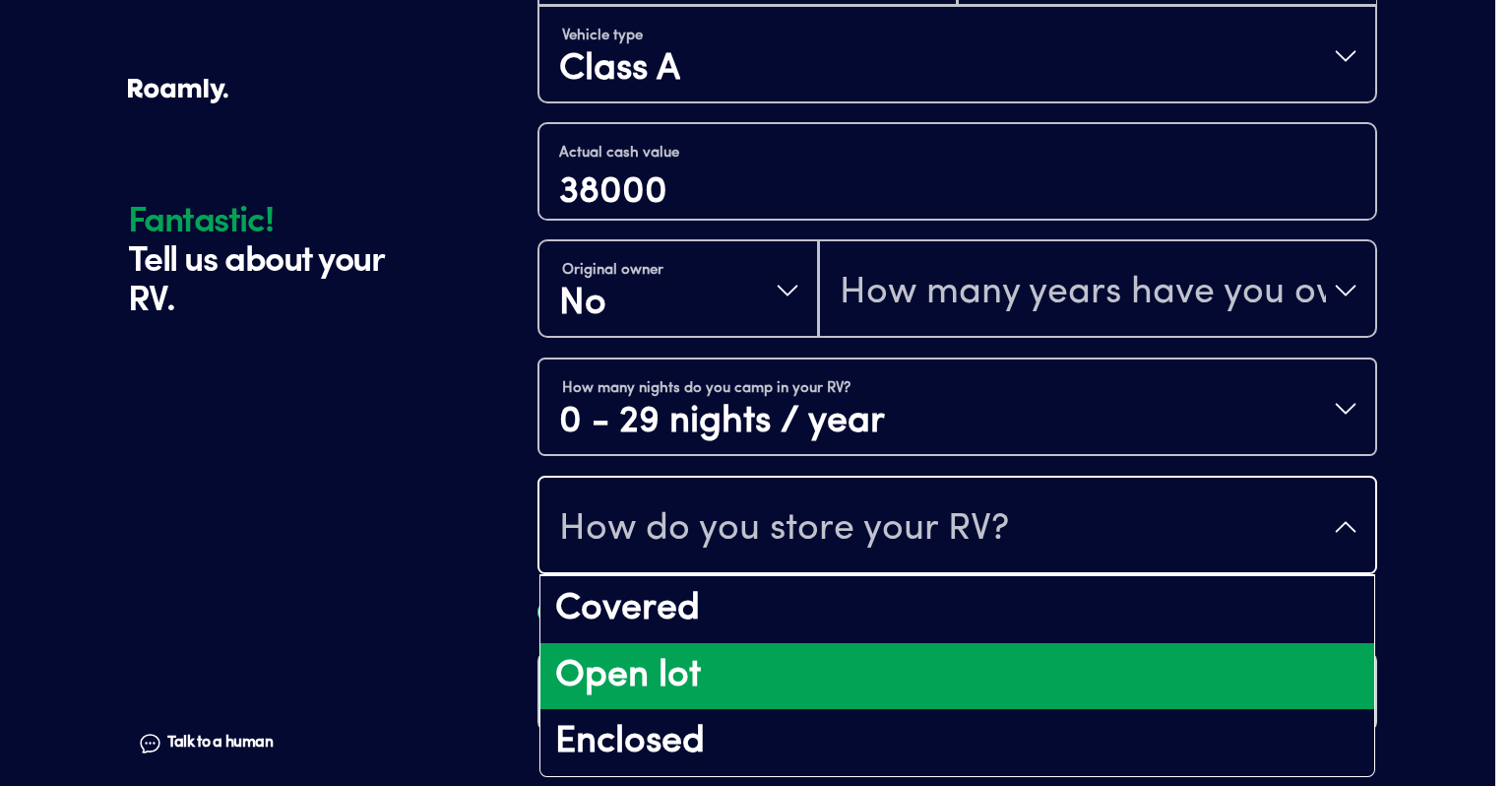 click on "Open lot" at bounding box center [957, 677] 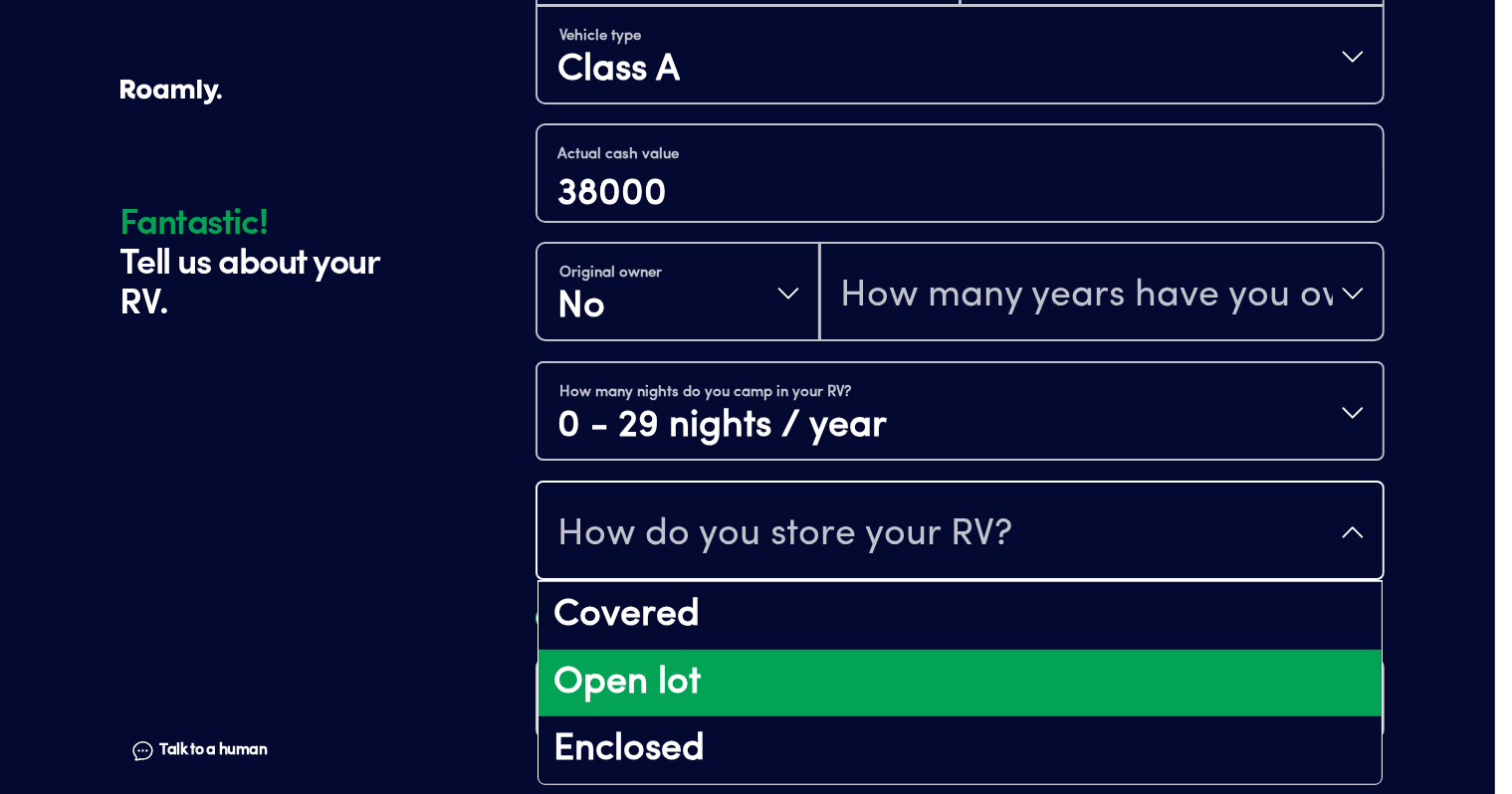 scroll, scrollTop: 0, scrollLeft: 0, axis: both 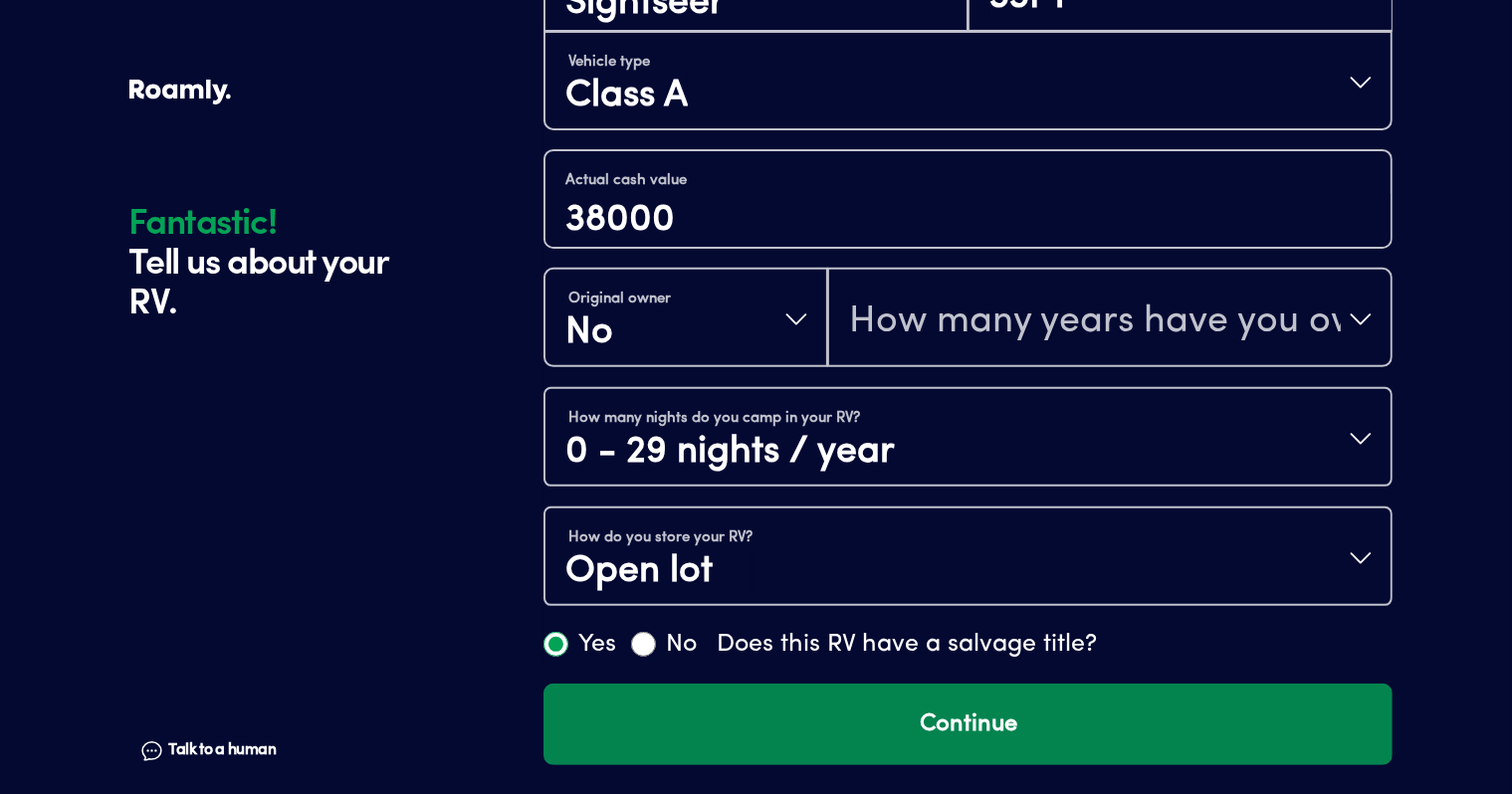 click on "Continue" at bounding box center (968, 724) 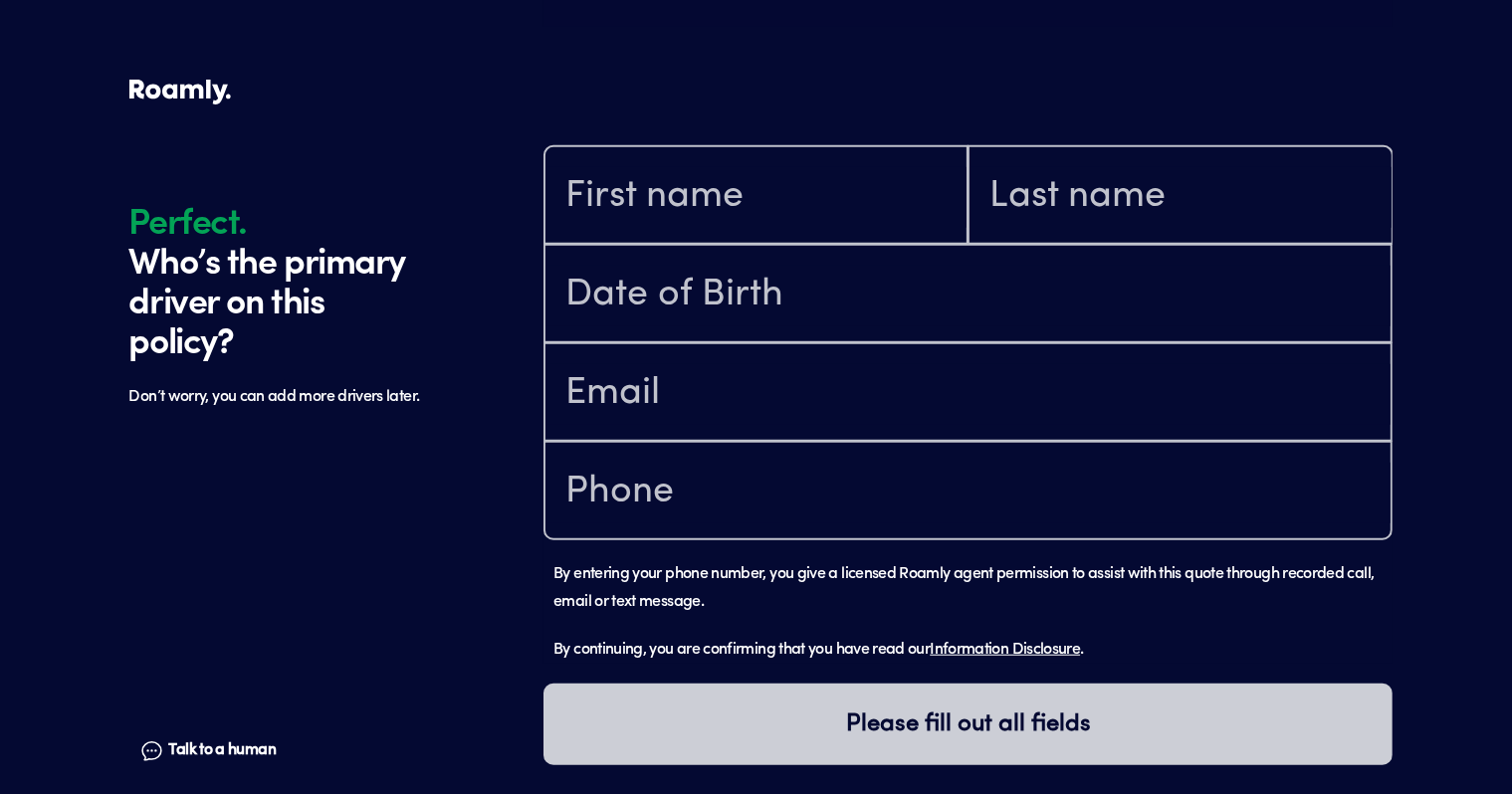 scroll, scrollTop: 1389, scrollLeft: 0, axis: vertical 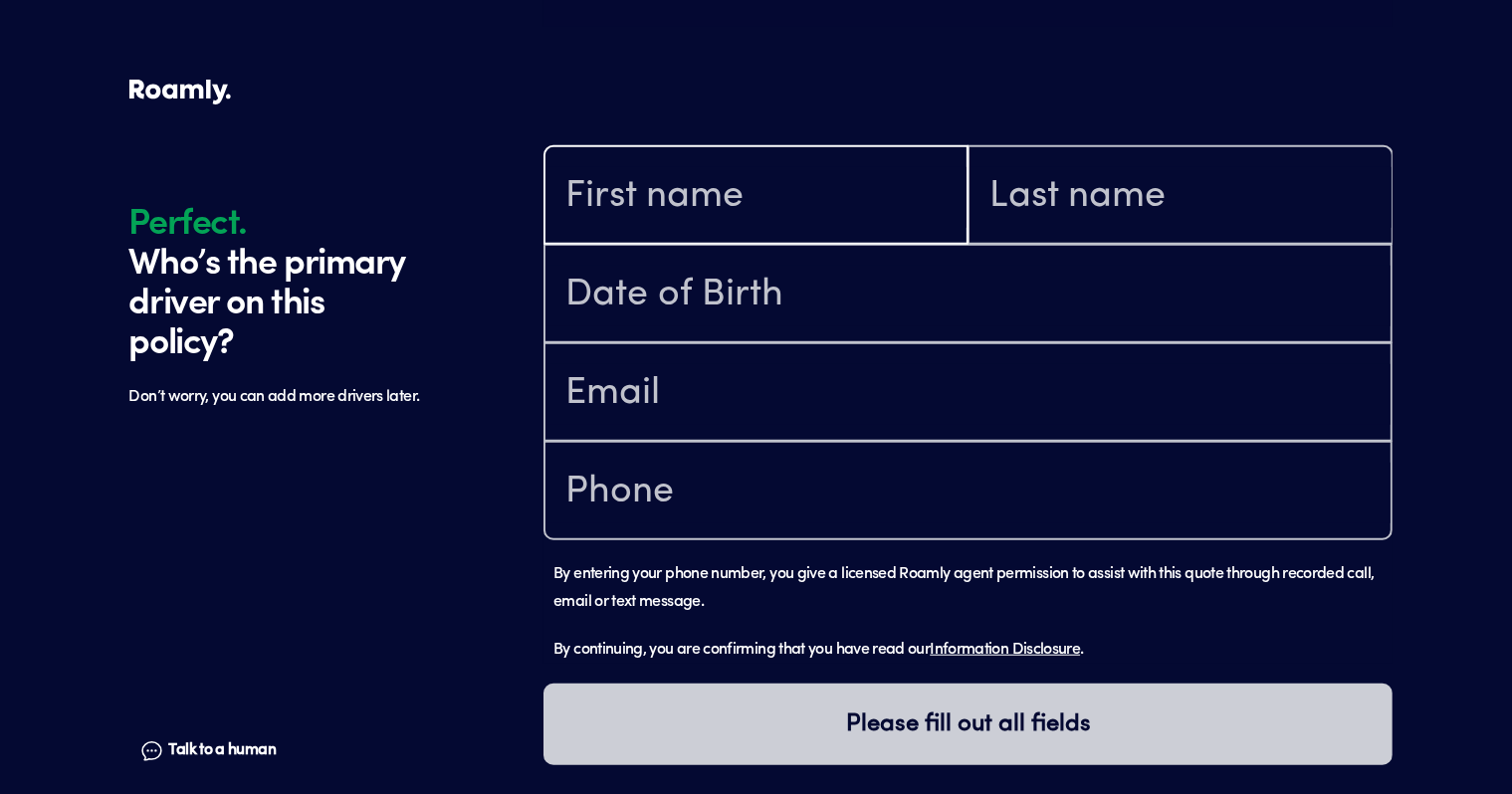 click at bounding box center (756, 197) 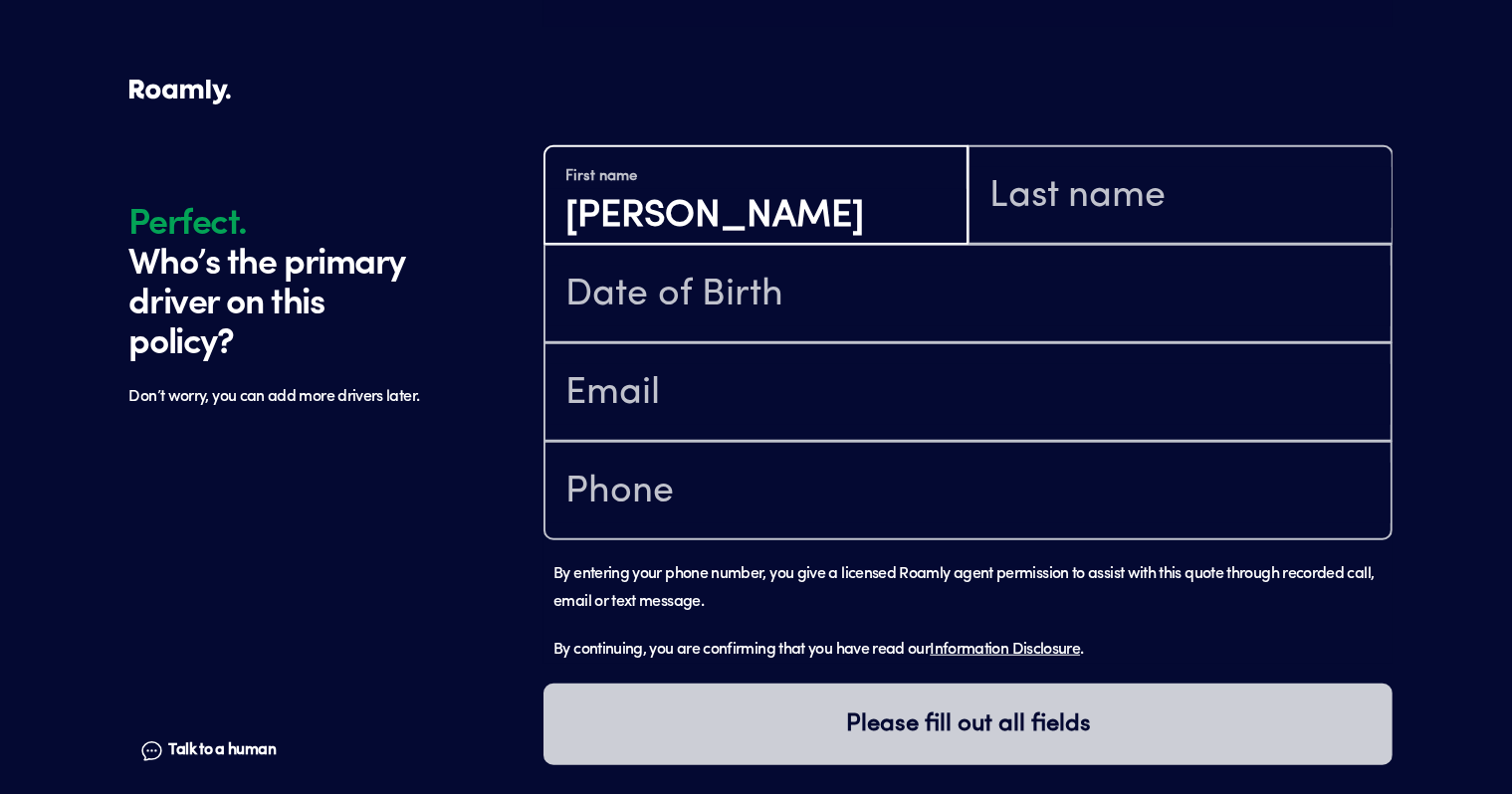 type on "[PERSON_NAME]" 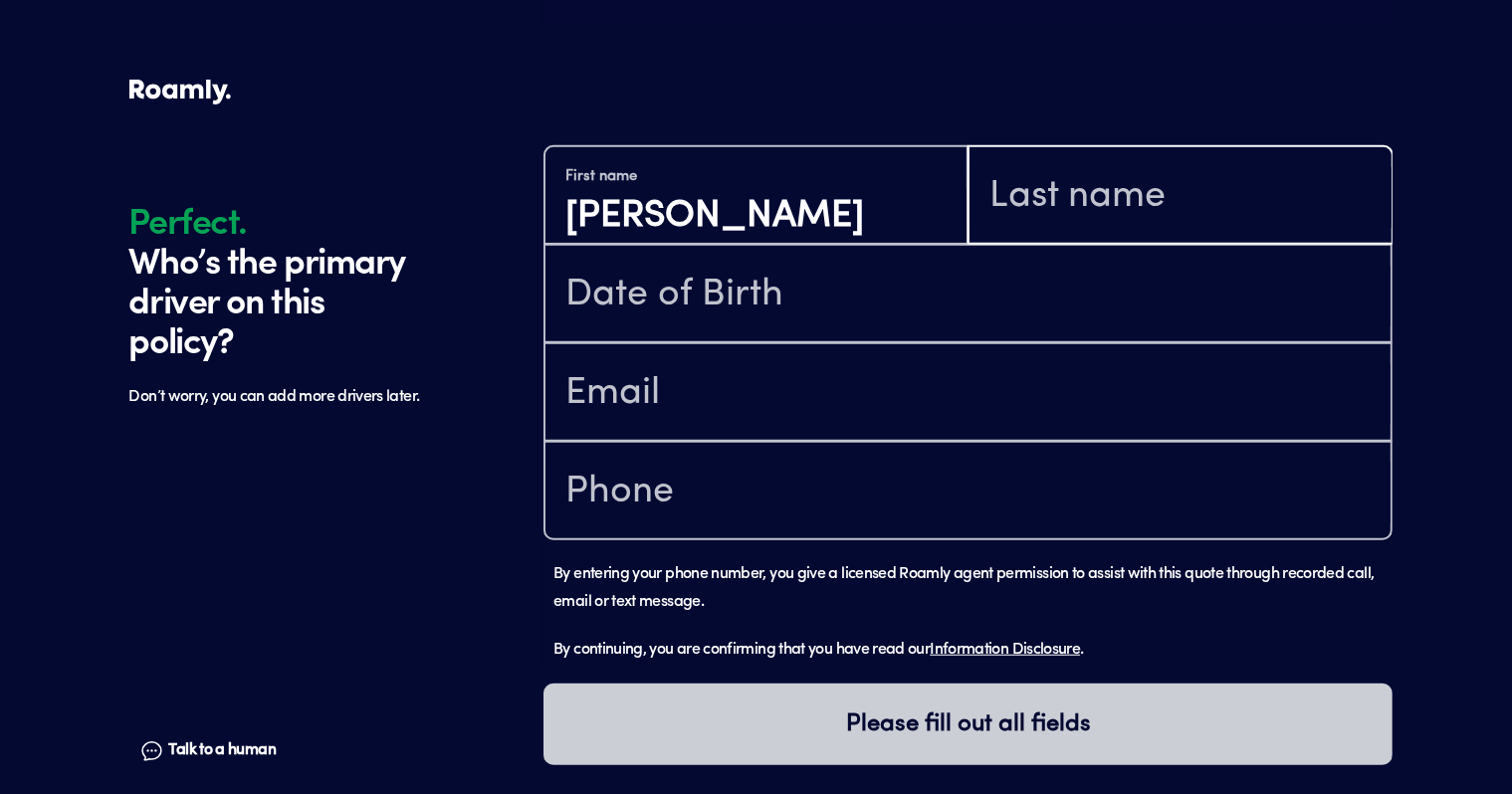 click at bounding box center [1180, 197] 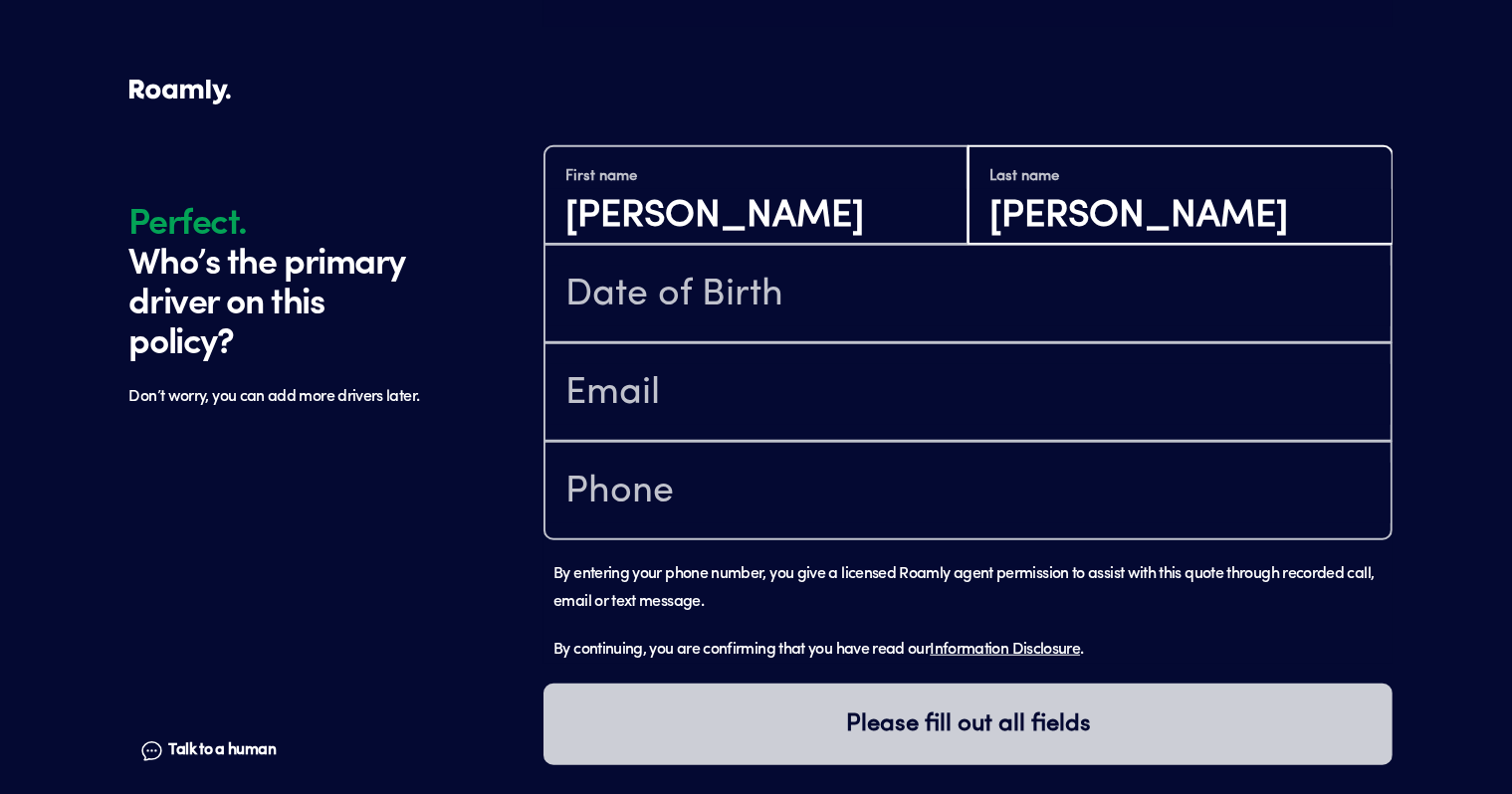 type on "[PERSON_NAME]" 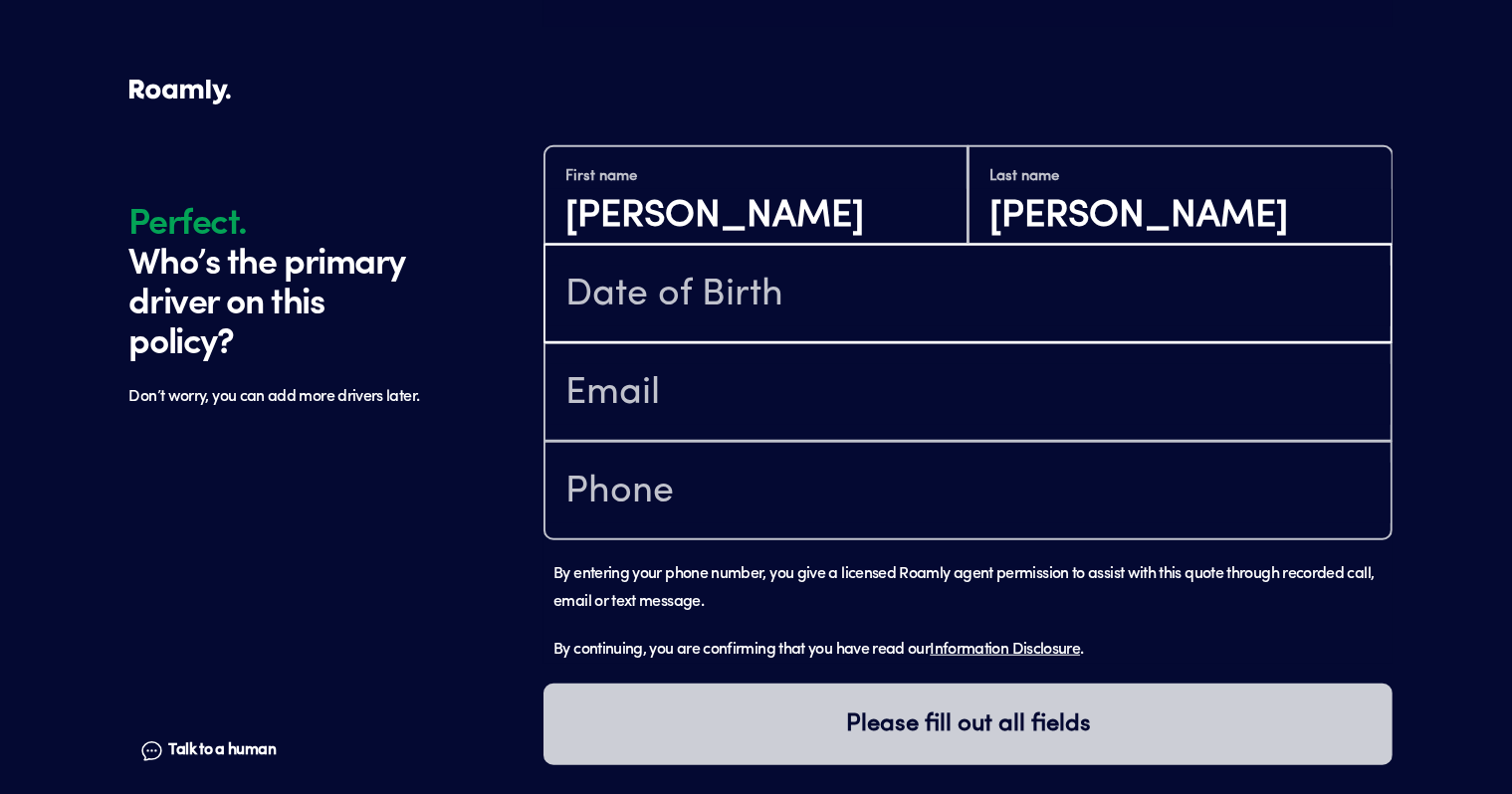 click at bounding box center [968, 296] 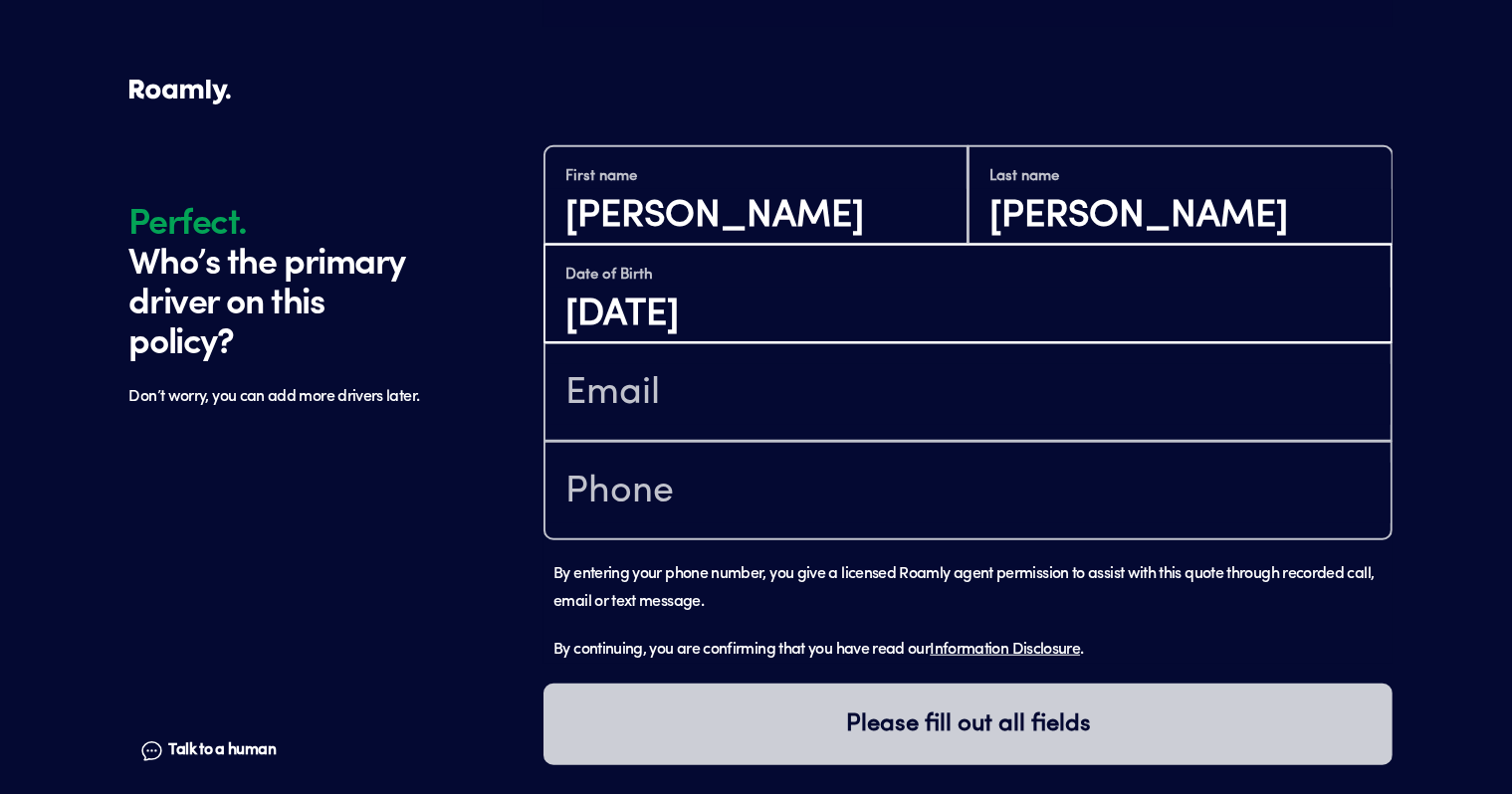 type on "[DATE]" 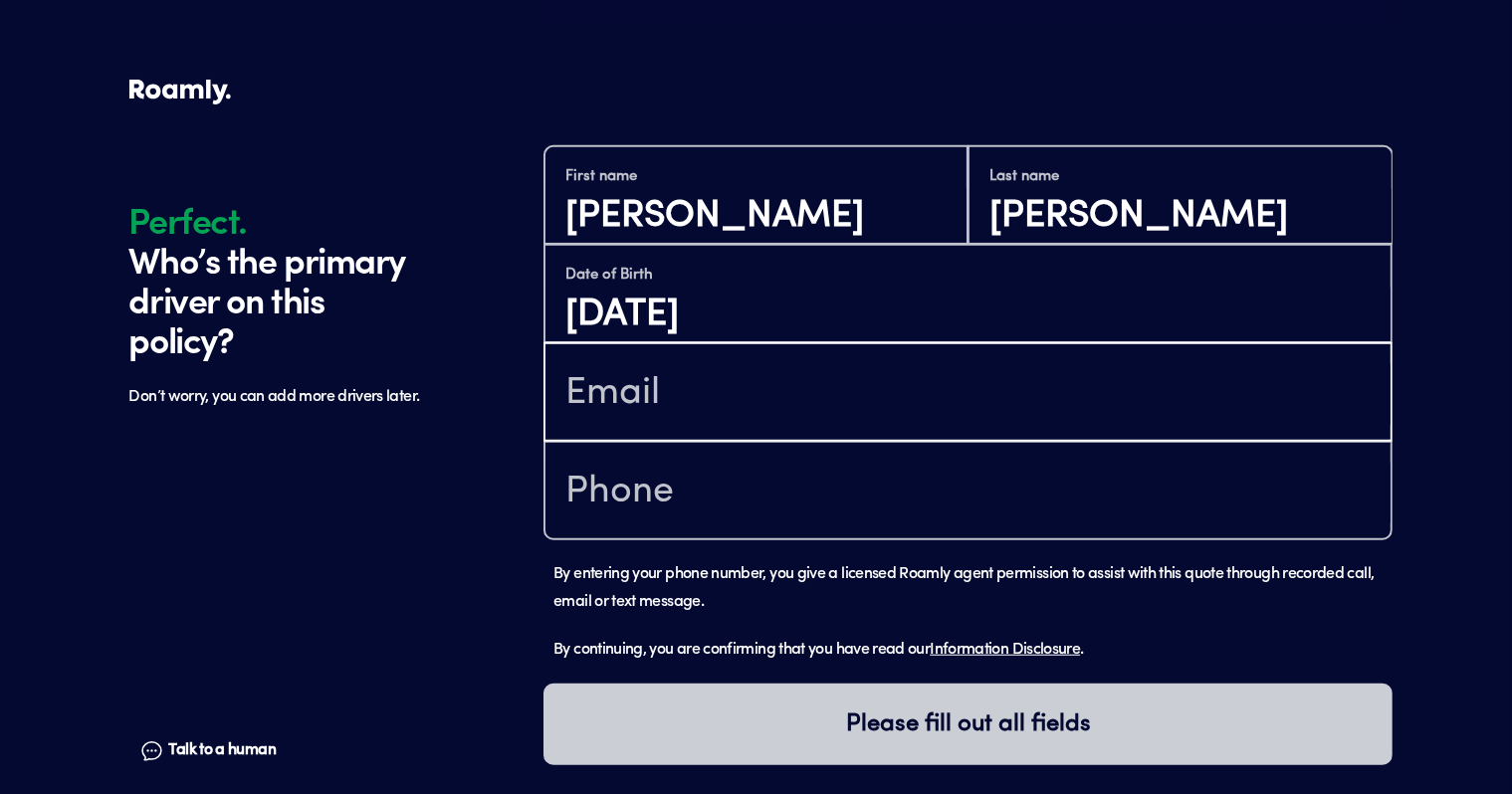 click at bounding box center [968, 394] 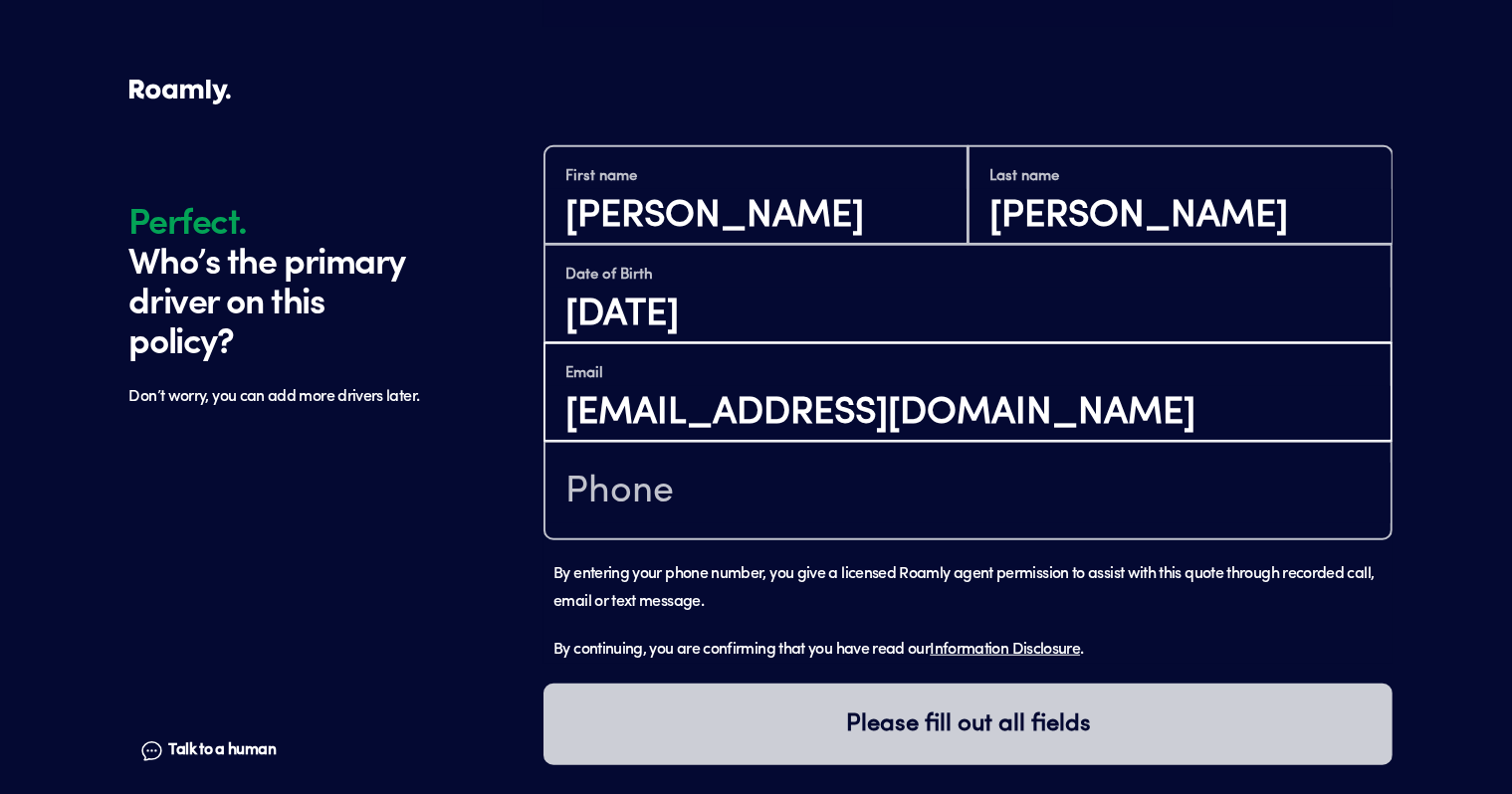 type on "[EMAIL_ADDRESS][DOMAIN_NAME]" 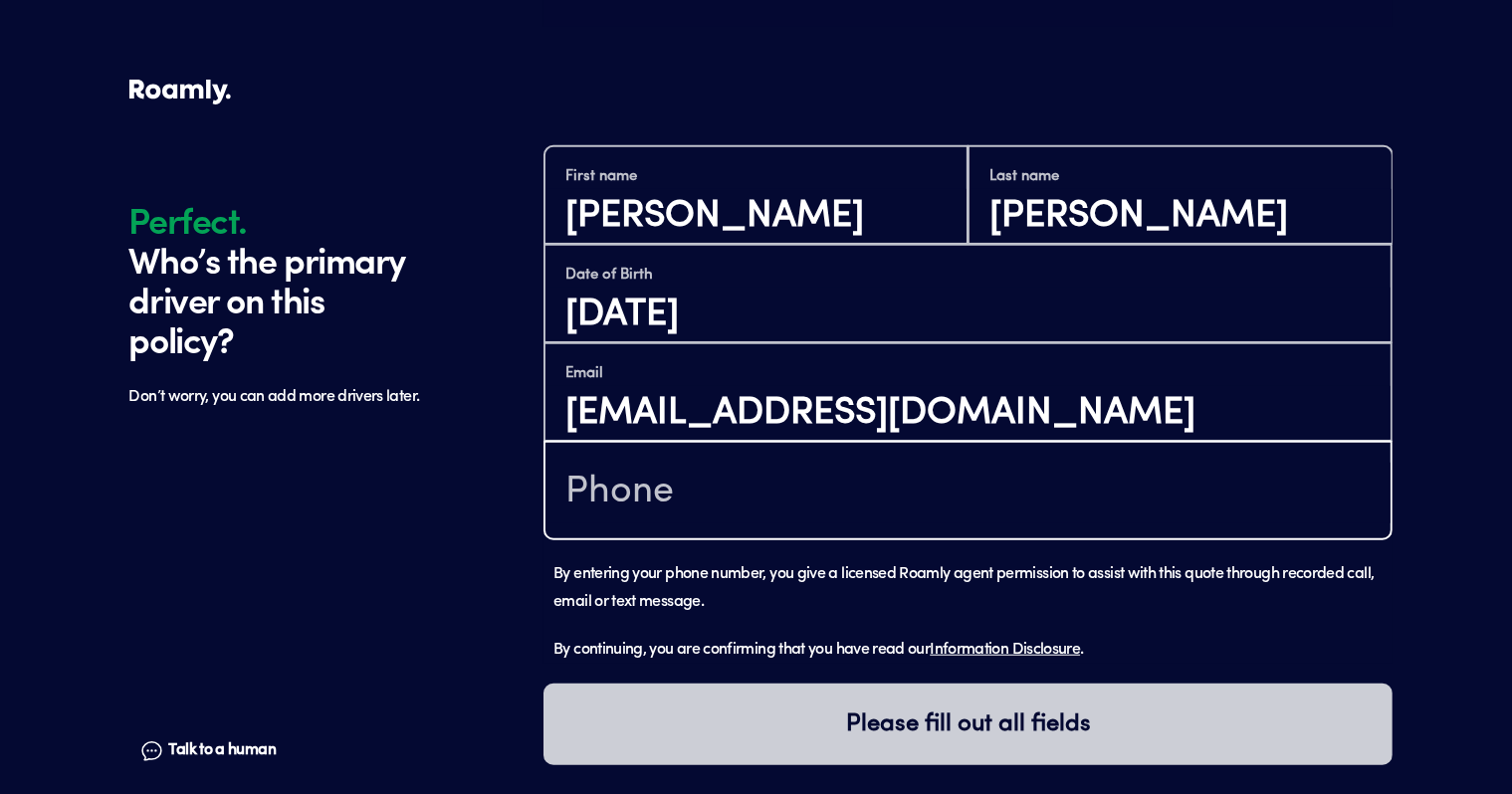 click at bounding box center (968, 493) 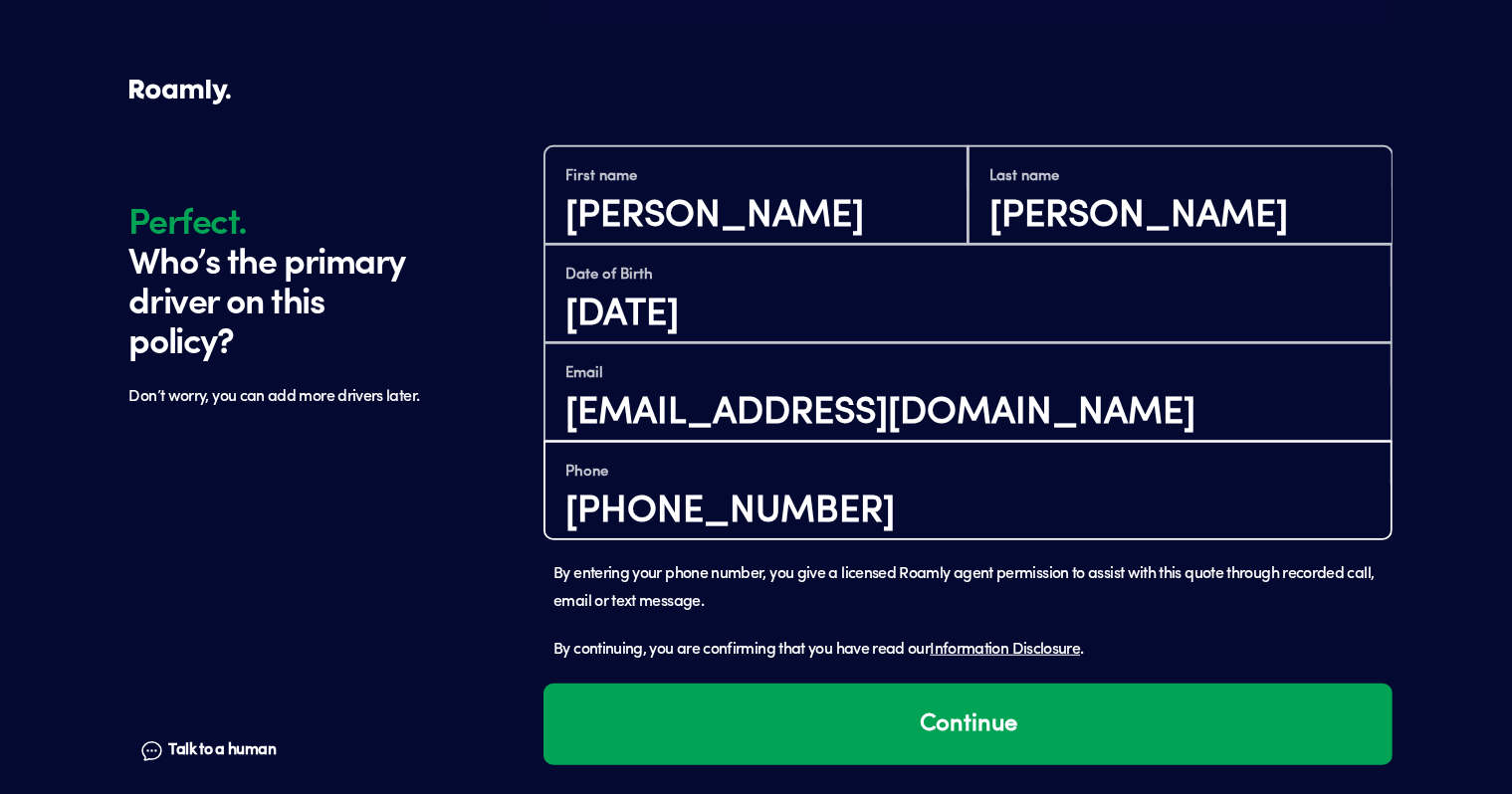 type on "[PHONE_NUMBER]" 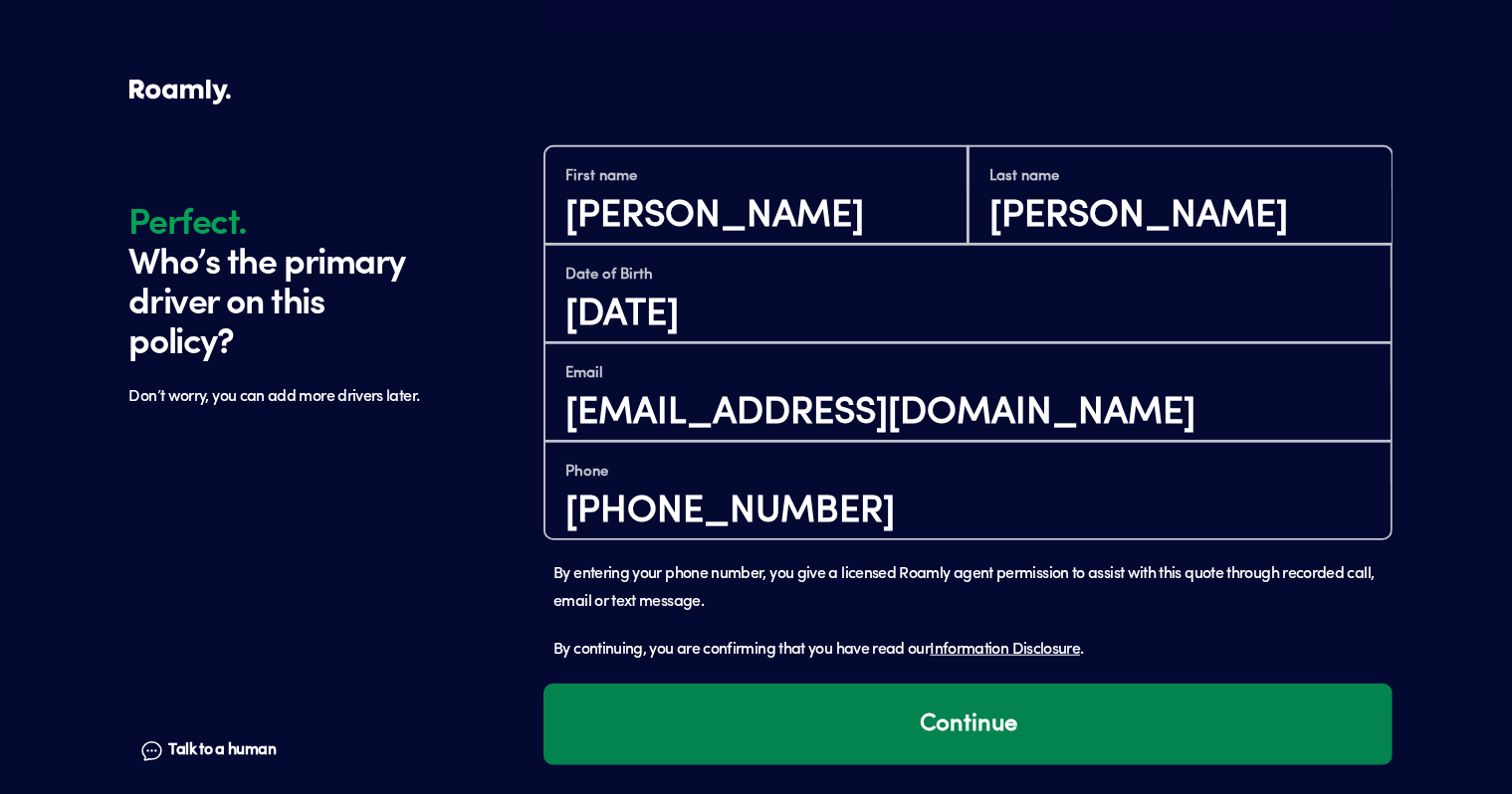 click on "Continue" at bounding box center [968, 724] 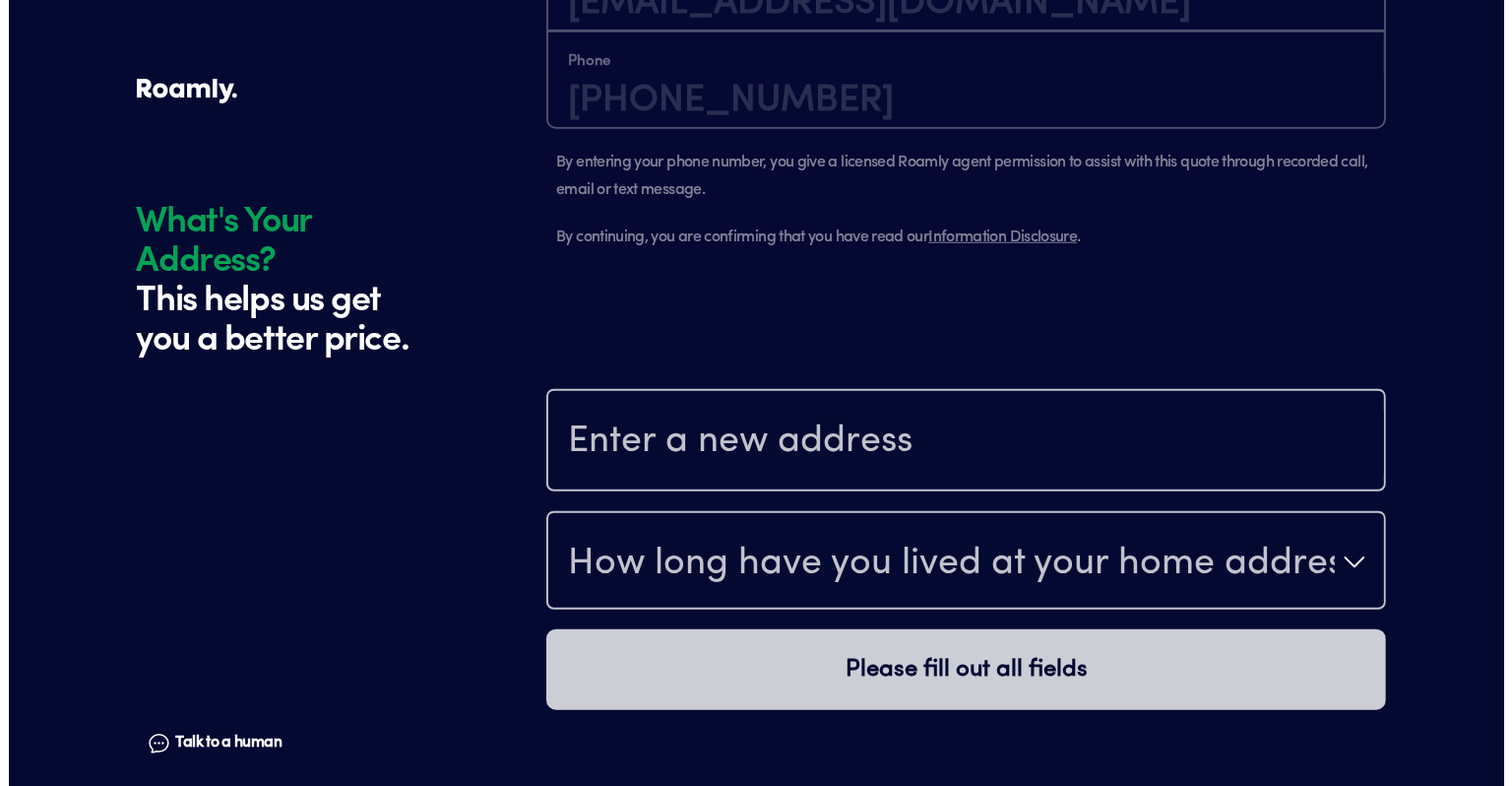 scroll, scrollTop: 1829, scrollLeft: 0, axis: vertical 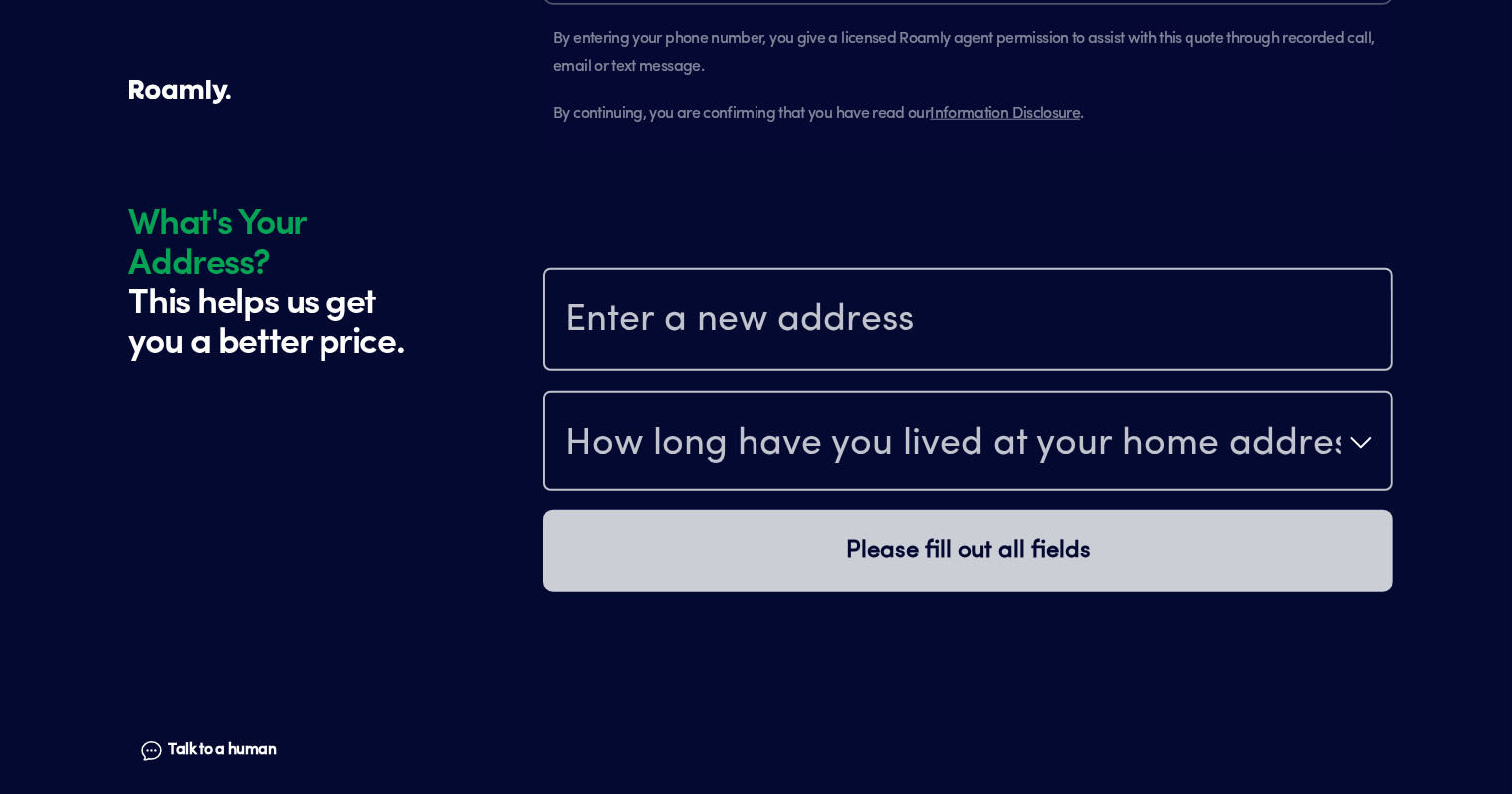 click at bounding box center (968, 321) 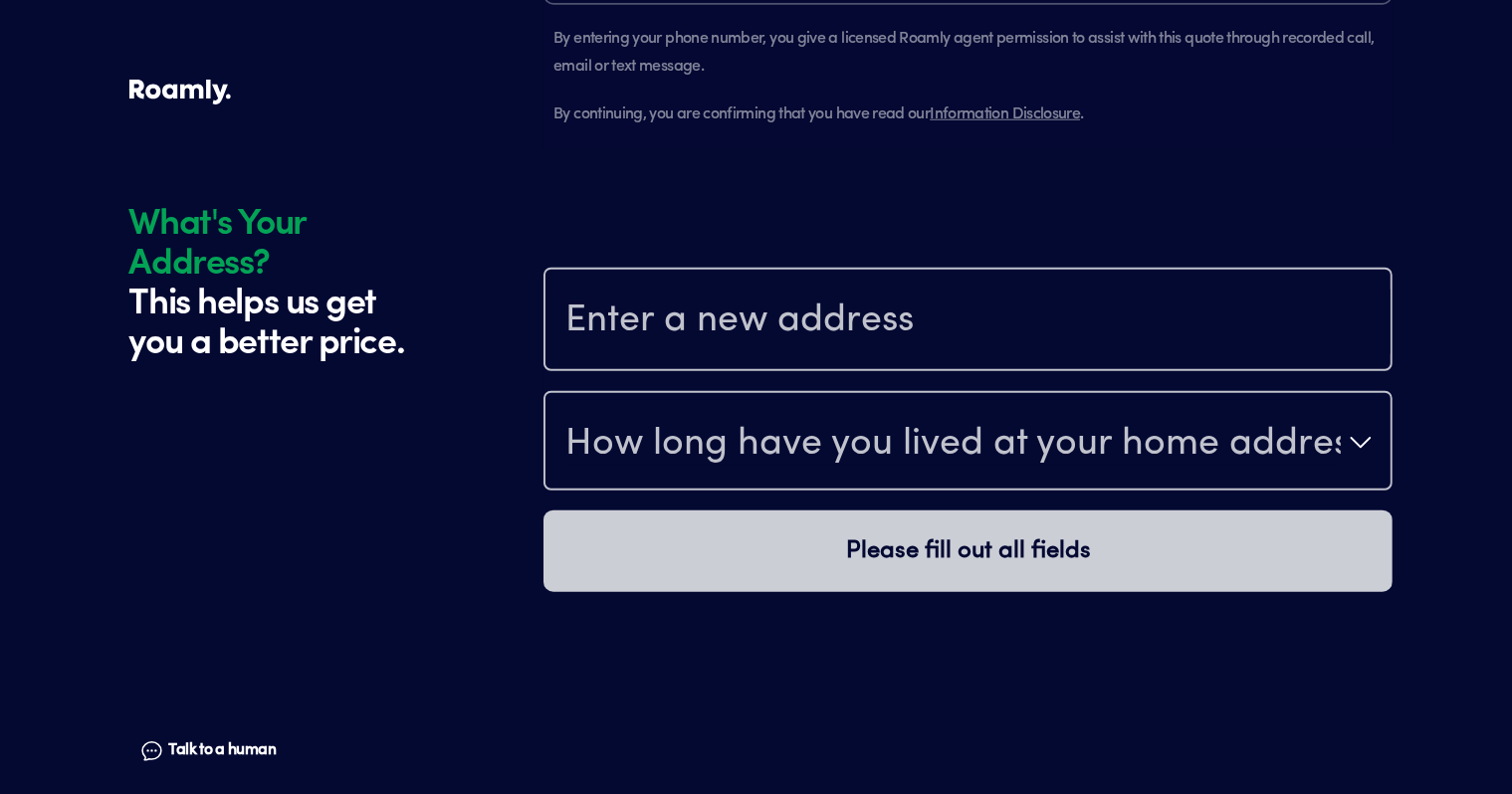 click at bounding box center (968, 321) 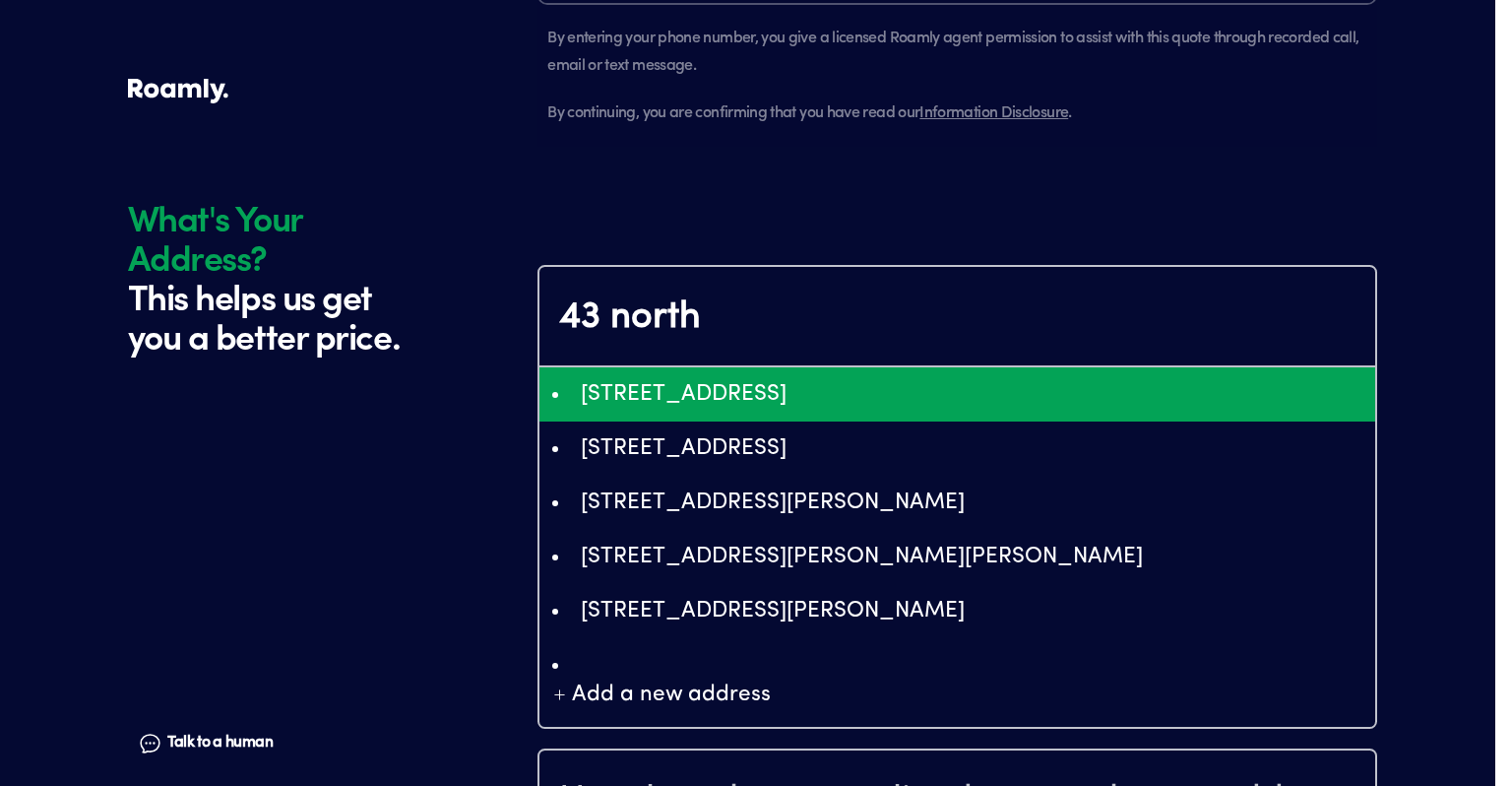 type on "ChIJiSyR3vPQ5YkR_KMDv22AOJo" 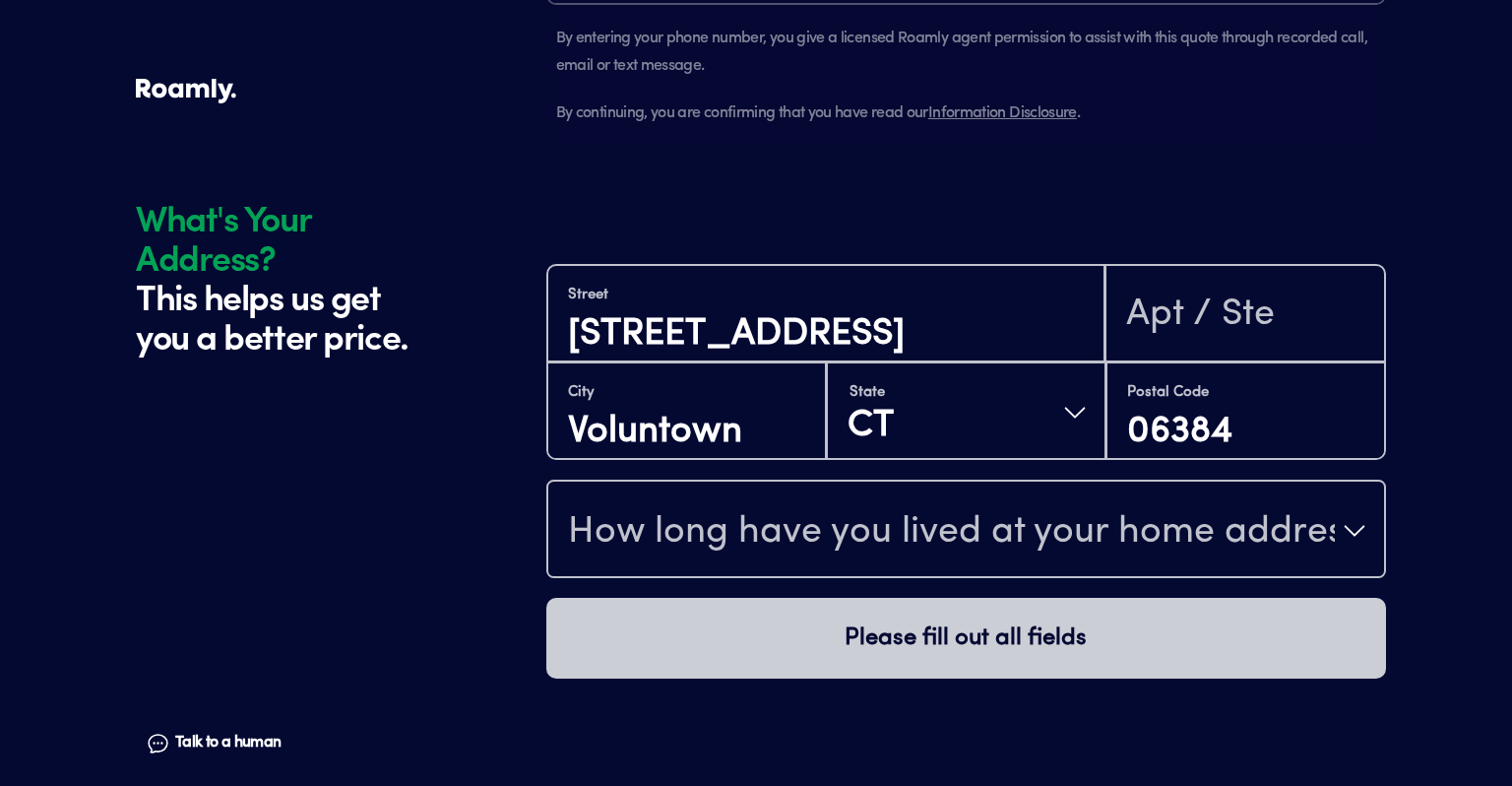 click on "How long have you lived at your home address?" at bounding box center [966, 531] 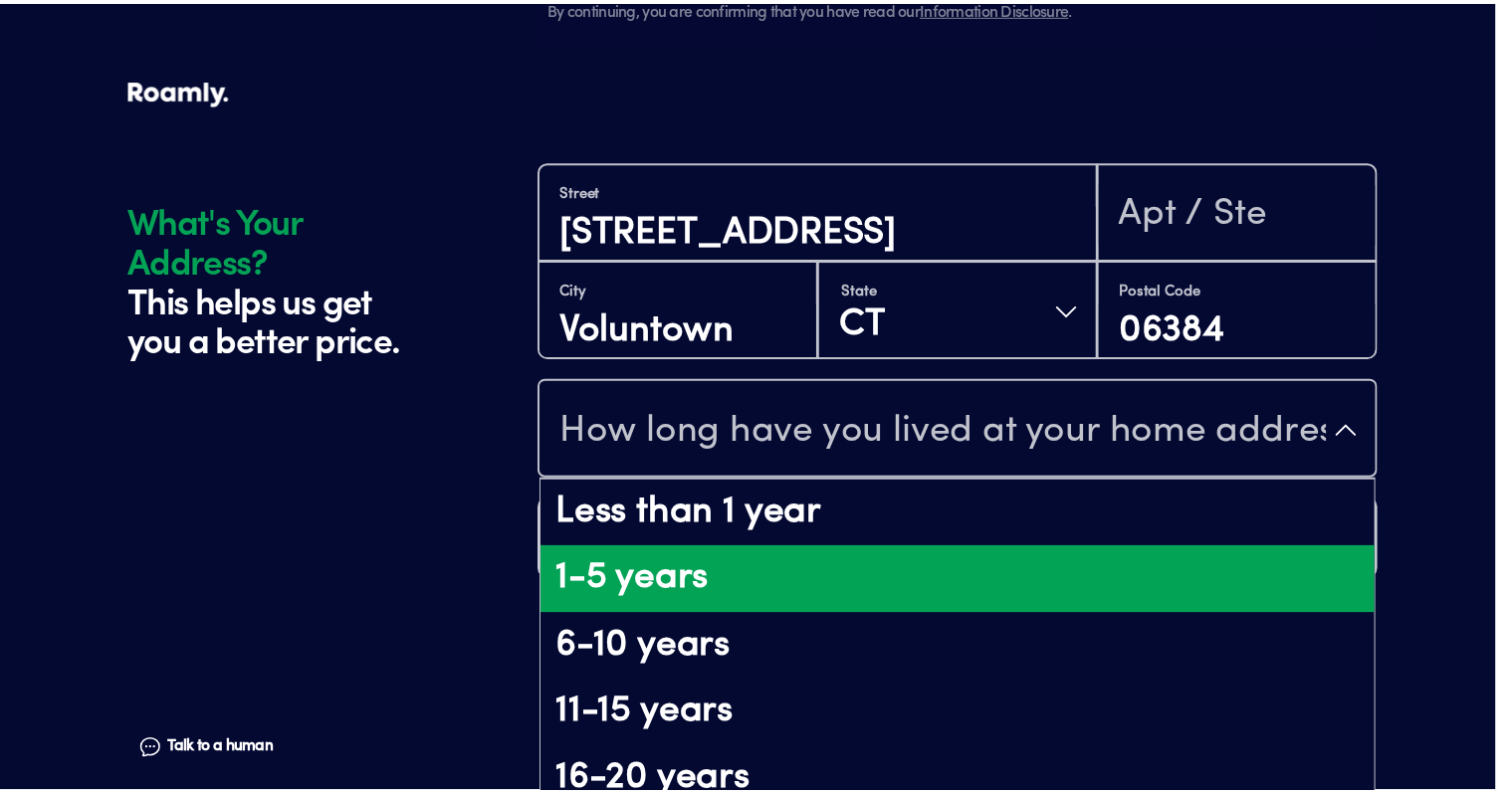 scroll, scrollTop: 106, scrollLeft: 0, axis: vertical 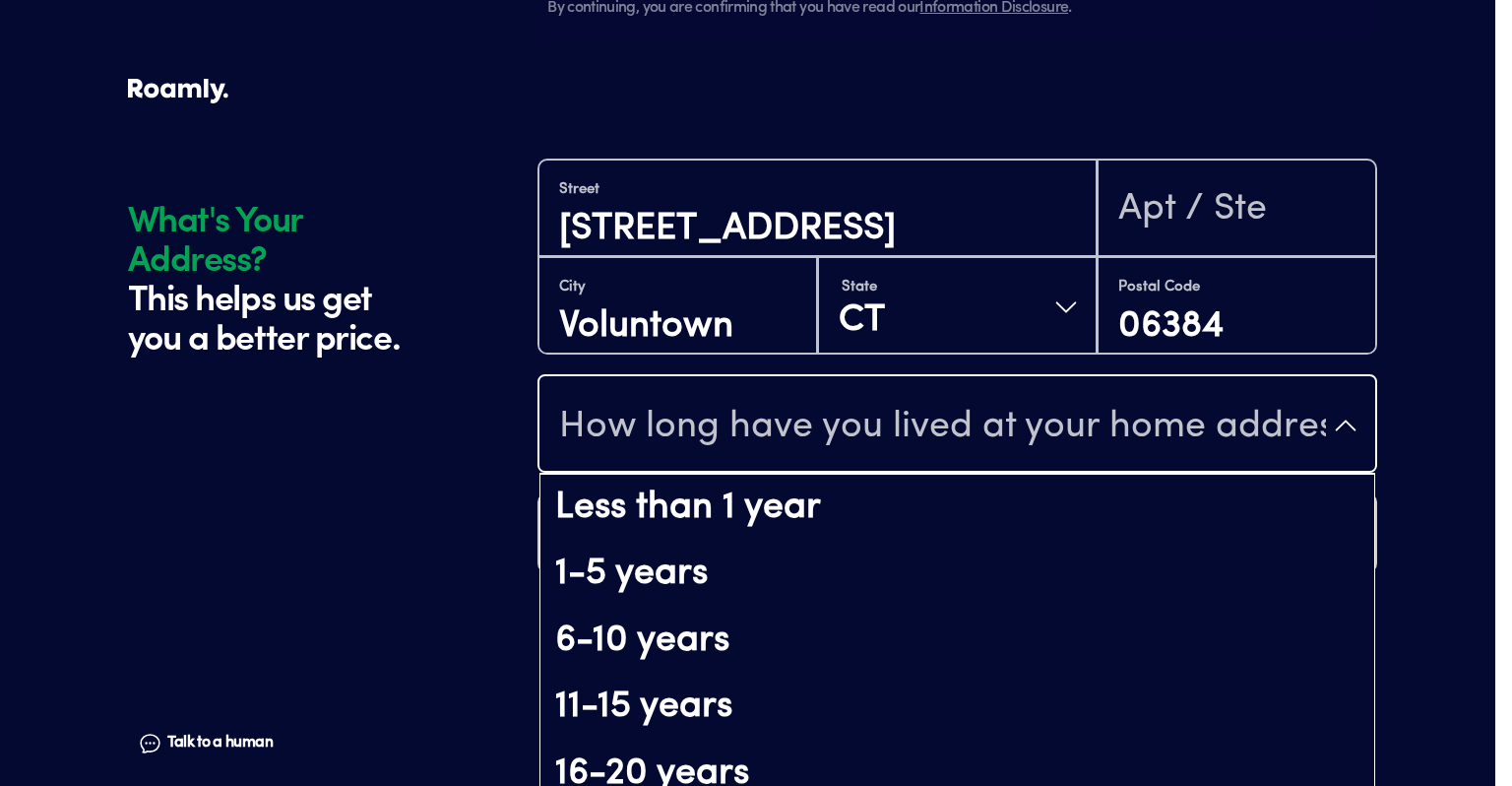 click on "16-20 years" at bounding box center [957, 774] 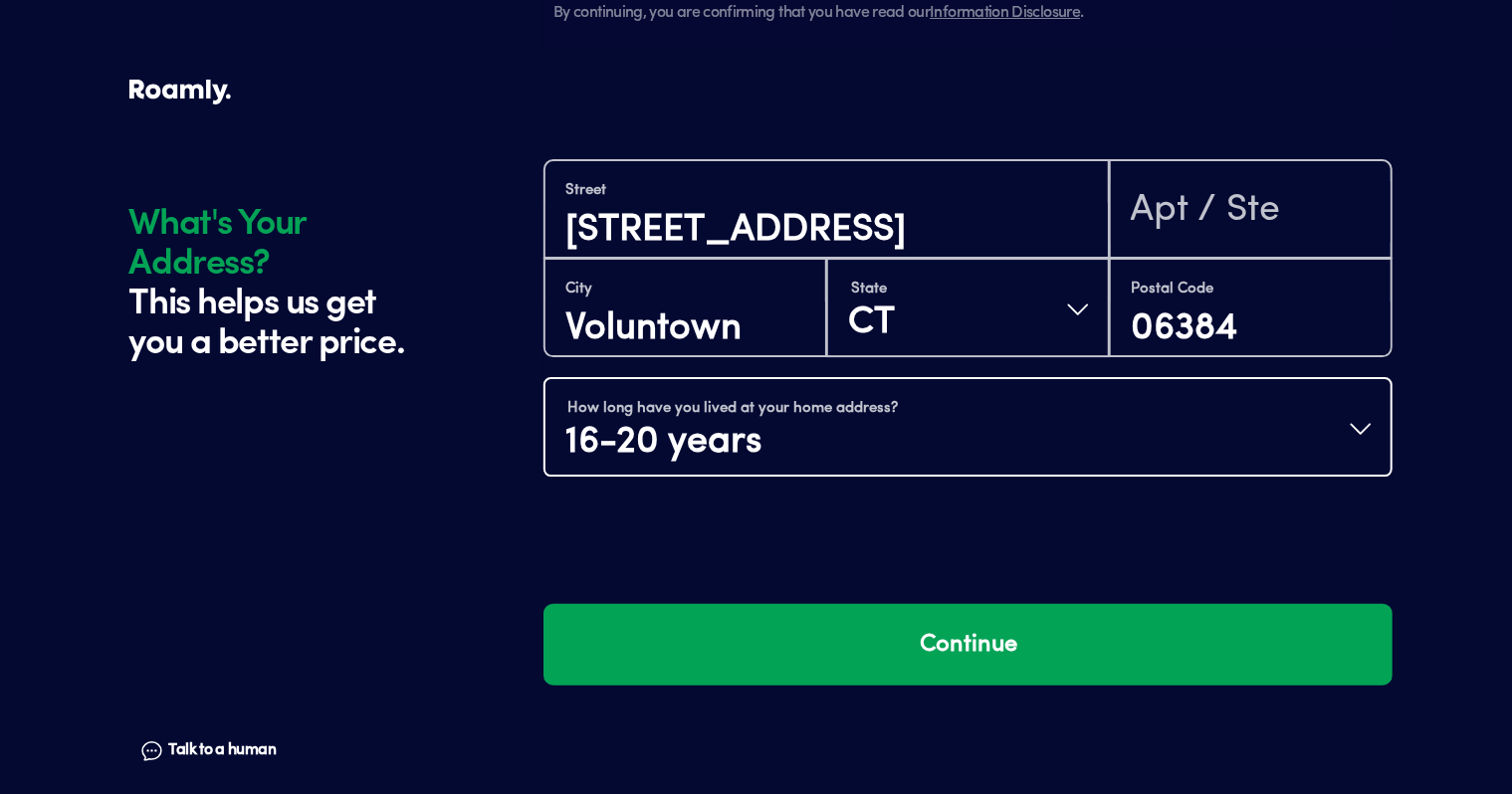scroll, scrollTop: 0, scrollLeft: 0, axis: both 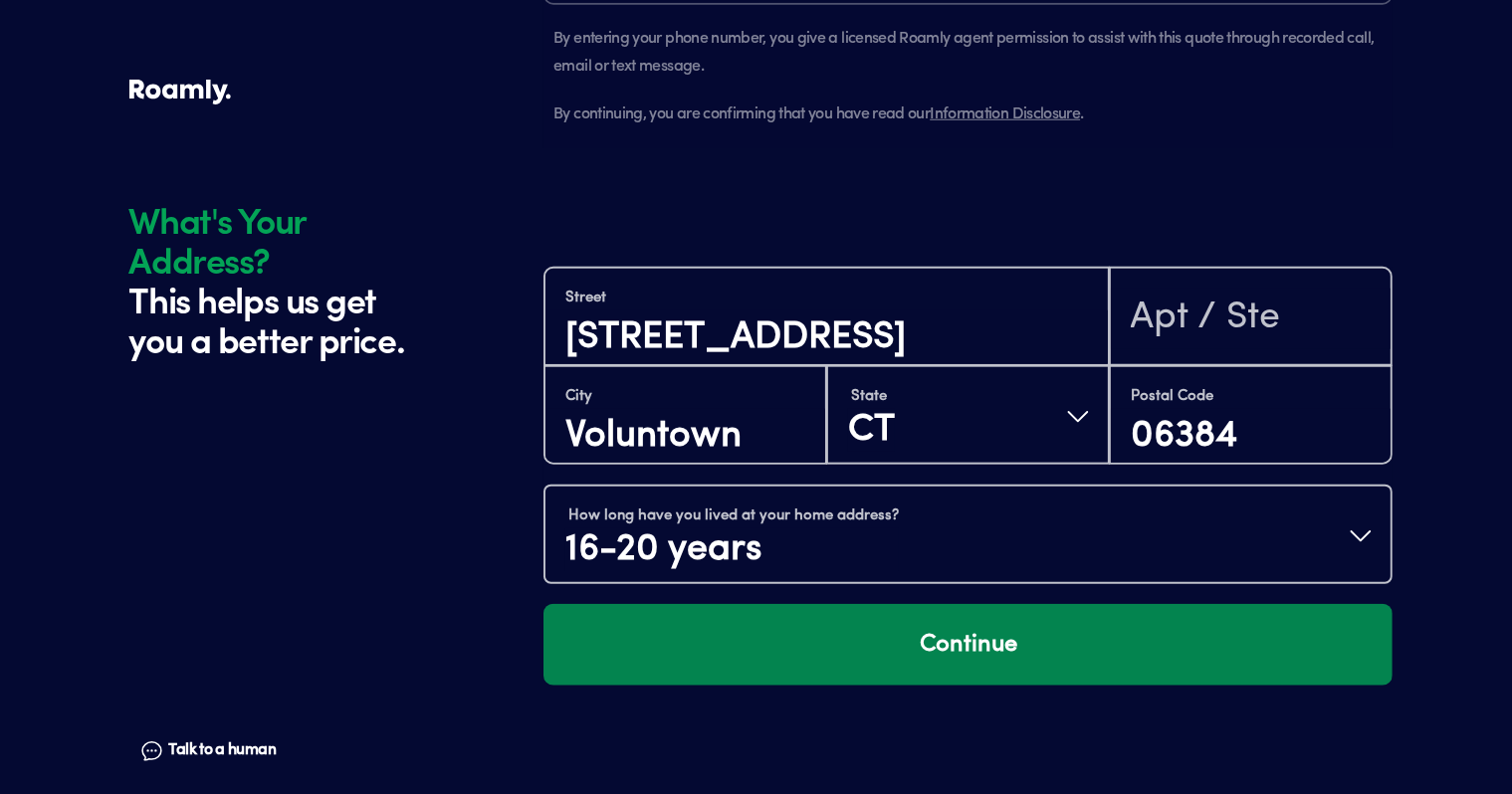 click on "Continue" at bounding box center (968, 645) 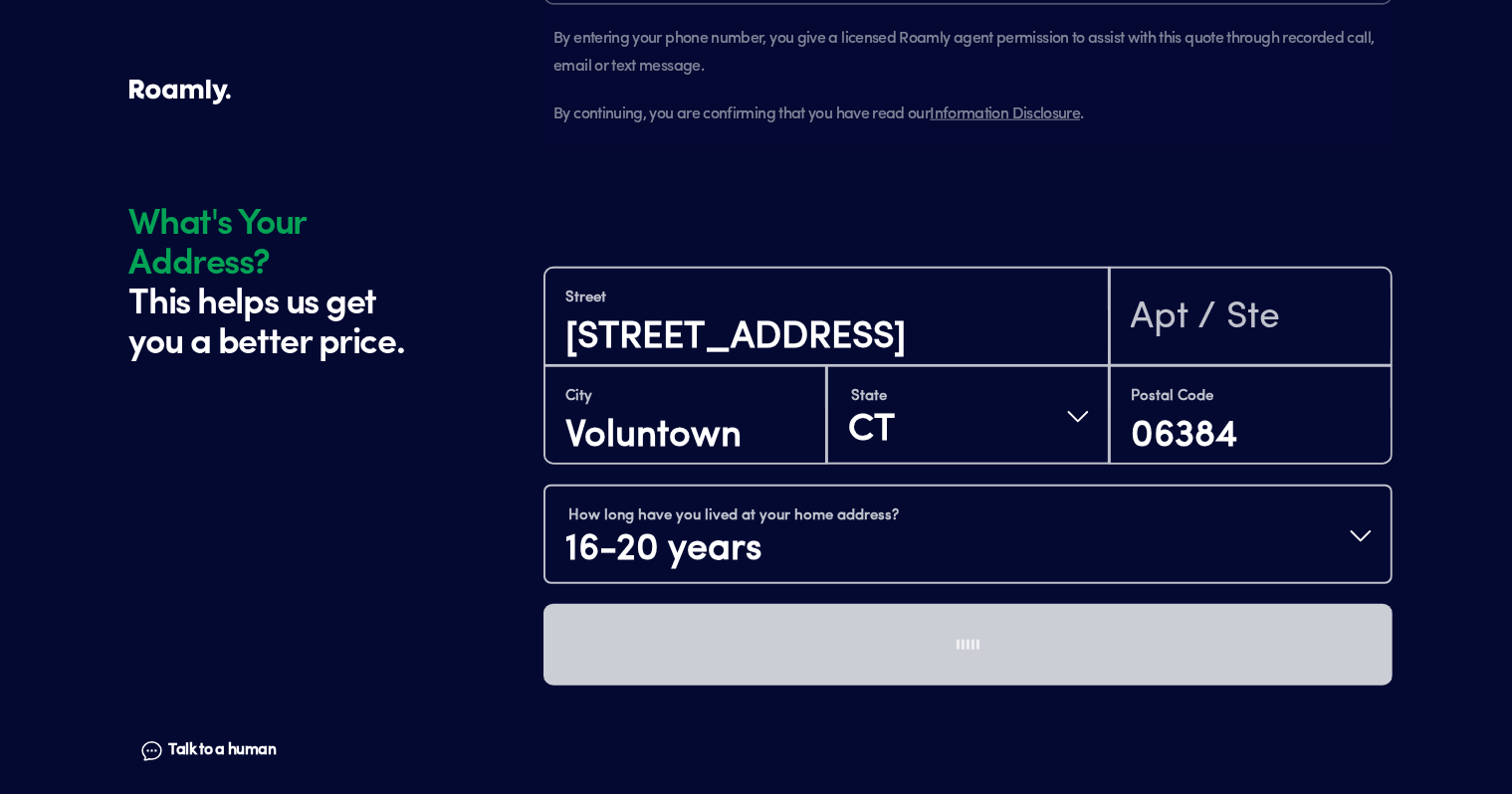 scroll, scrollTop: 2052, scrollLeft: 0, axis: vertical 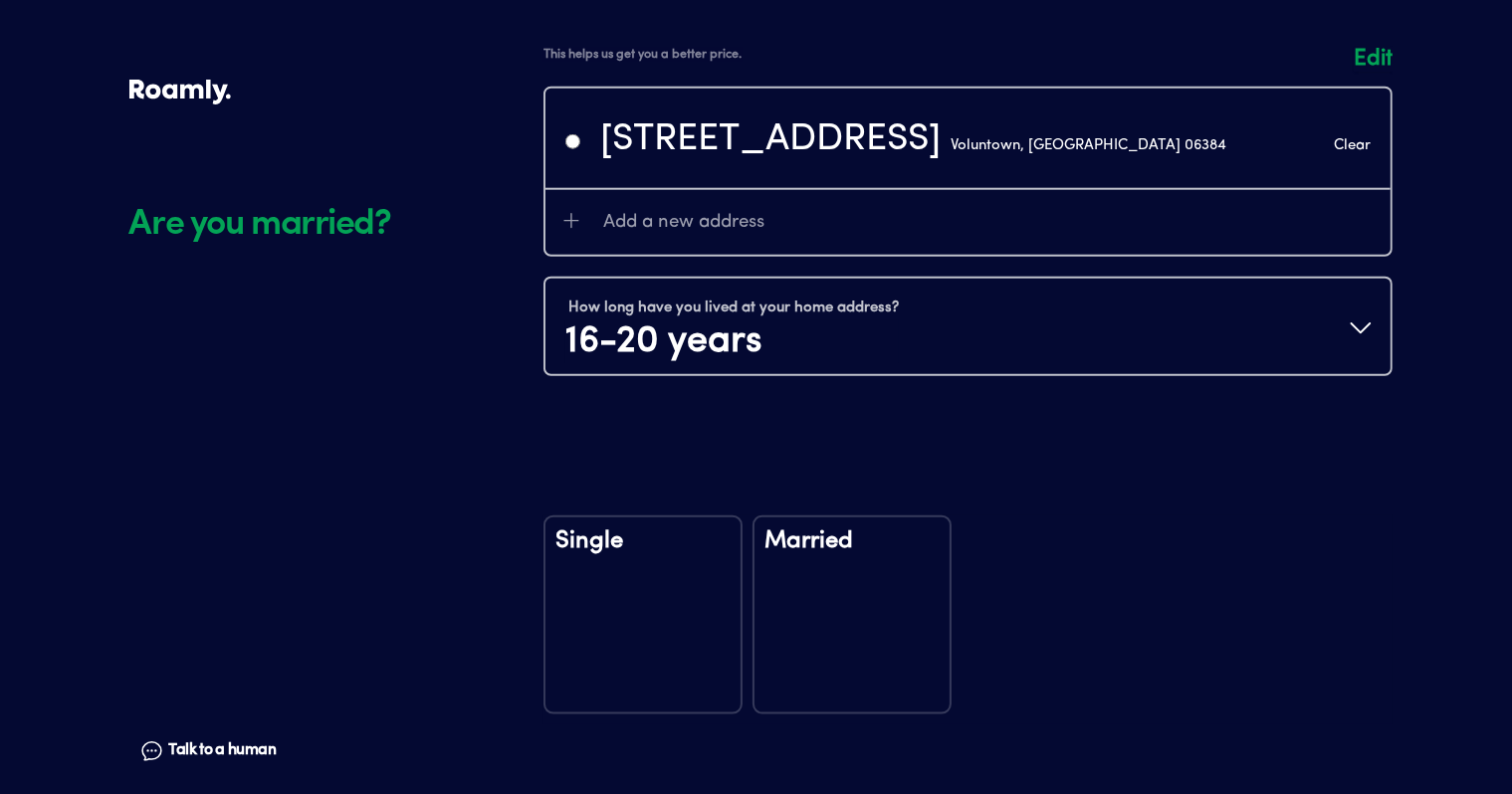 click at bounding box center (968, 221) 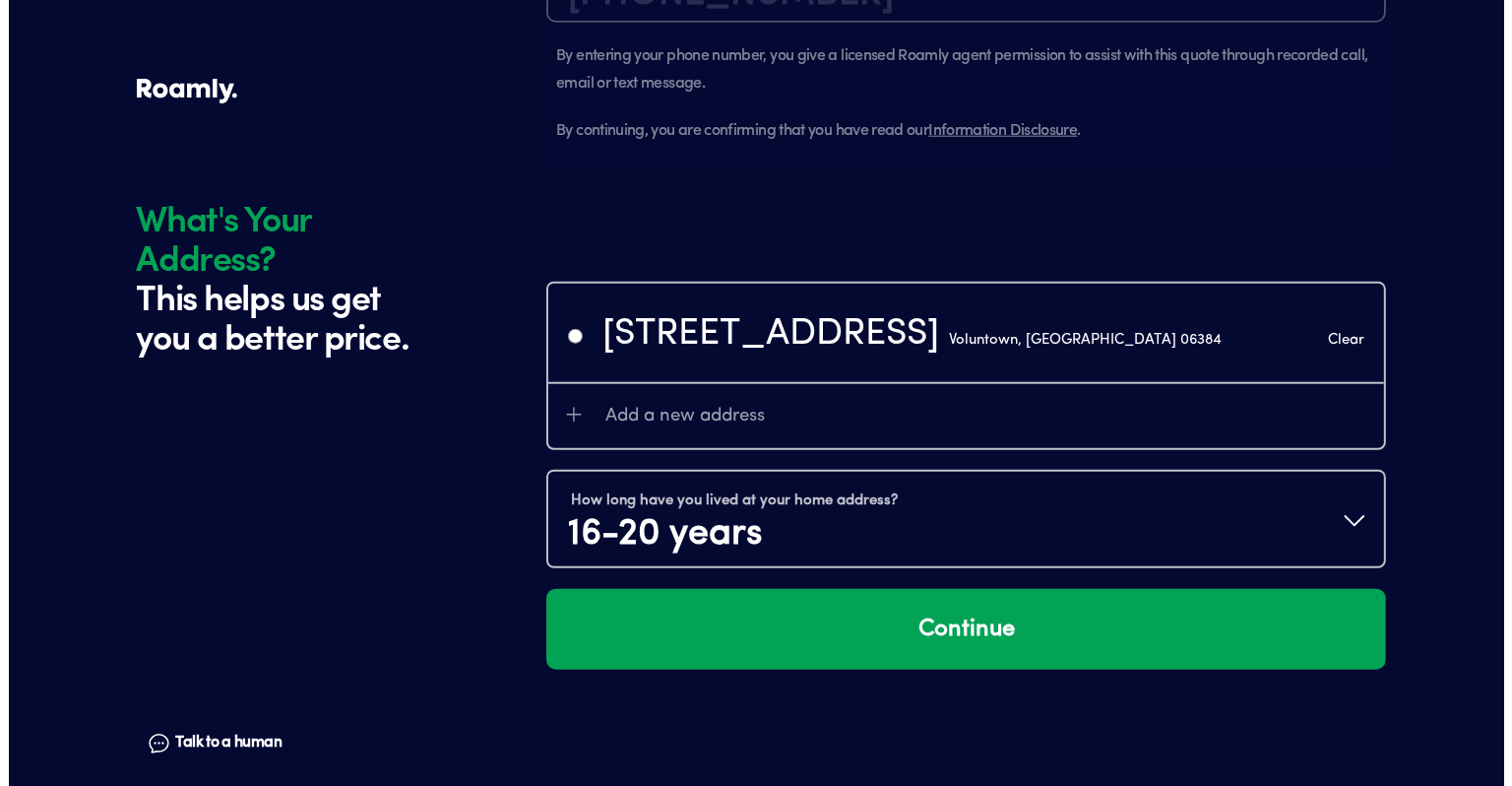scroll, scrollTop: 2041, scrollLeft: 0, axis: vertical 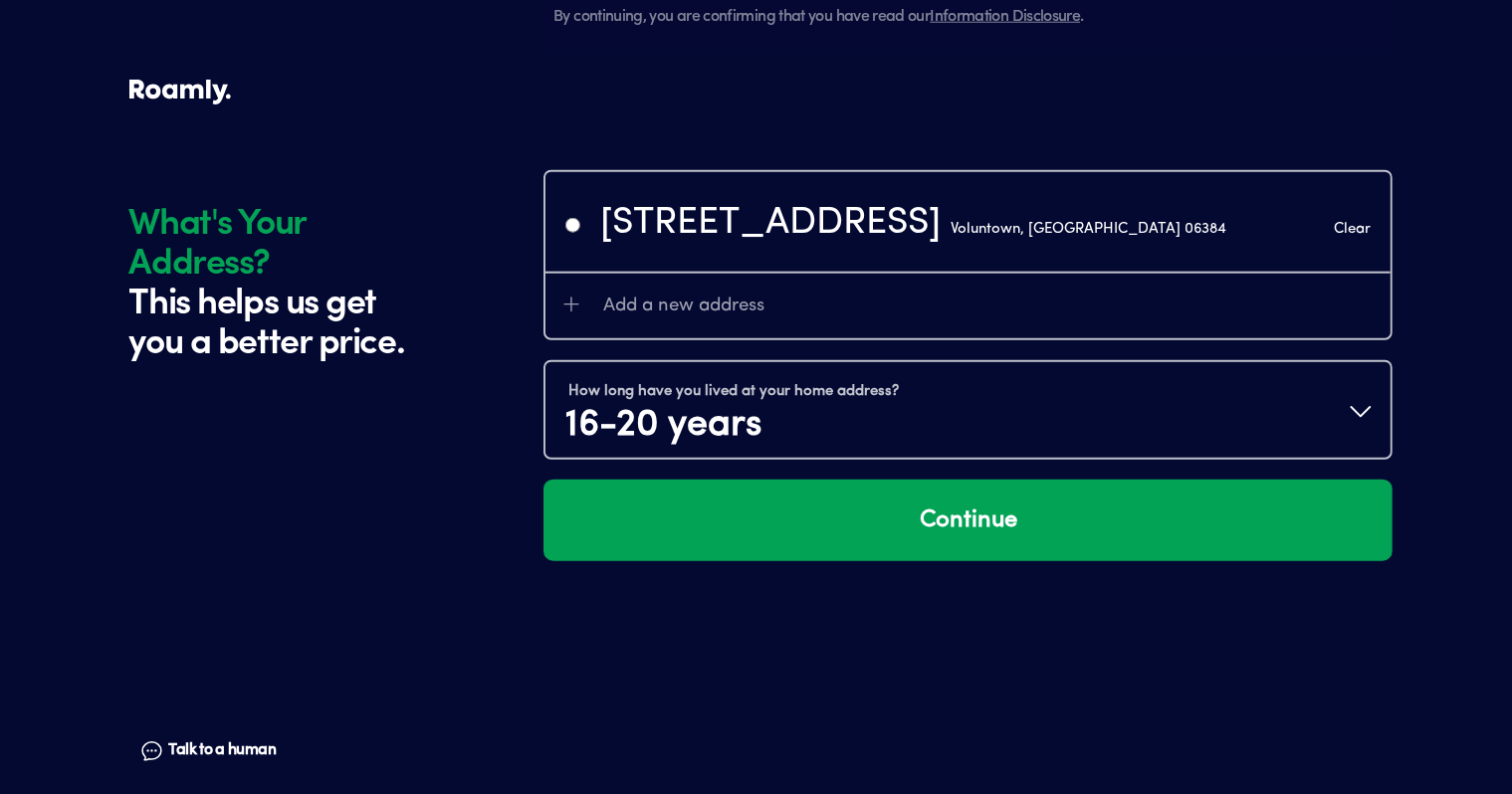 click on "How long have you lived at your home address? 16-20 years" at bounding box center [968, 412] 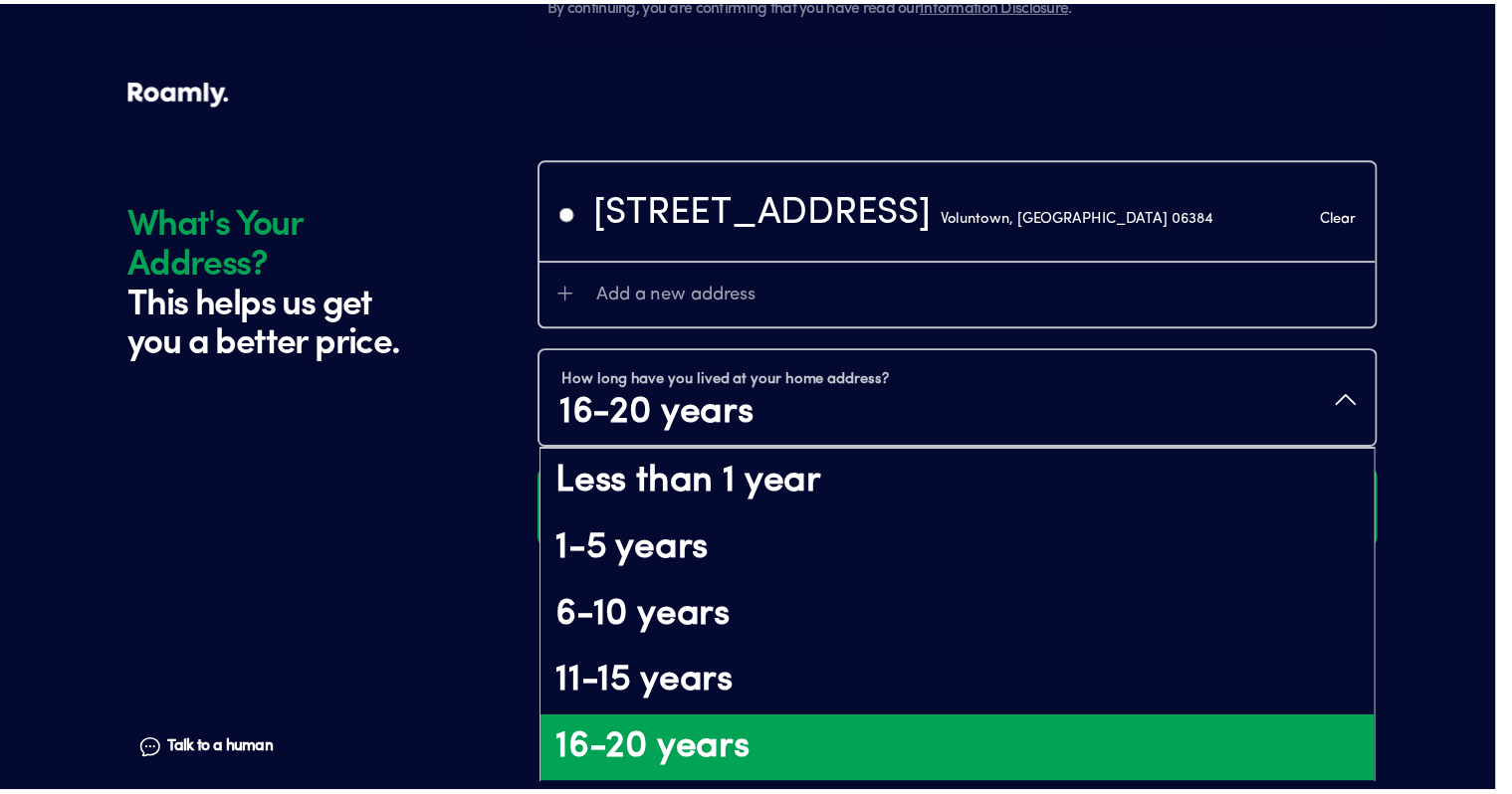 scroll, scrollTop: 80, scrollLeft: 0, axis: vertical 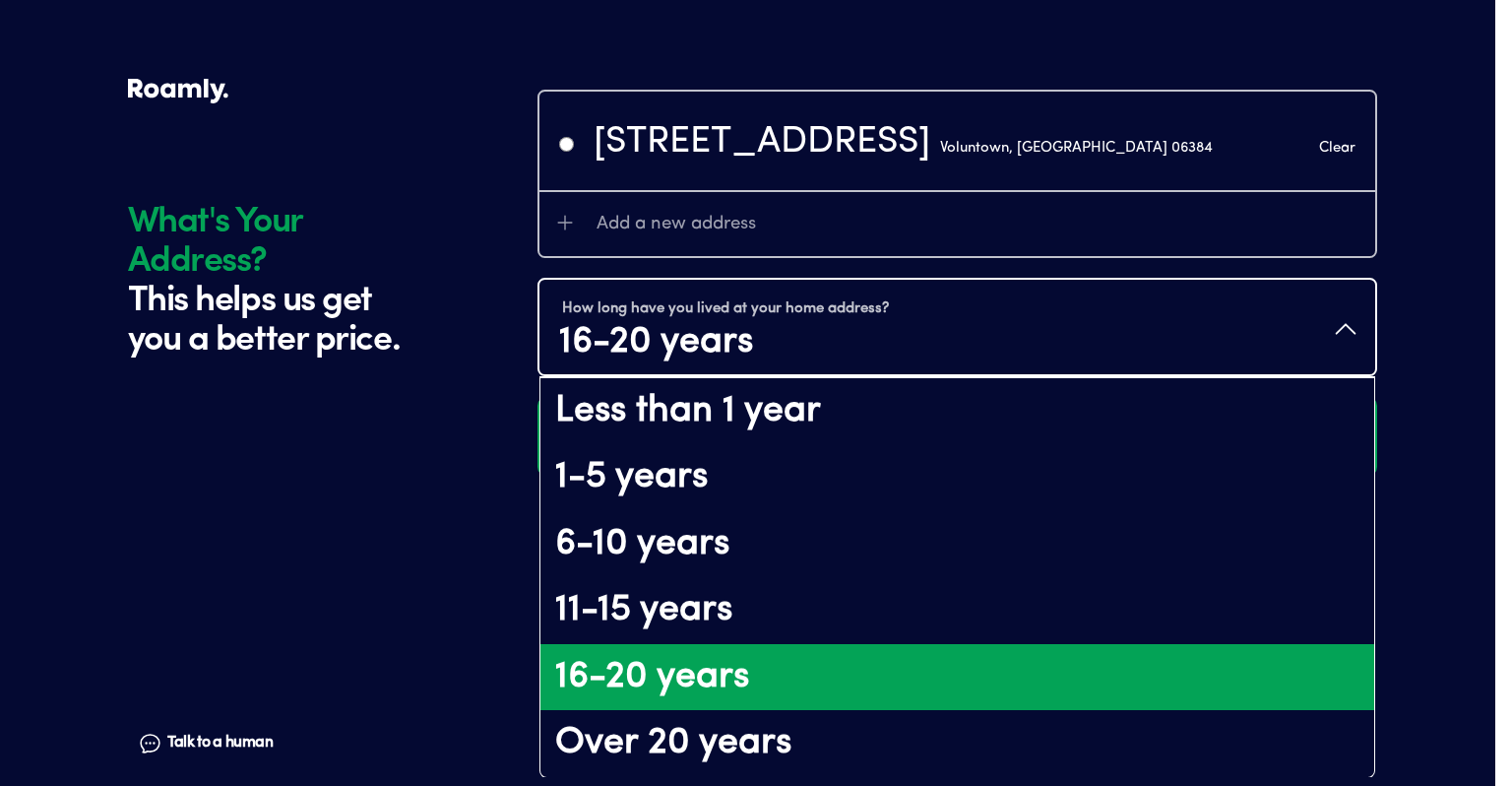 click on "Over 20 years" at bounding box center [957, 744] 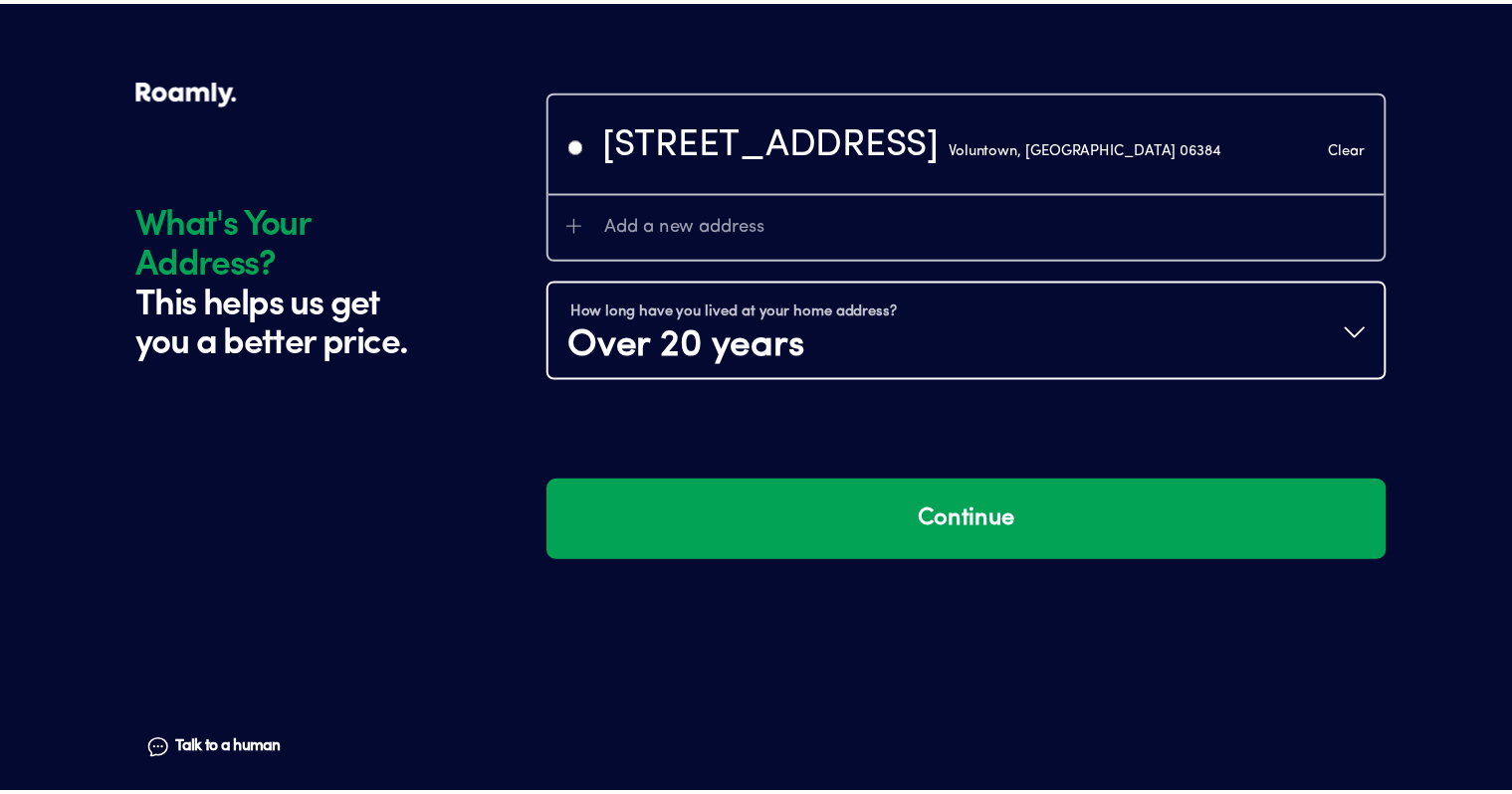 scroll, scrollTop: 0, scrollLeft: 0, axis: both 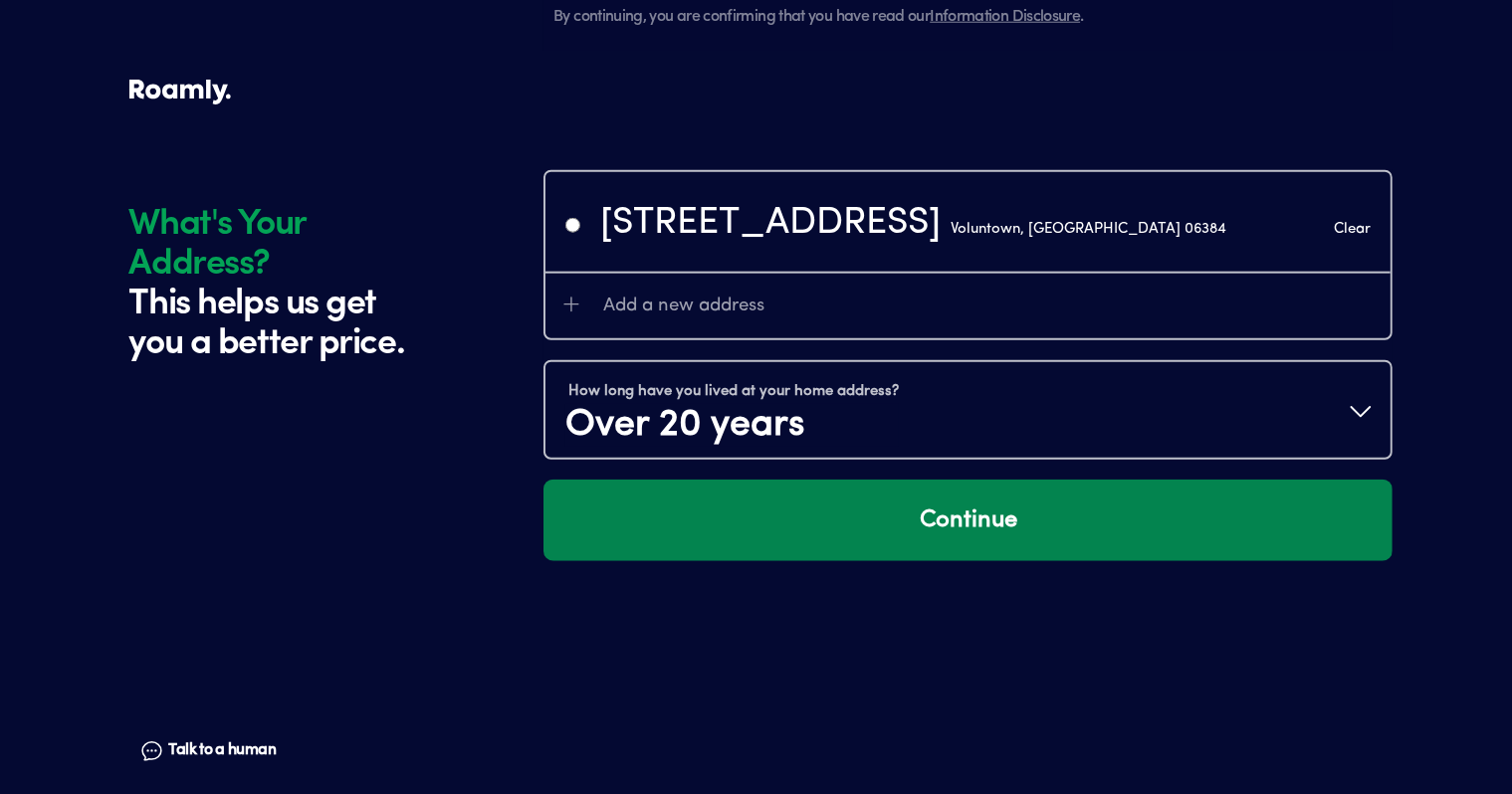 click on "Continue" at bounding box center [968, 520] 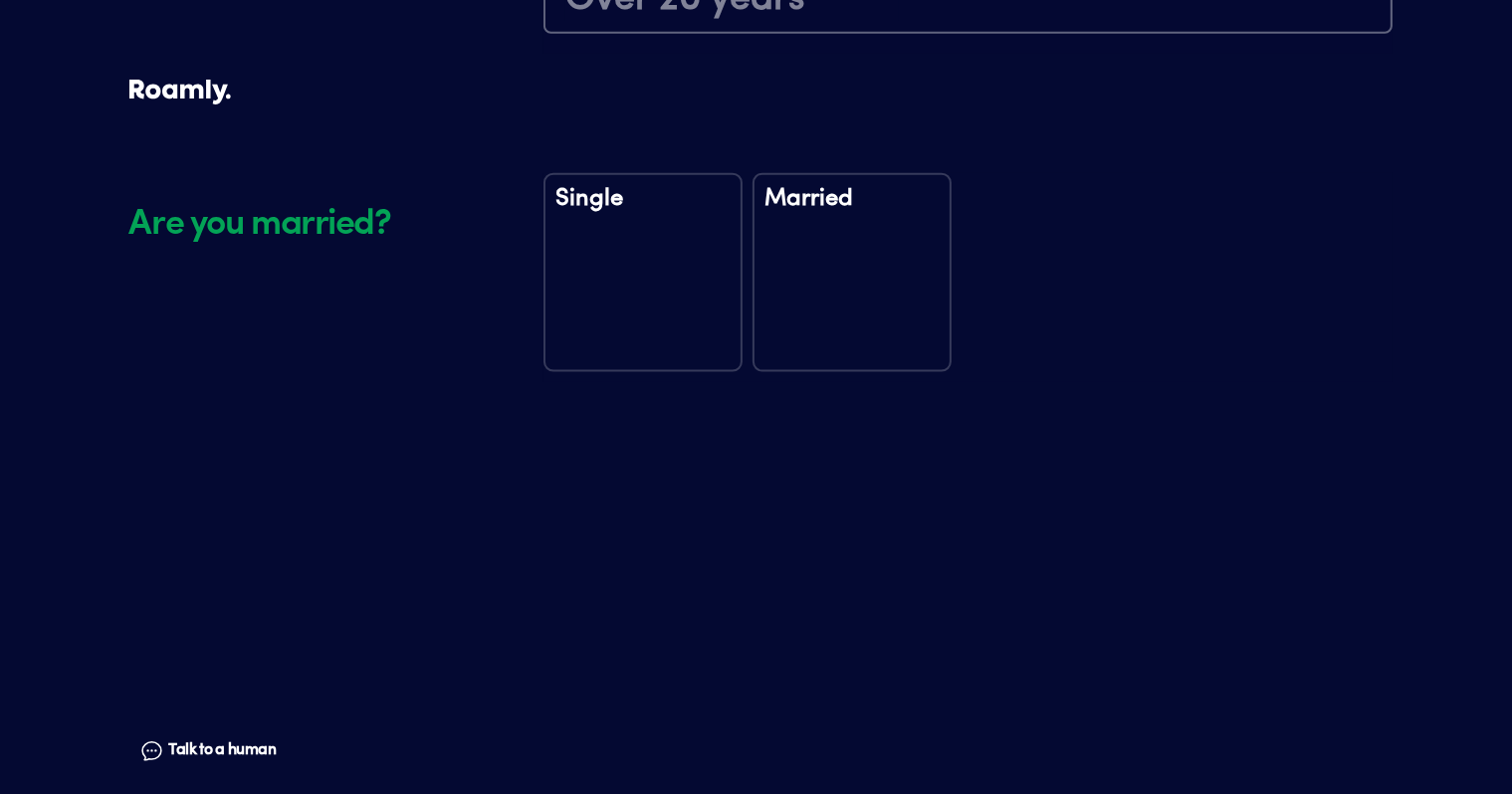 scroll, scrollTop: 2531, scrollLeft: 0, axis: vertical 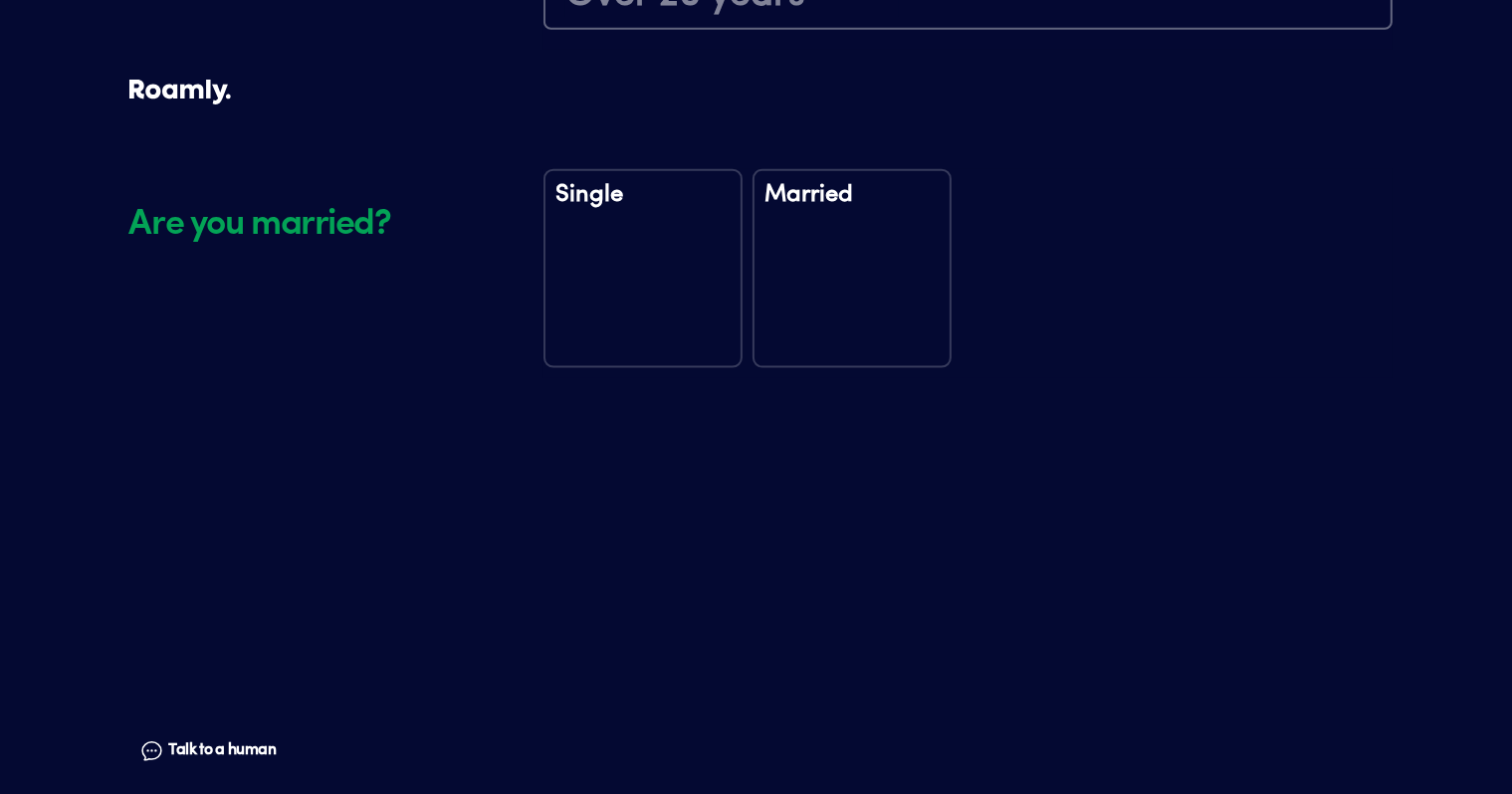 click on "Married" at bounding box center [852, 269] 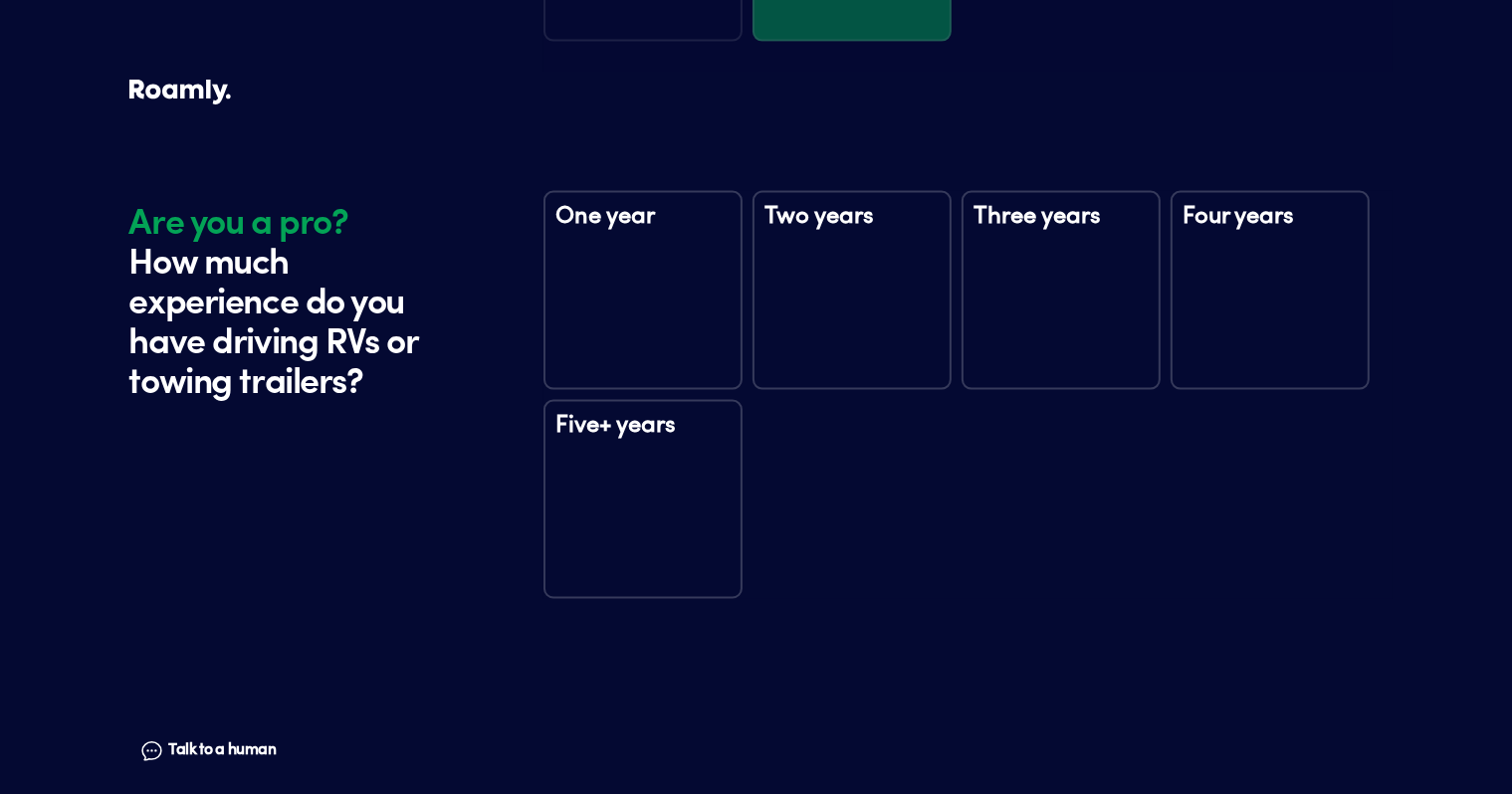 scroll, scrollTop: 2919, scrollLeft: 0, axis: vertical 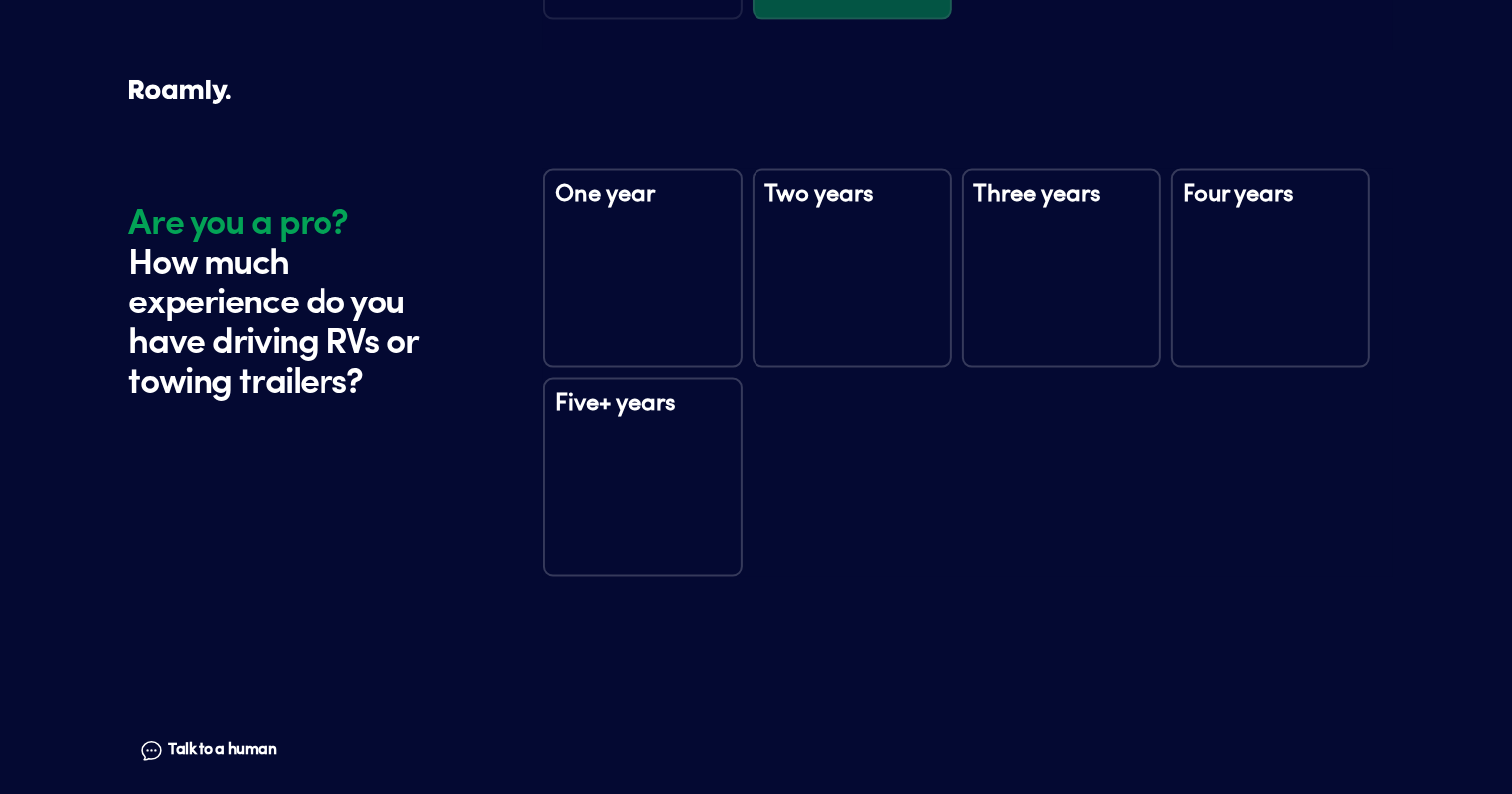 click on "Five+ years" at bounding box center [643, 478] 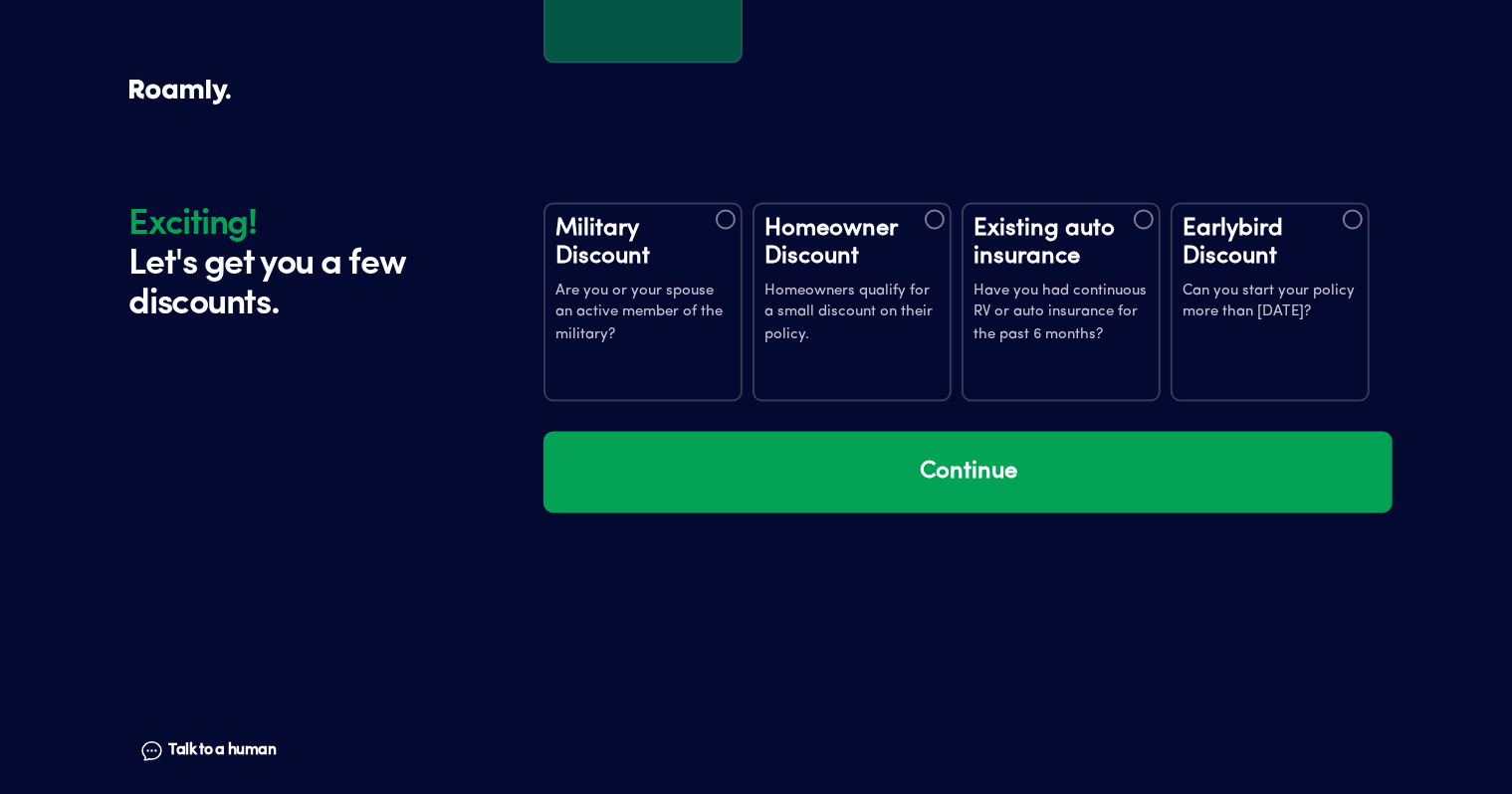 scroll, scrollTop: 3506, scrollLeft: 0, axis: vertical 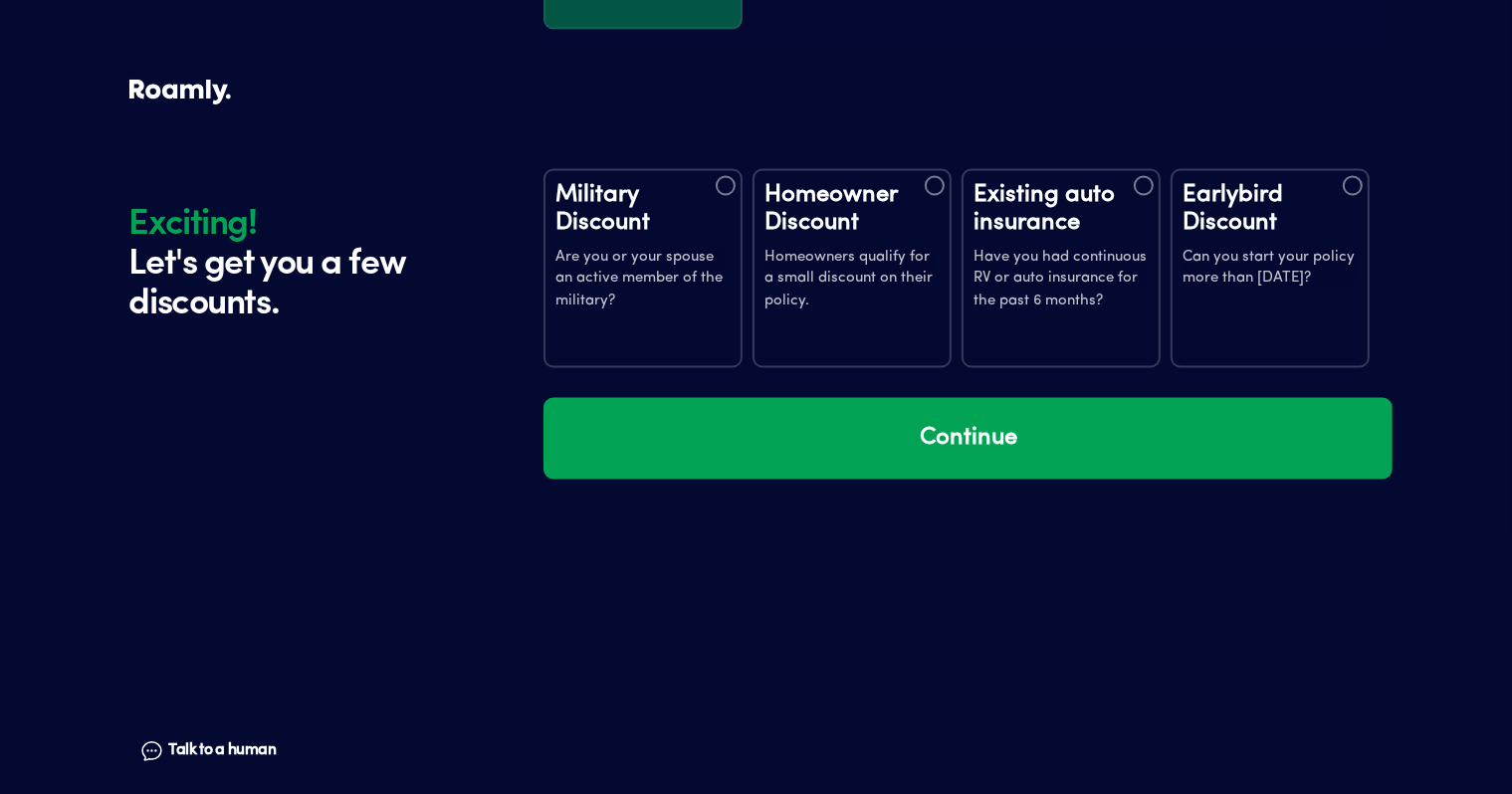 click on "Homeowner Discount" at bounding box center [852, 209] 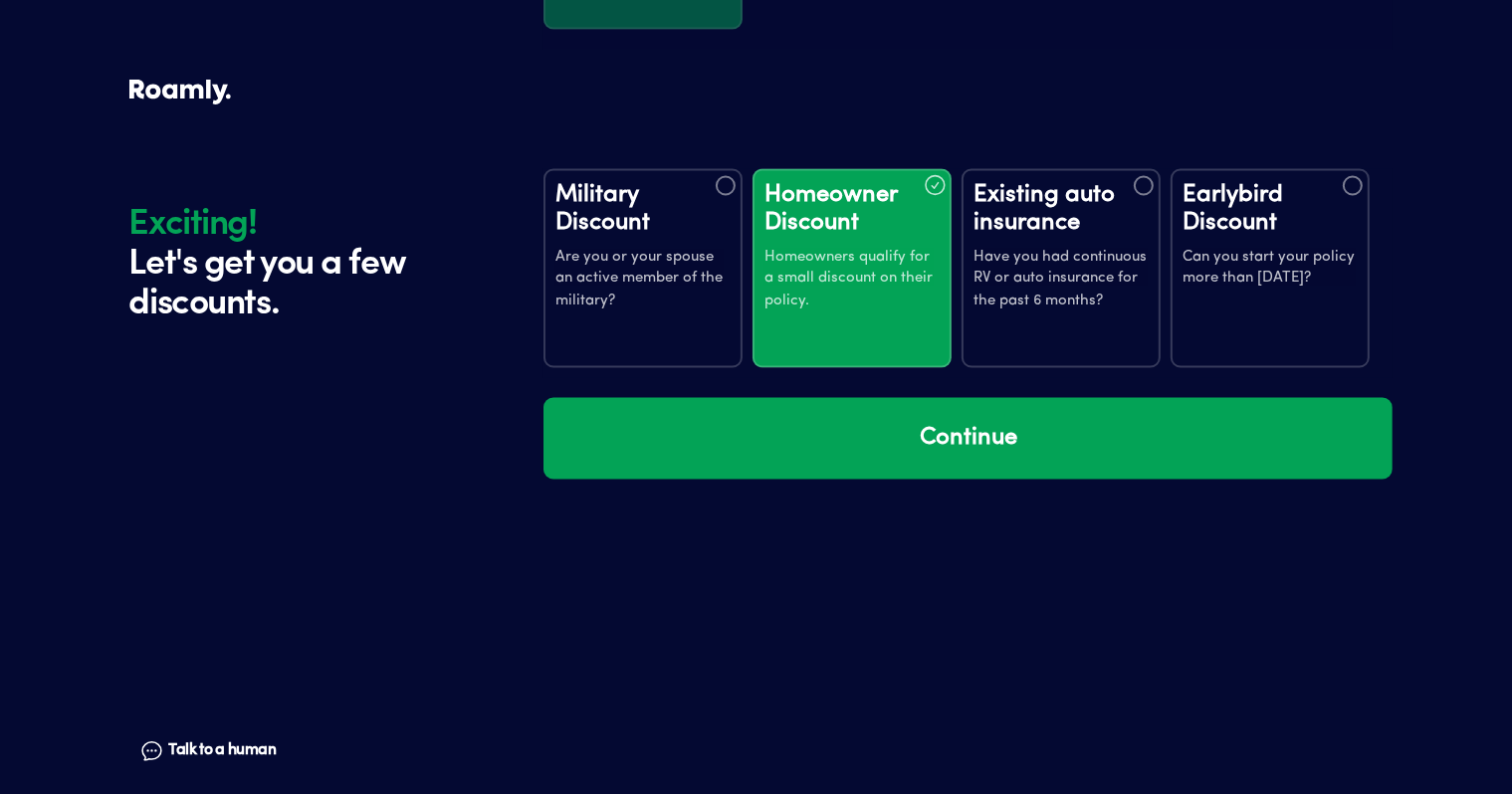 click on "Existing auto insurance" at bounding box center [1061, 209] 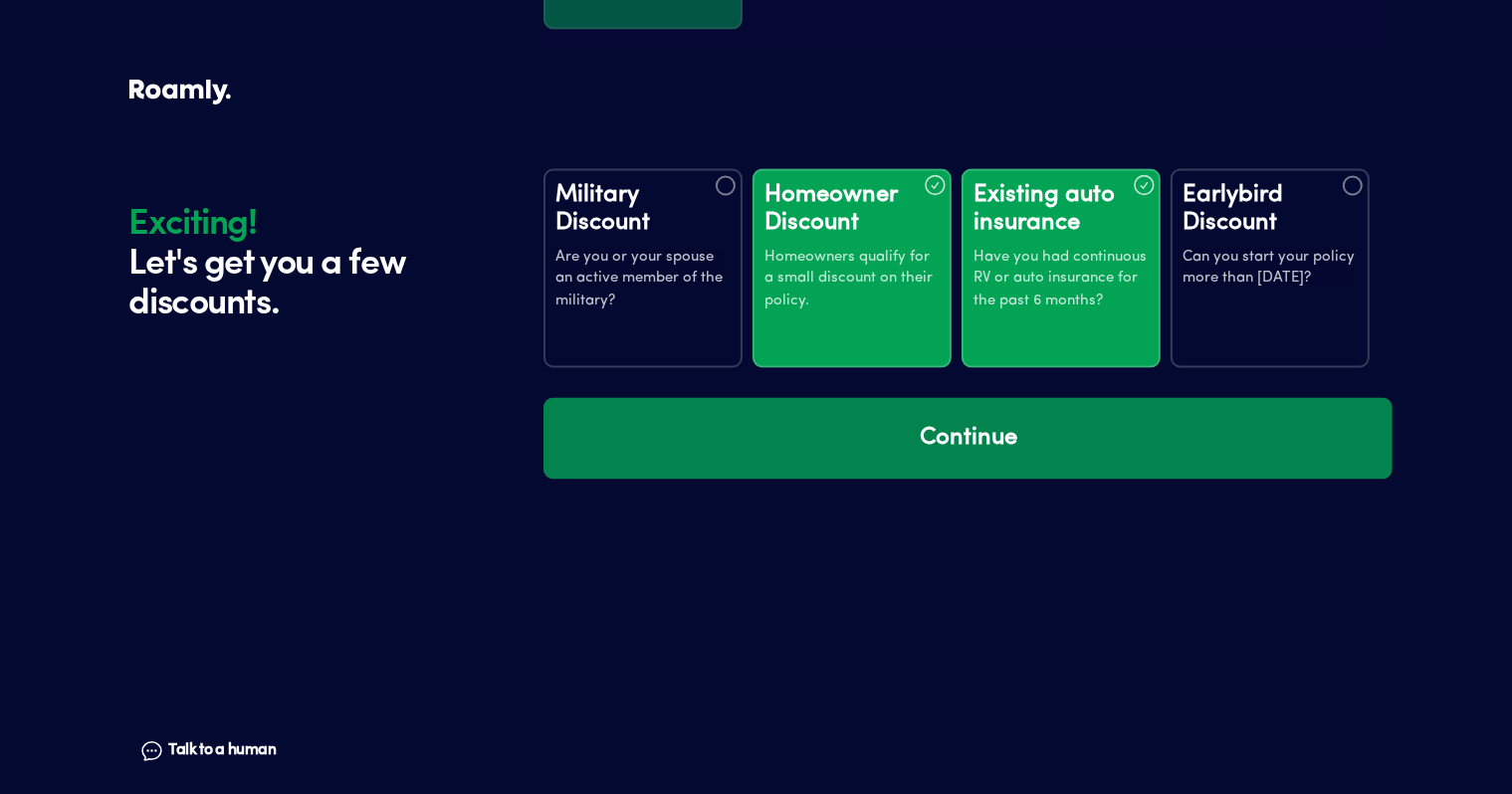 click on "Continue" at bounding box center [968, 439] 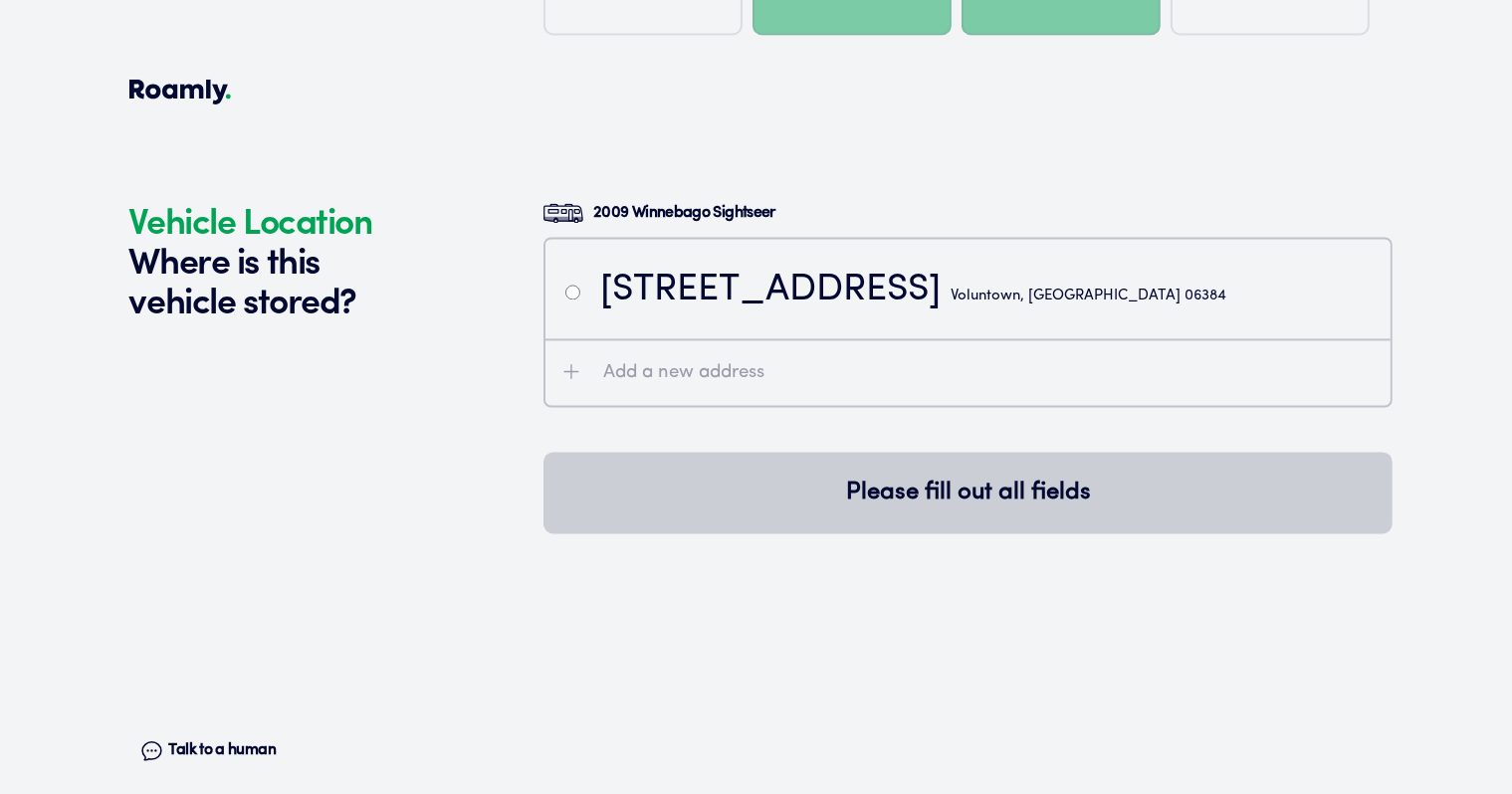 scroll, scrollTop: 3894, scrollLeft: 0, axis: vertical 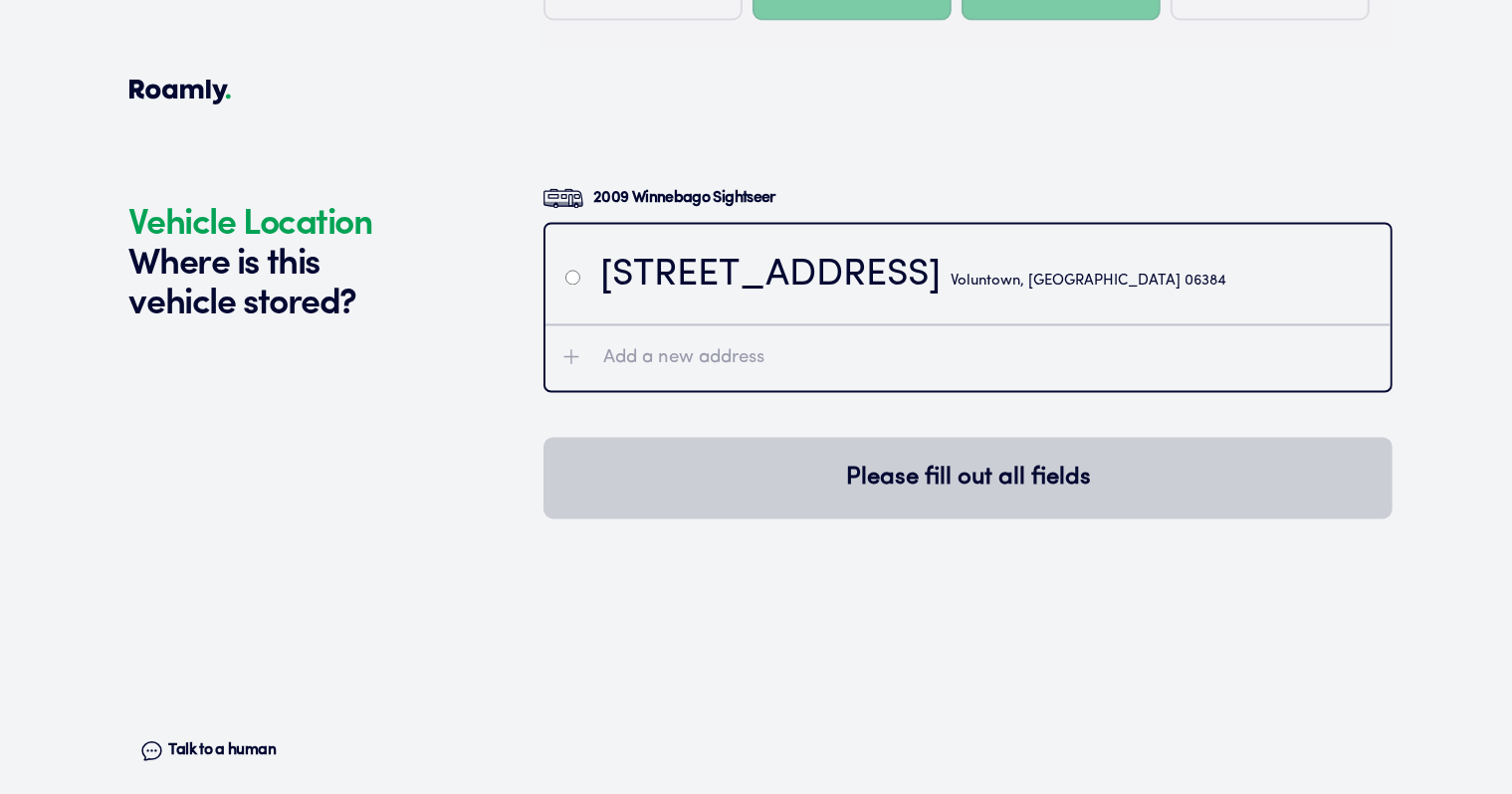 click at bounding box center (572, 277) 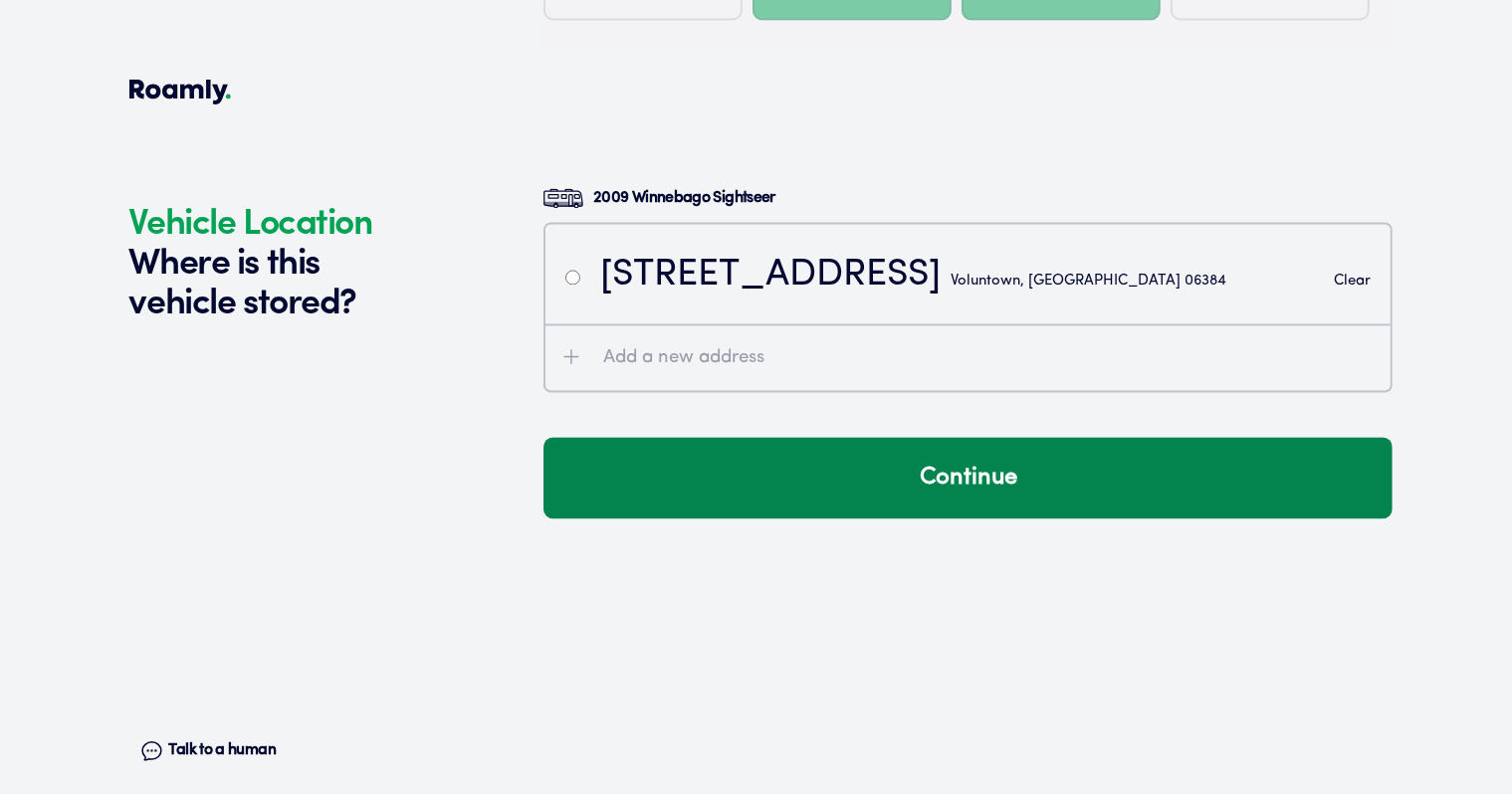 click on "Continue" at bounding box center [968, 478] 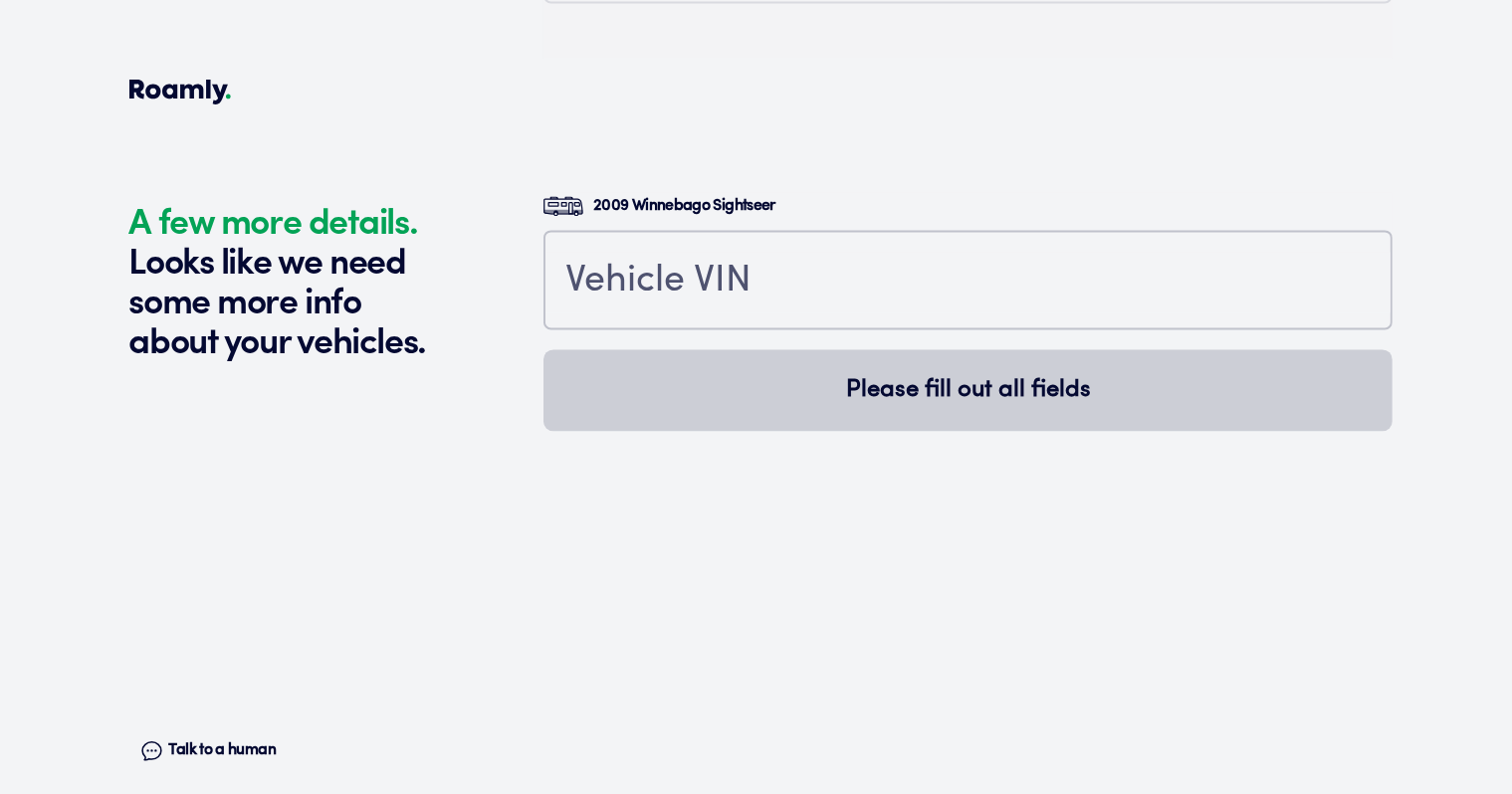 scroll, scrollTop: 4330, scrollLeft: 0, axis: vertical 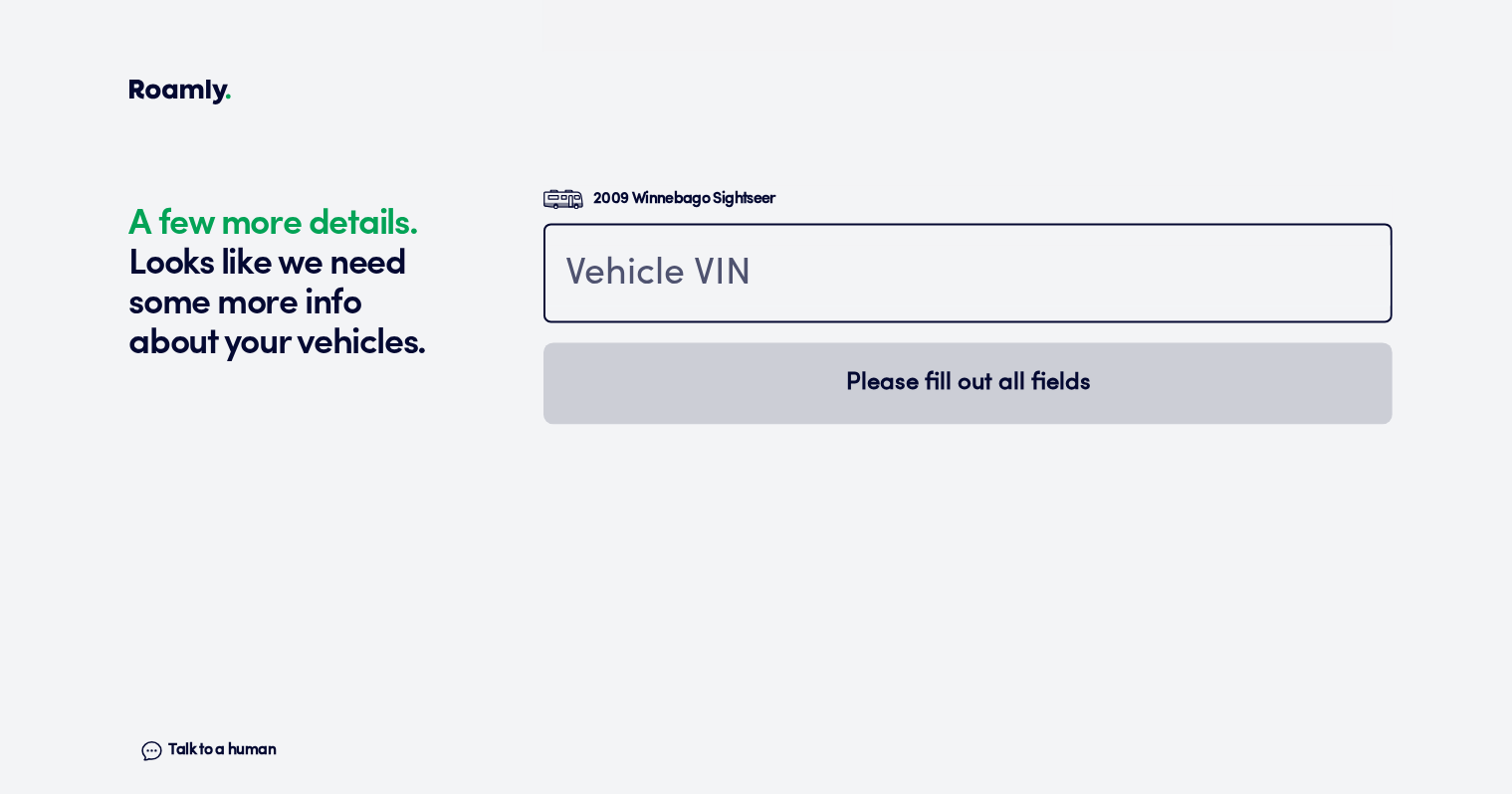 click at bounding box center [968, 275] 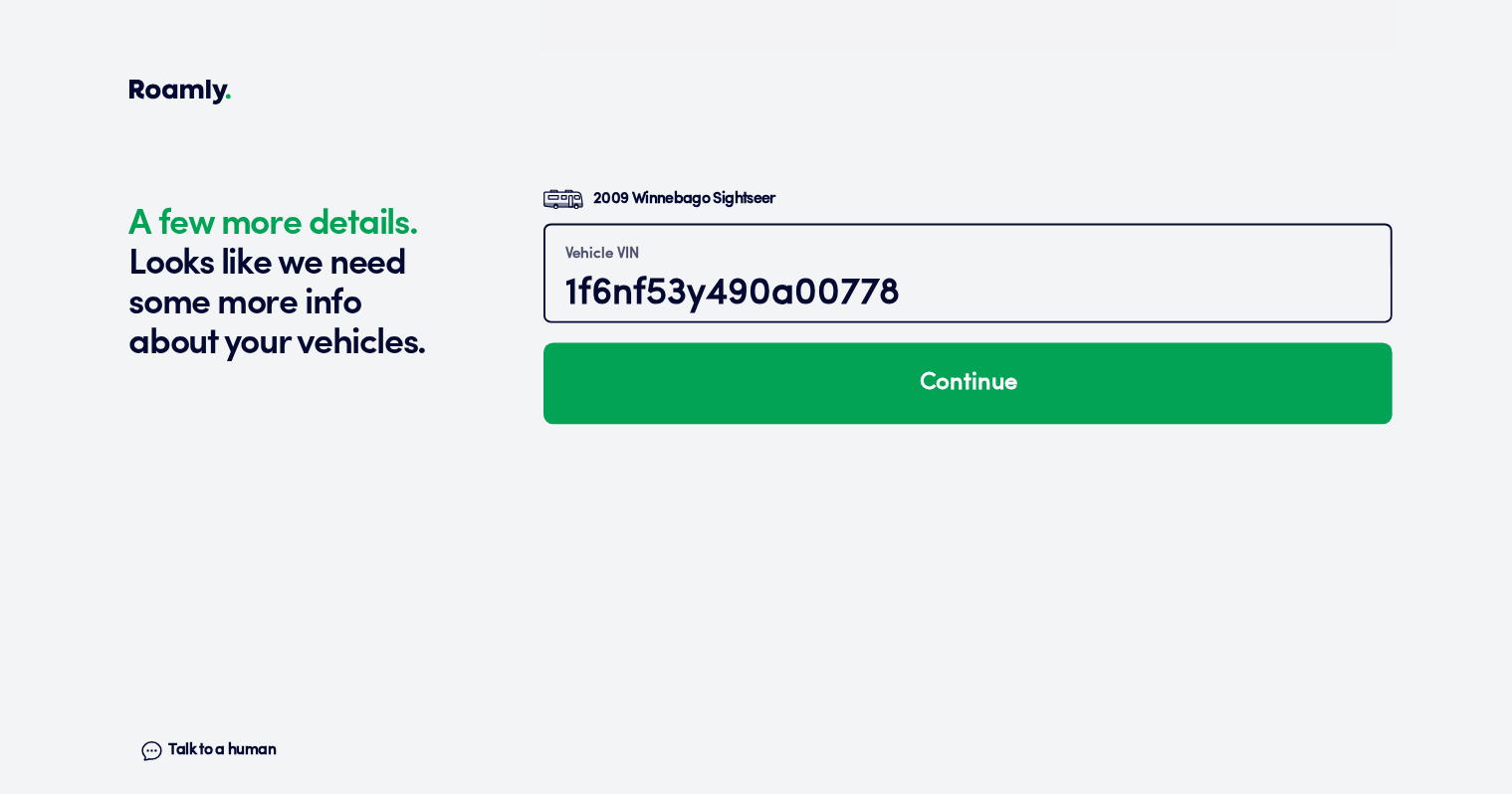 type on "1f6nf53y490a00778" 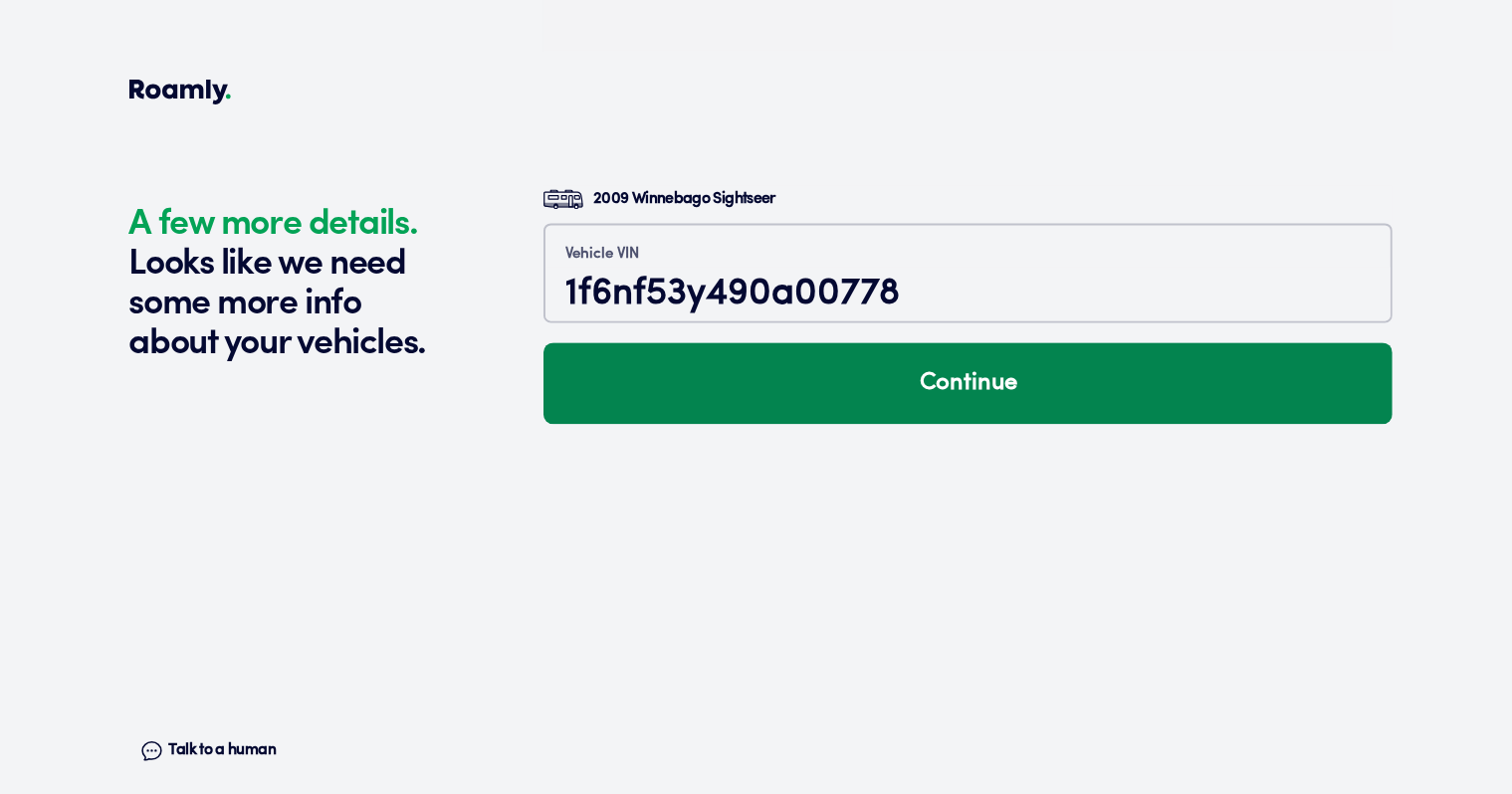 click on "Continue" at bounding box center [968, 383] 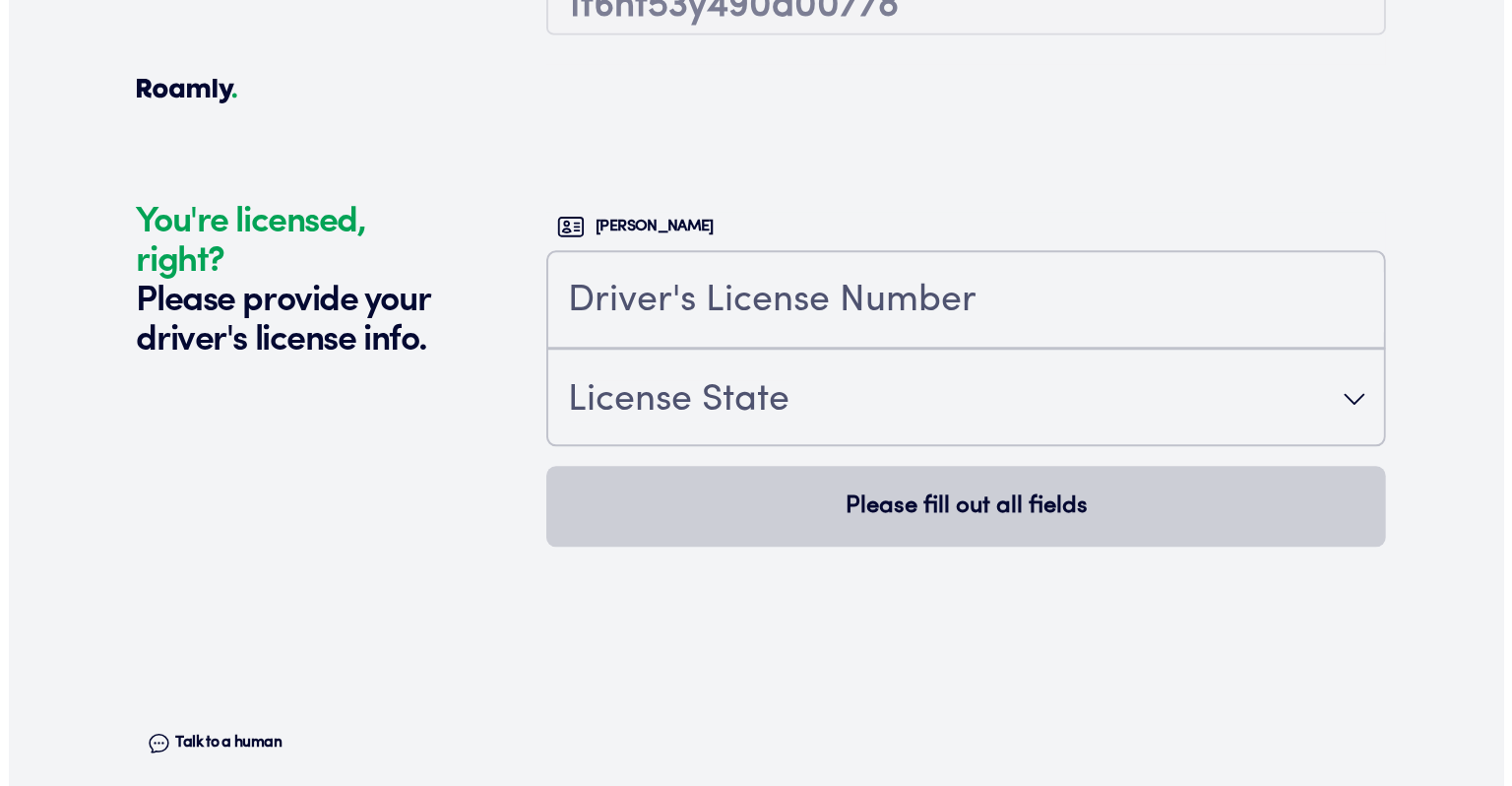 scroll, scrollTop: 4625, scrollLeft: 0, axis: vertical 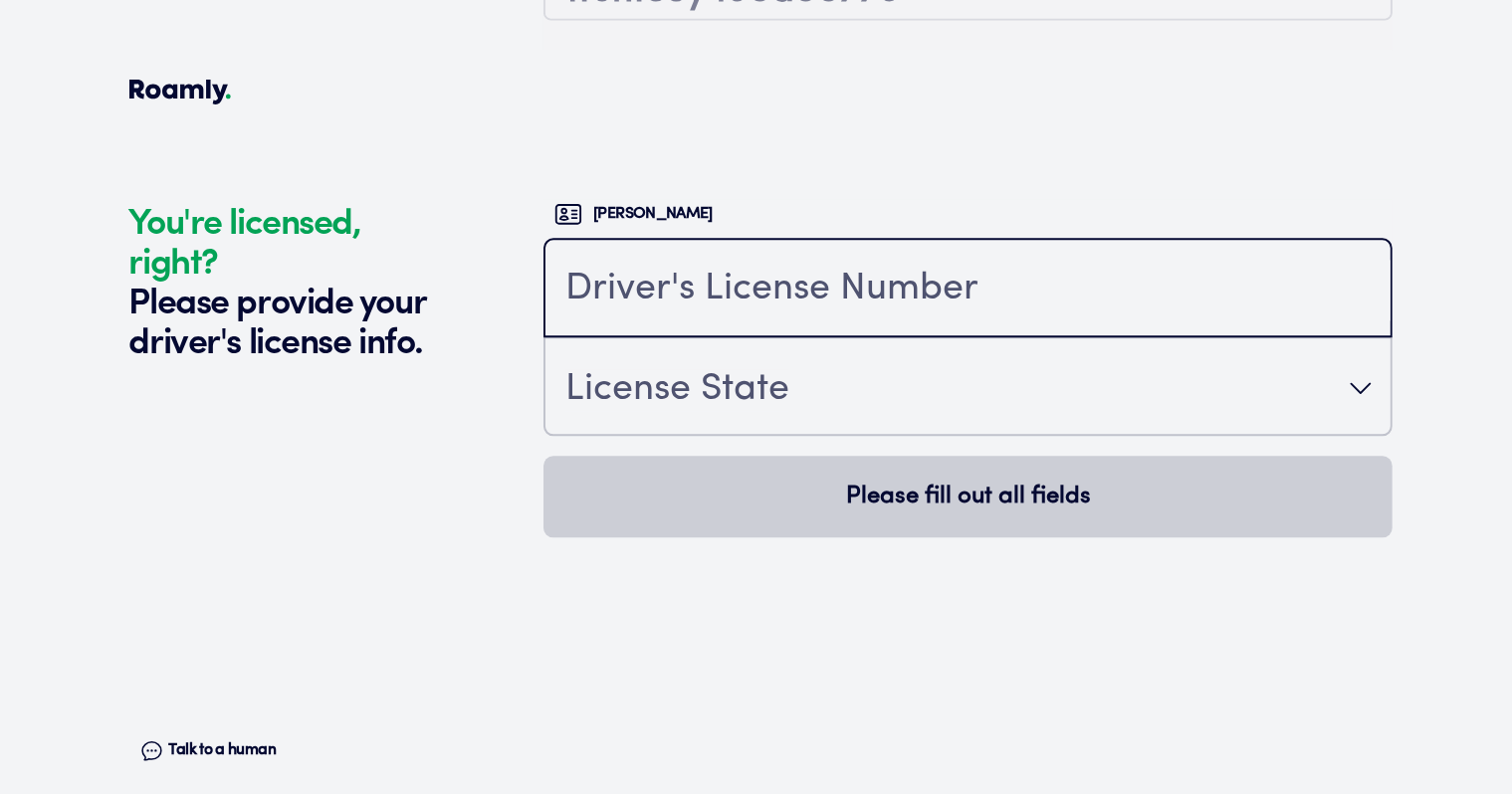 click at bounding box center [968, 290] 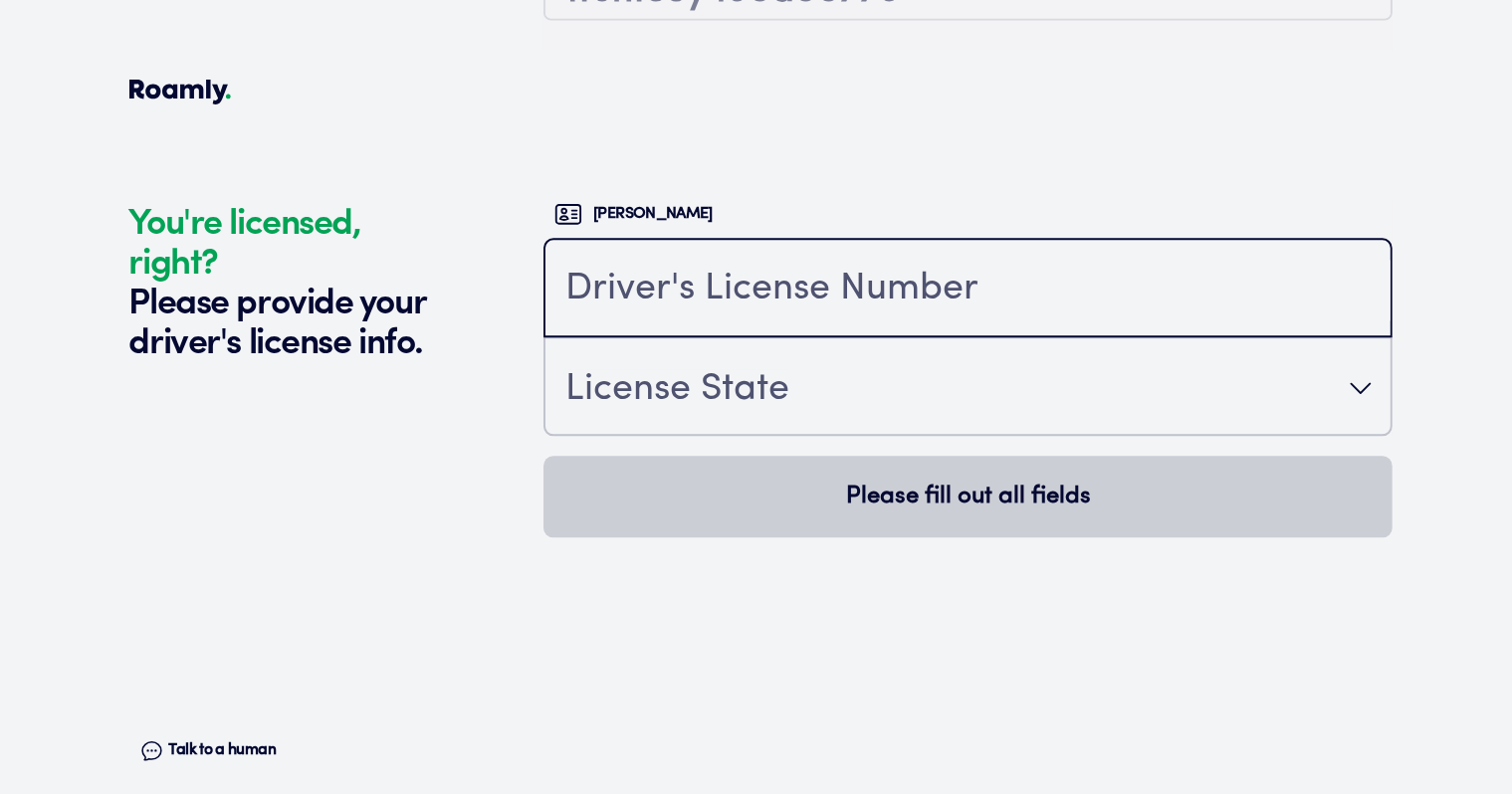 click at bounding box center [968, 290] 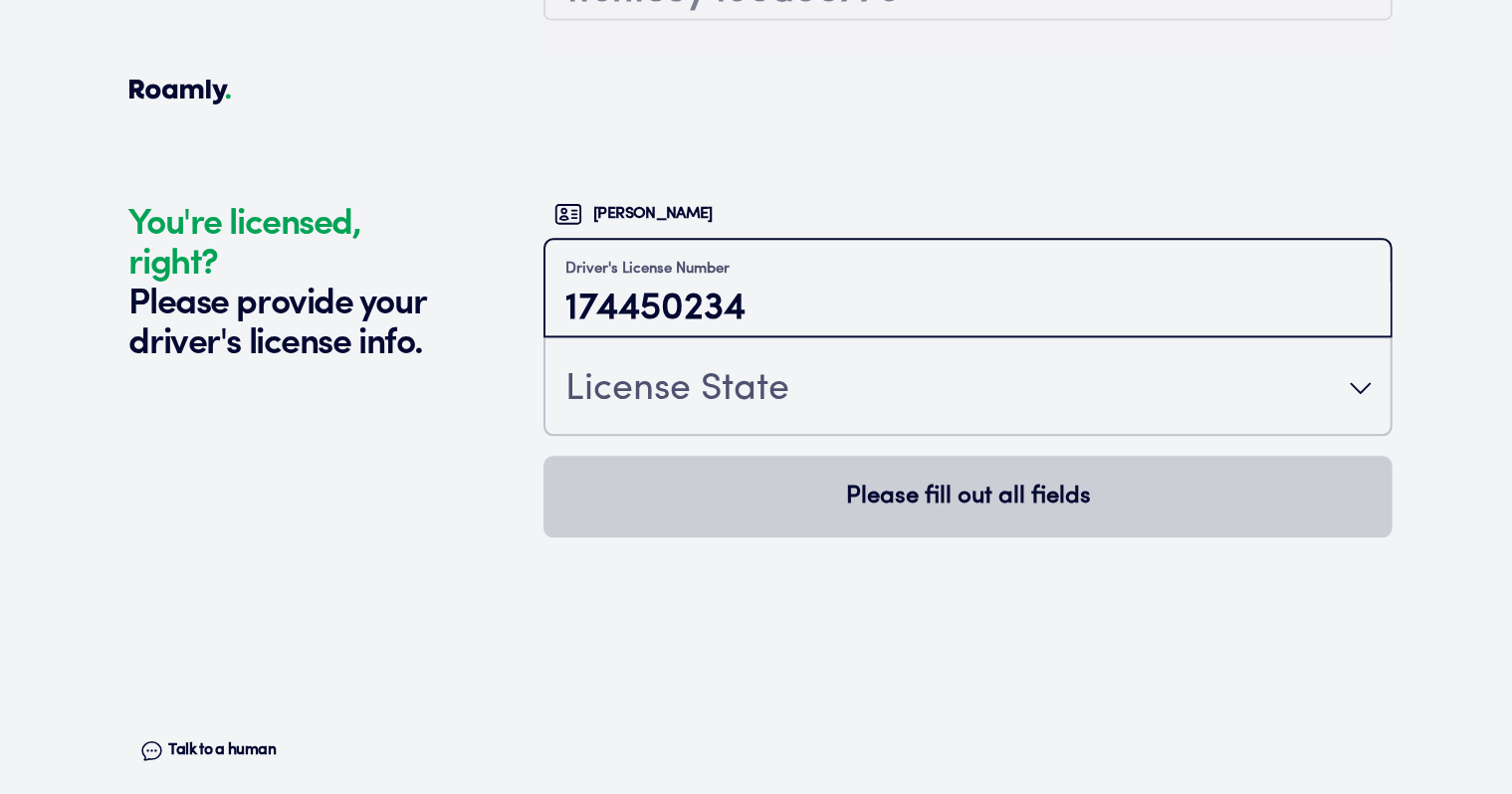 type on "174450234" 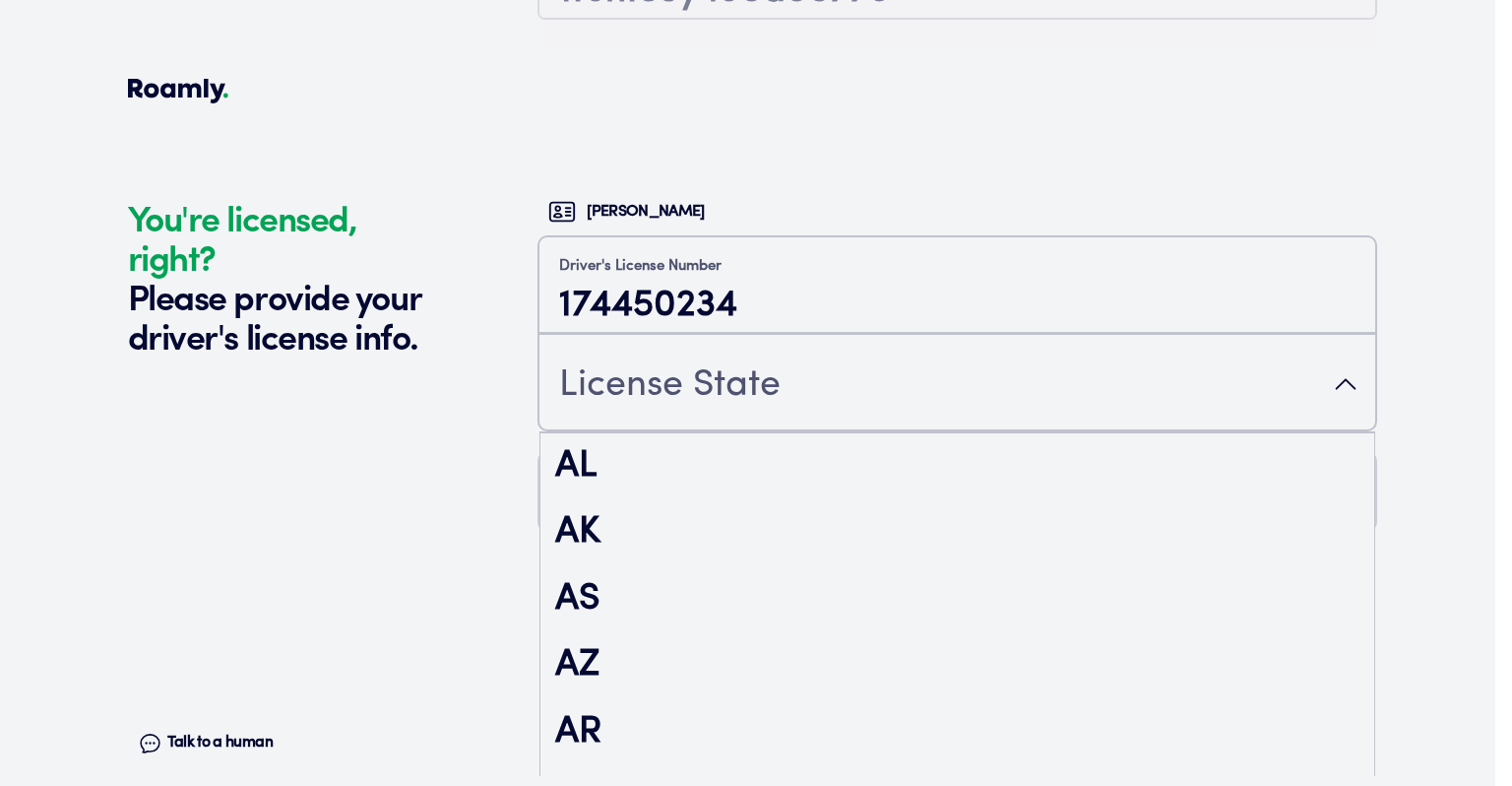 click on "License State" at bounding box center [957, 384] 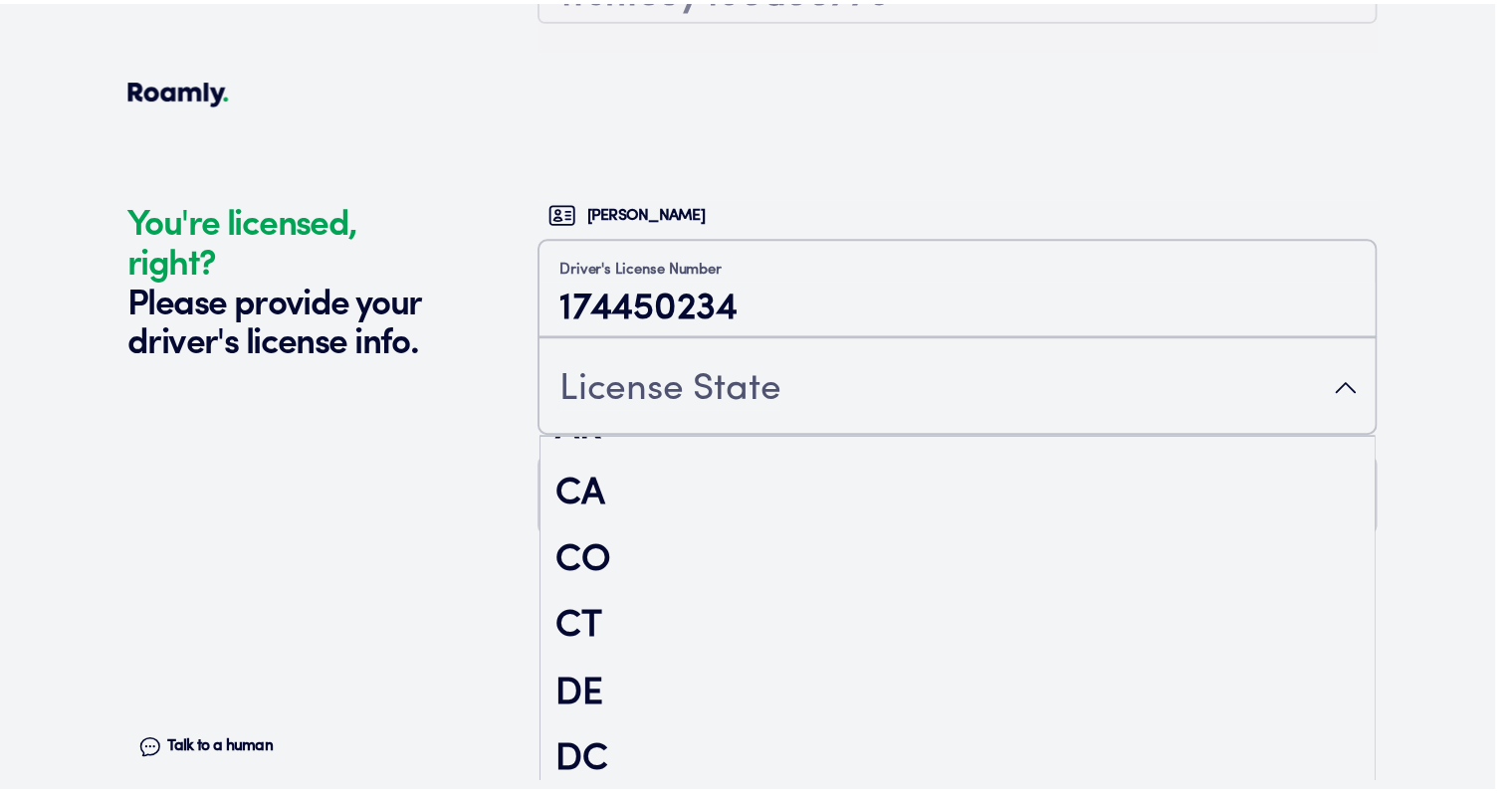 scroll, scrollTop: 313, scrollLeft: 0, axis: vertical 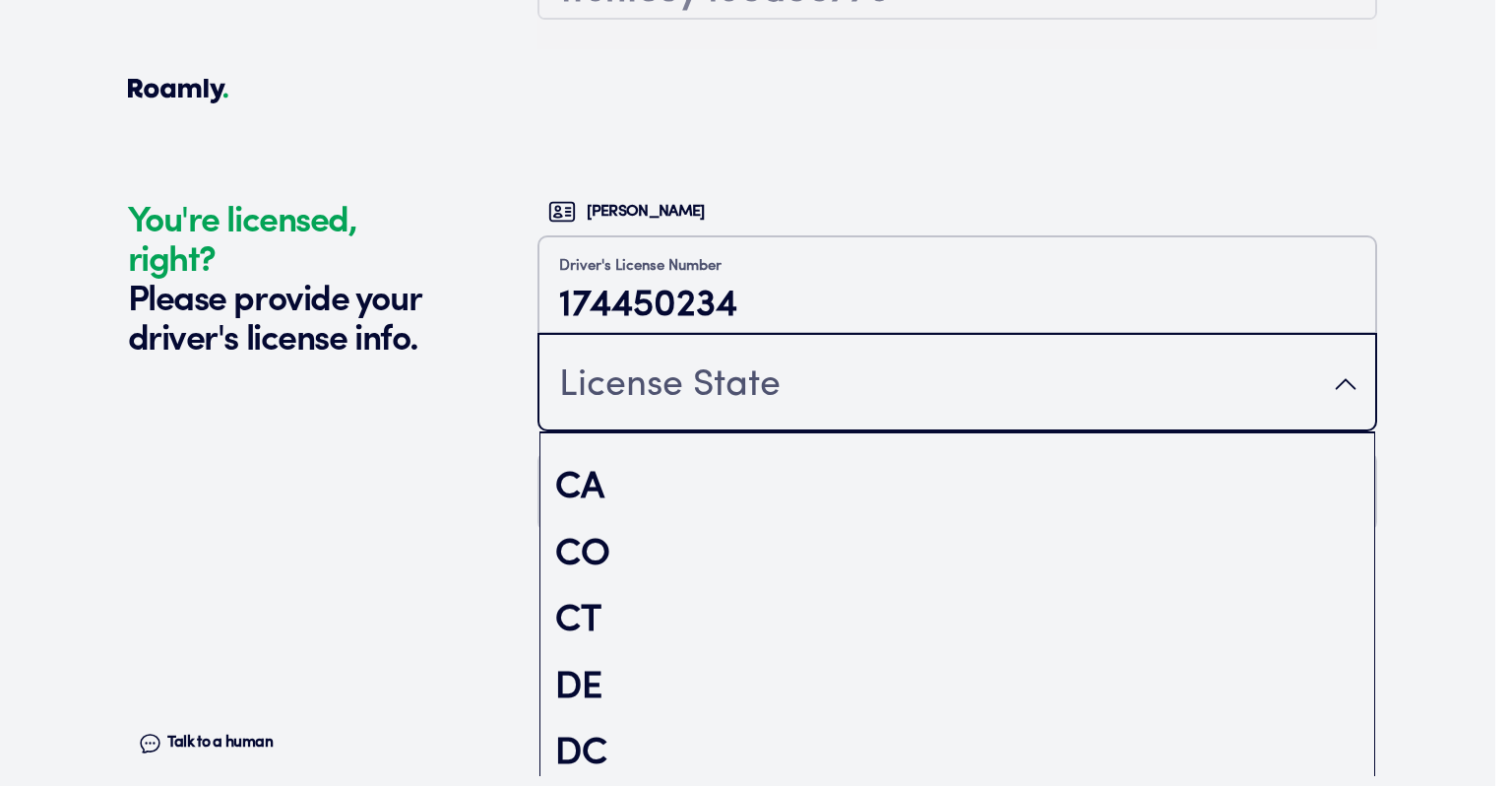 click on "CT" at bounding box center [957, 622] 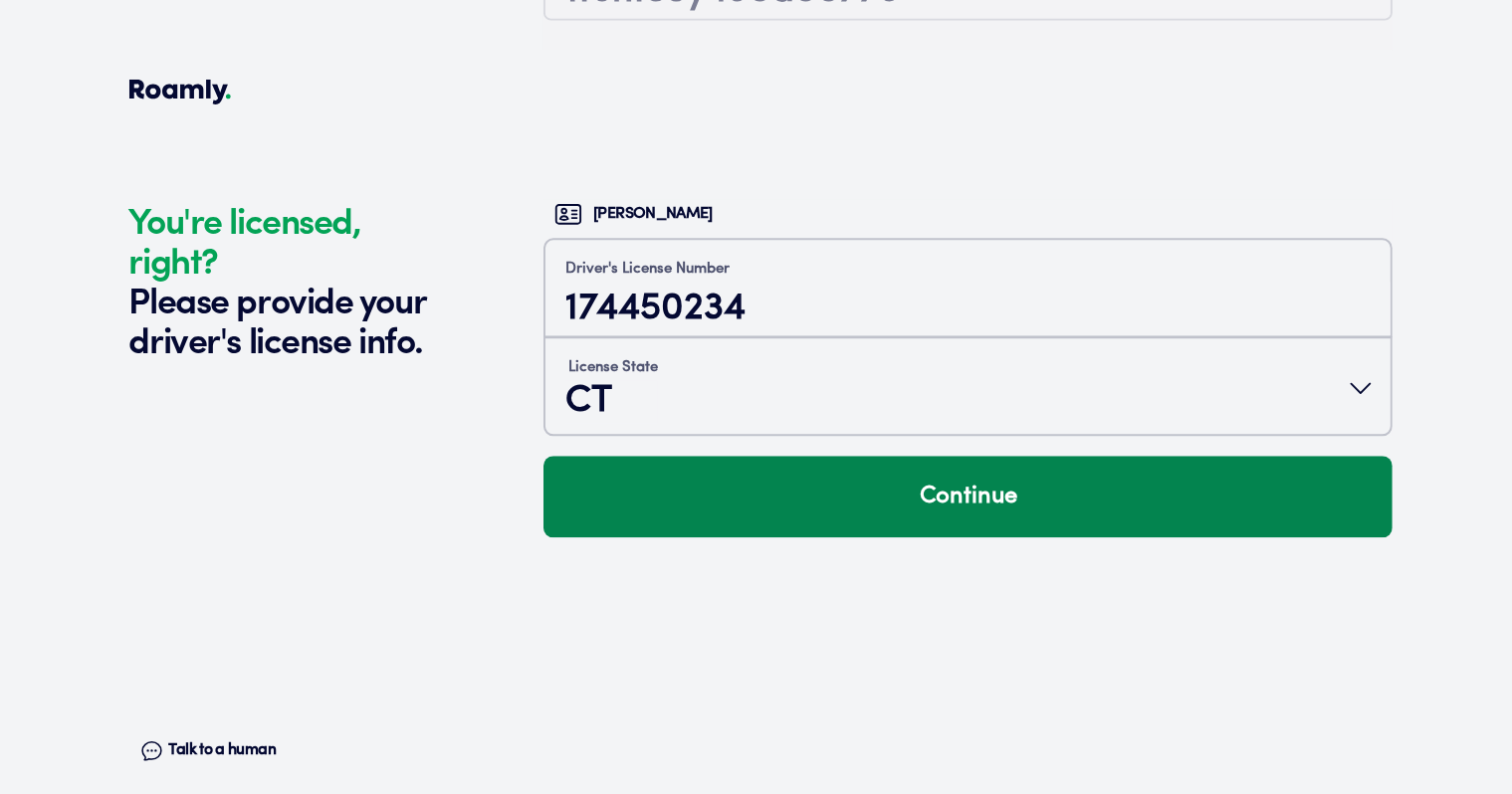 click on "Continue" at bounding box center [968, 496] 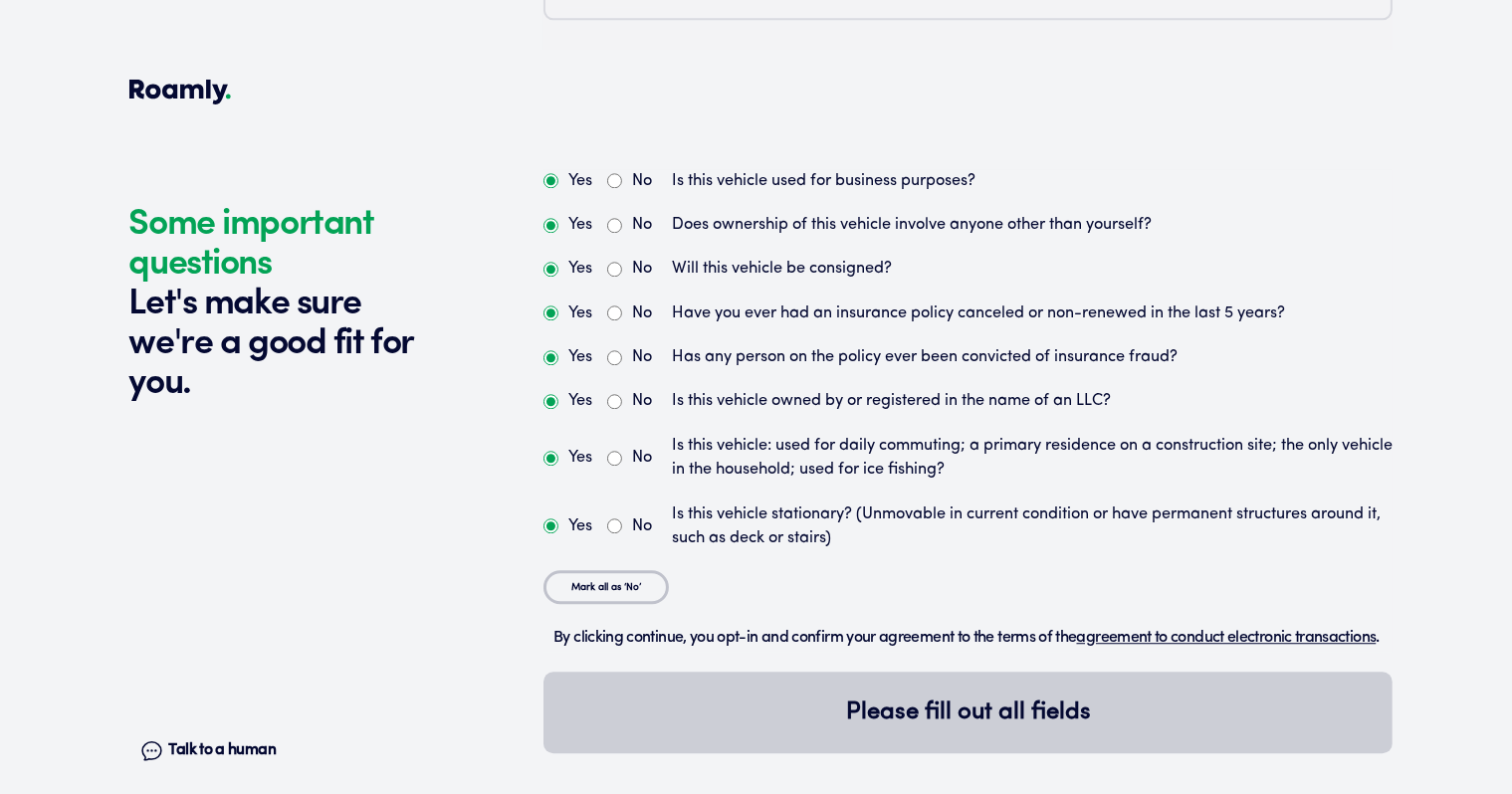 scroll, scrollTop: 5144, scrollLeft: 0, axis: vertical 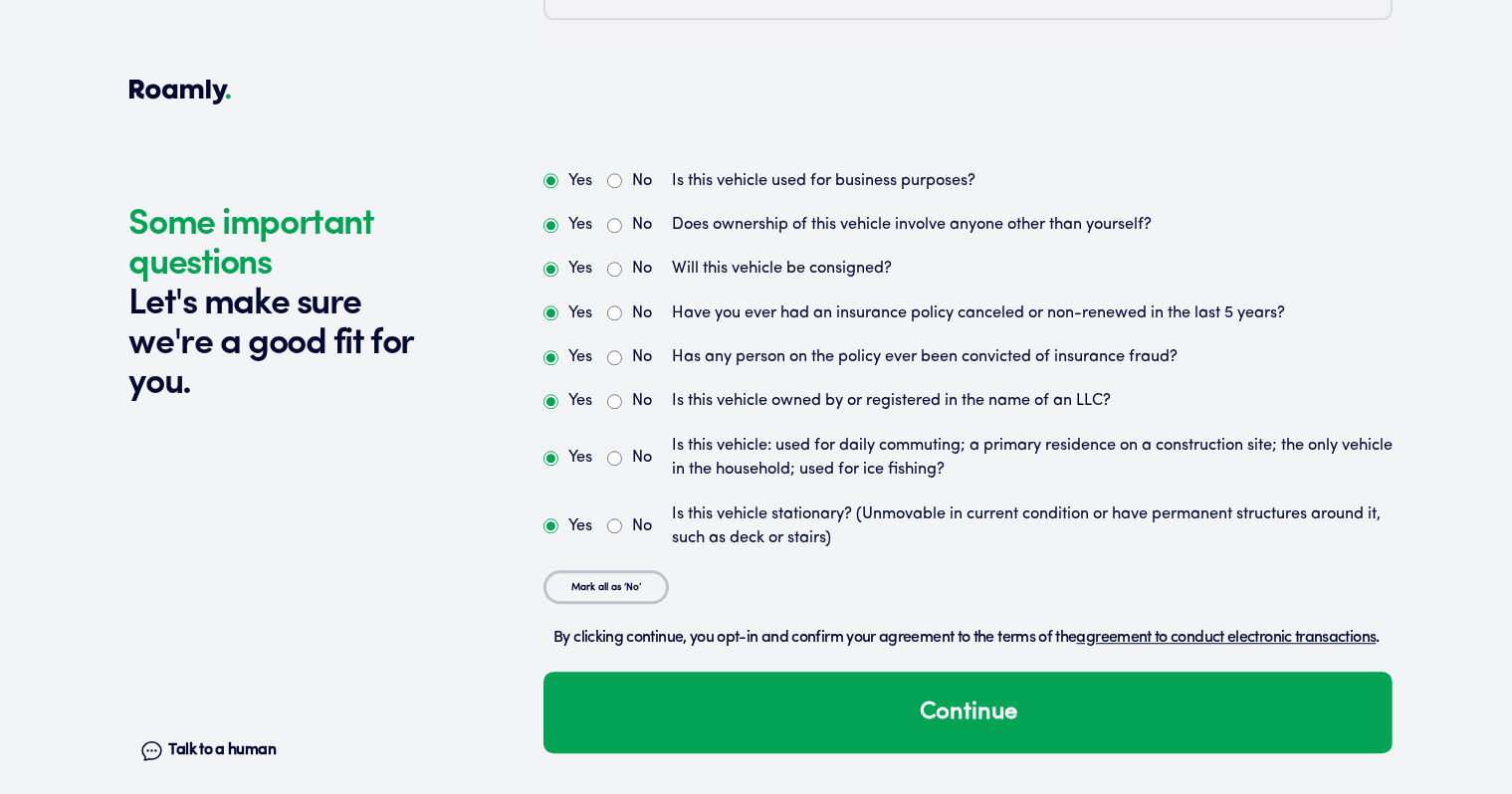 click on "Mark all as ‘No’" at bounding box center (606, 587) 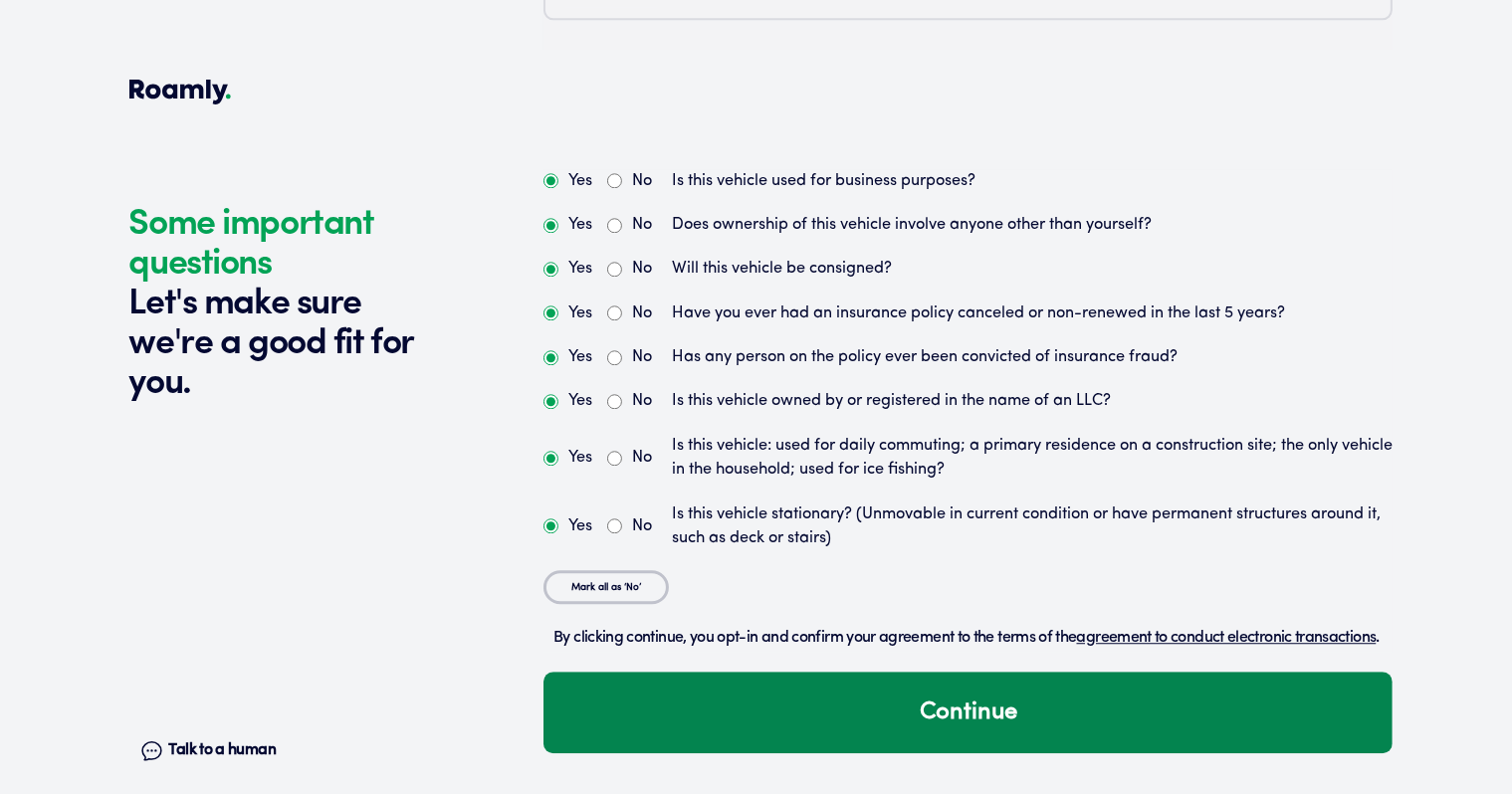 click on "Continue" at bounding box center (968, 712) 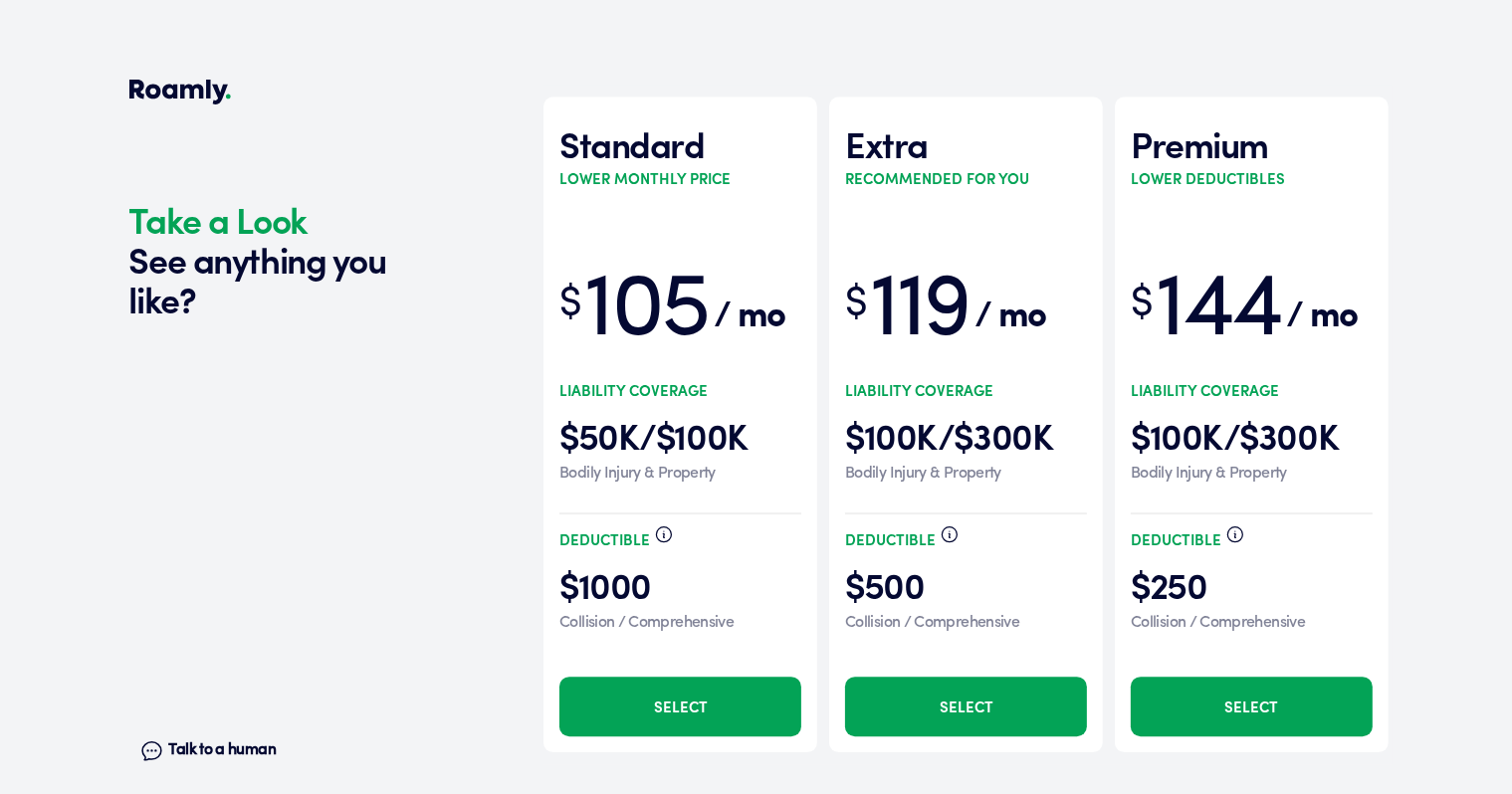 scroll, scrollTop: 5903, scrollLeft: 0, axis: vertical 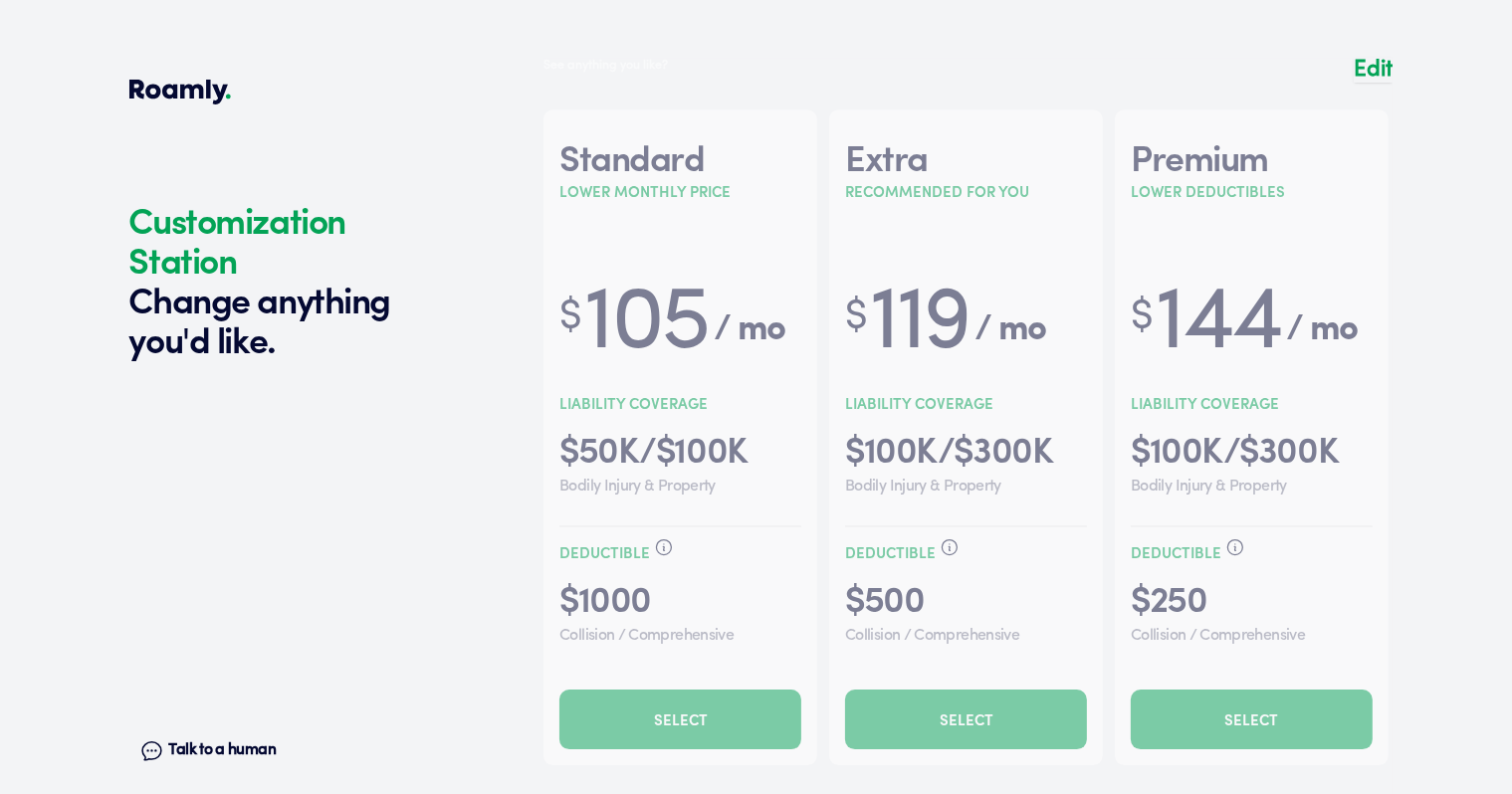 click on "Your plan Edit Coverages Effective Date The date your policy will start. Activate your policy" at bounding box center [968, 1152] 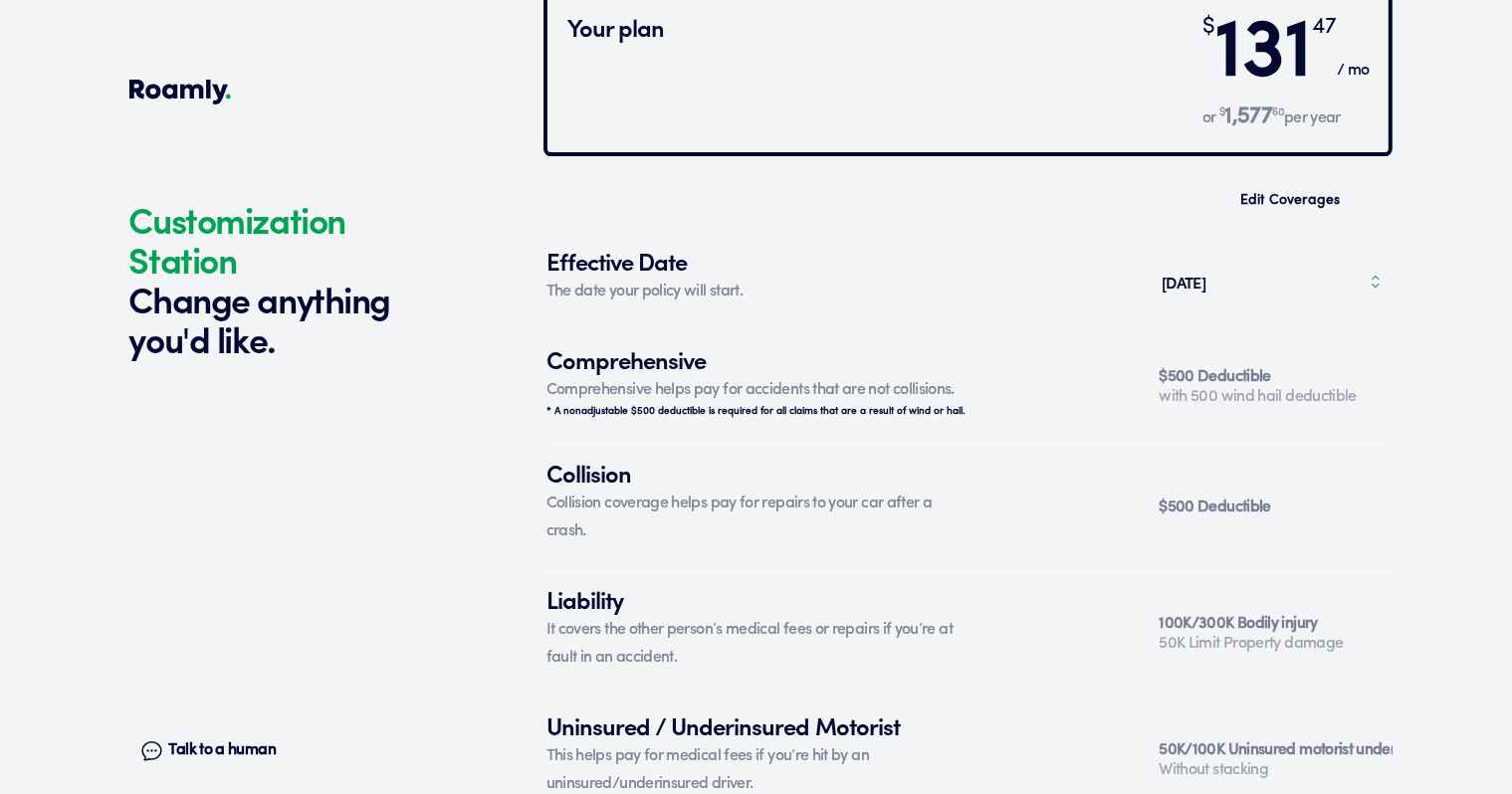 scroll, scrollTop: 6827, scrollLeft: 0, axis: vertical 